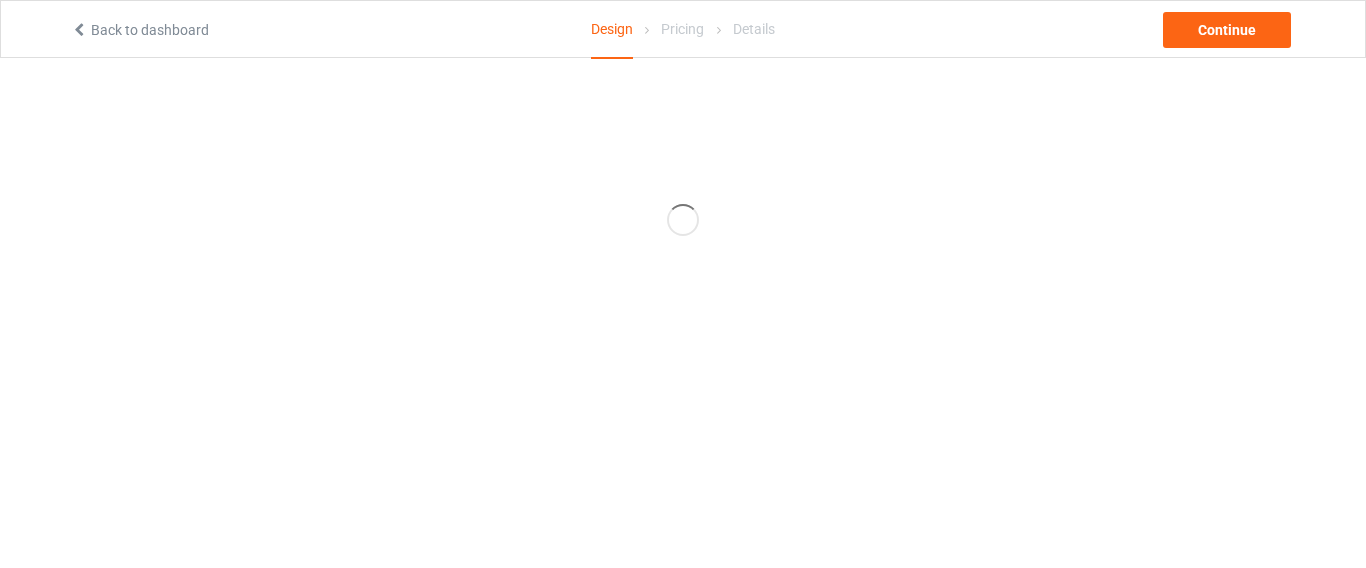 scroll, scrollTop: 0, scrollLeft: 0, axis: both 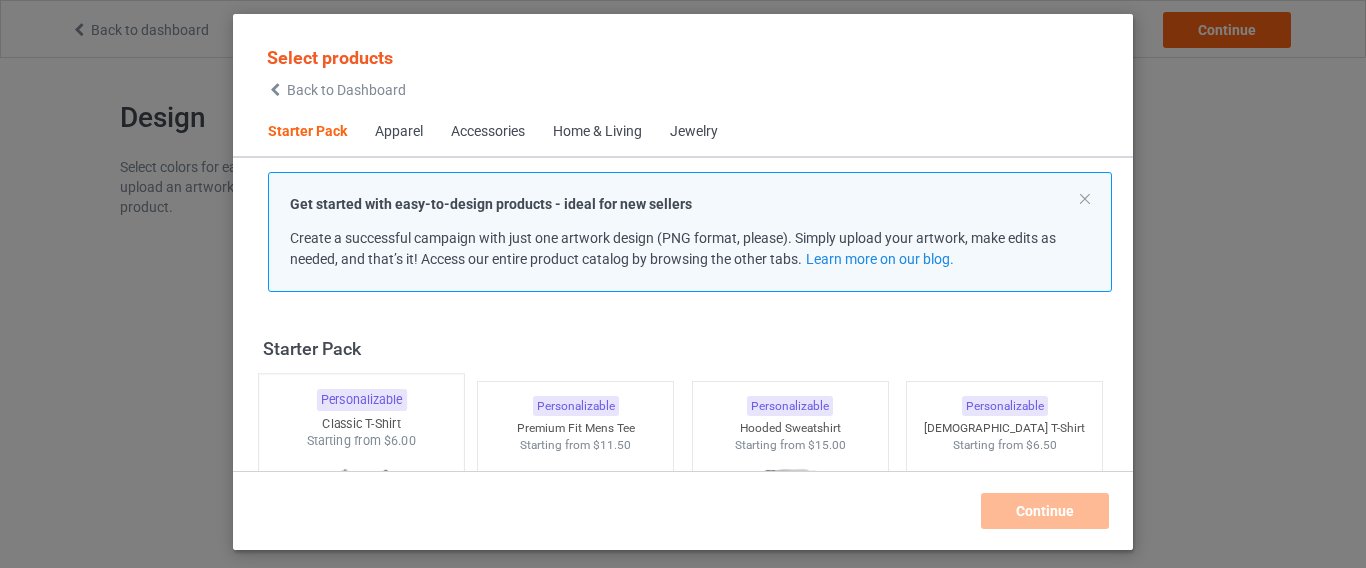 click on "Classic T-Shirt" at bounding box center [361, 423] 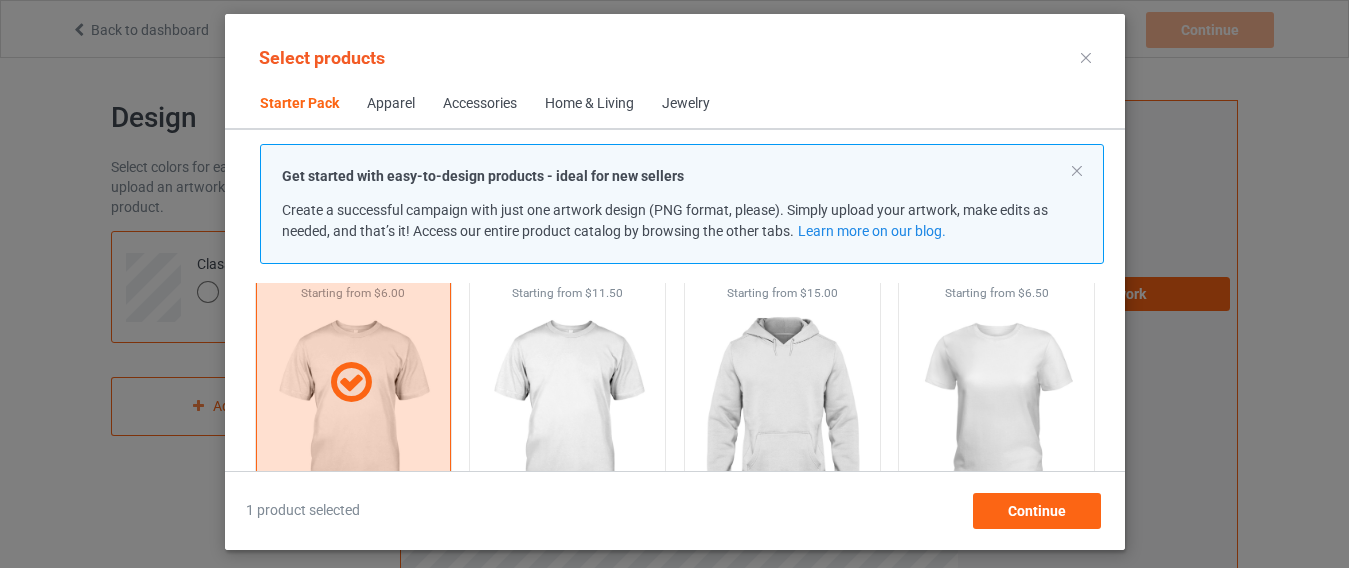 scroll, scrollTop: 160, scrollLeft: 0, axis: vertical 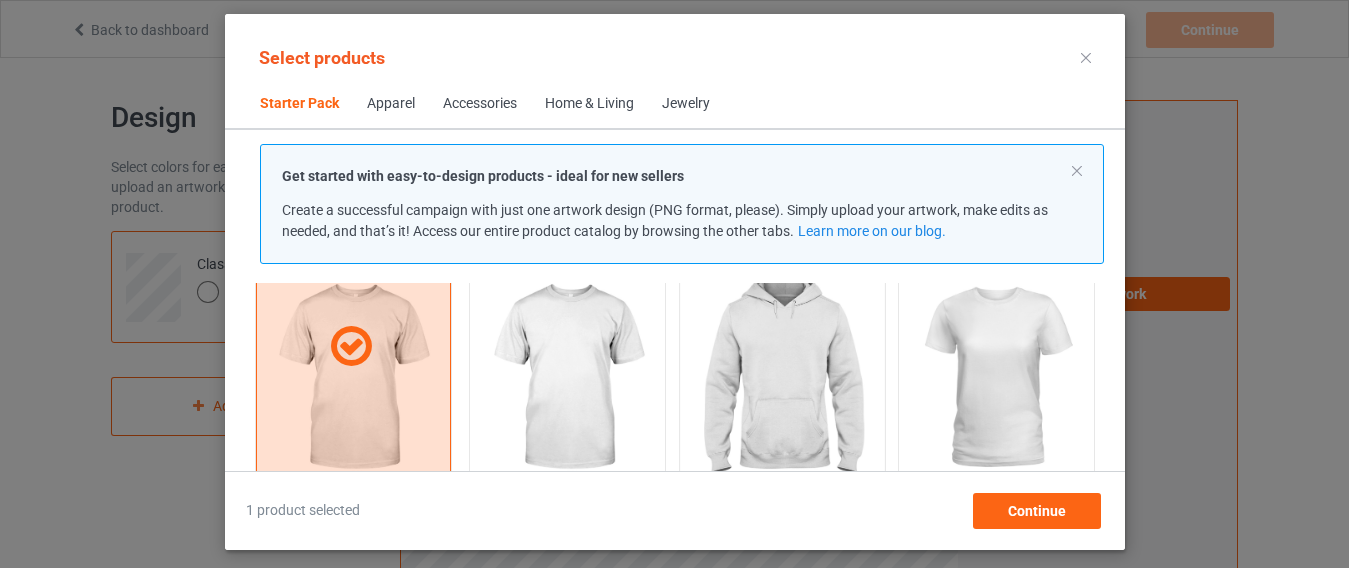 click at bounding box center (782, 379) 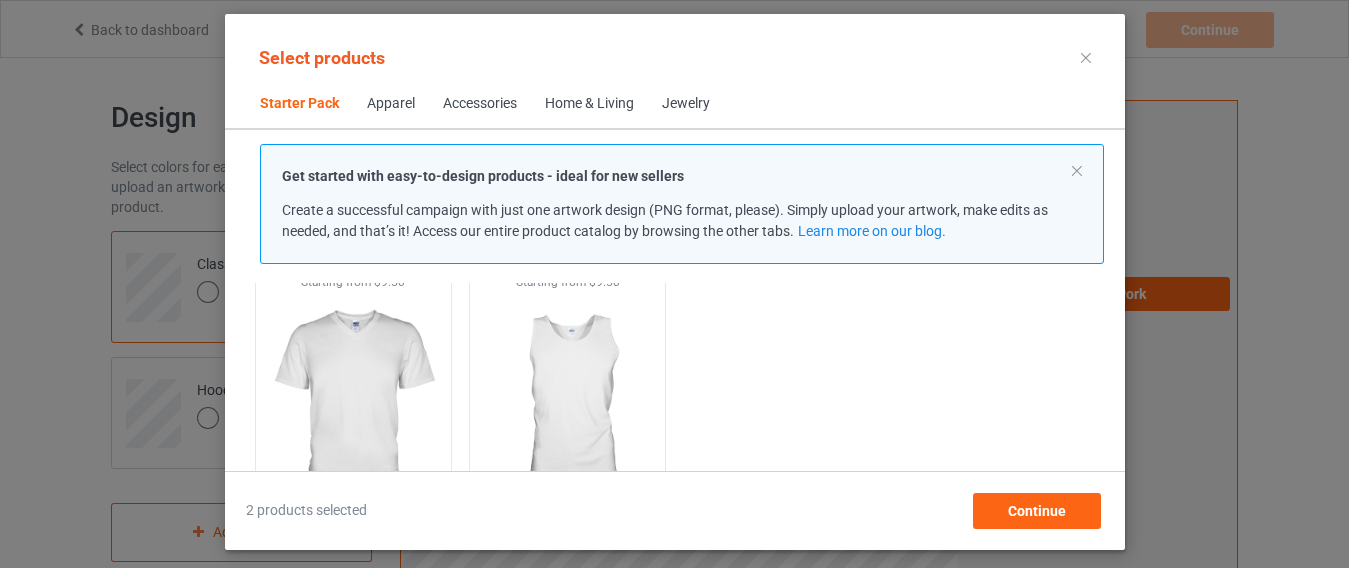 scroll, scrollTop: 480, scrollLeft: 0, axis: vertical 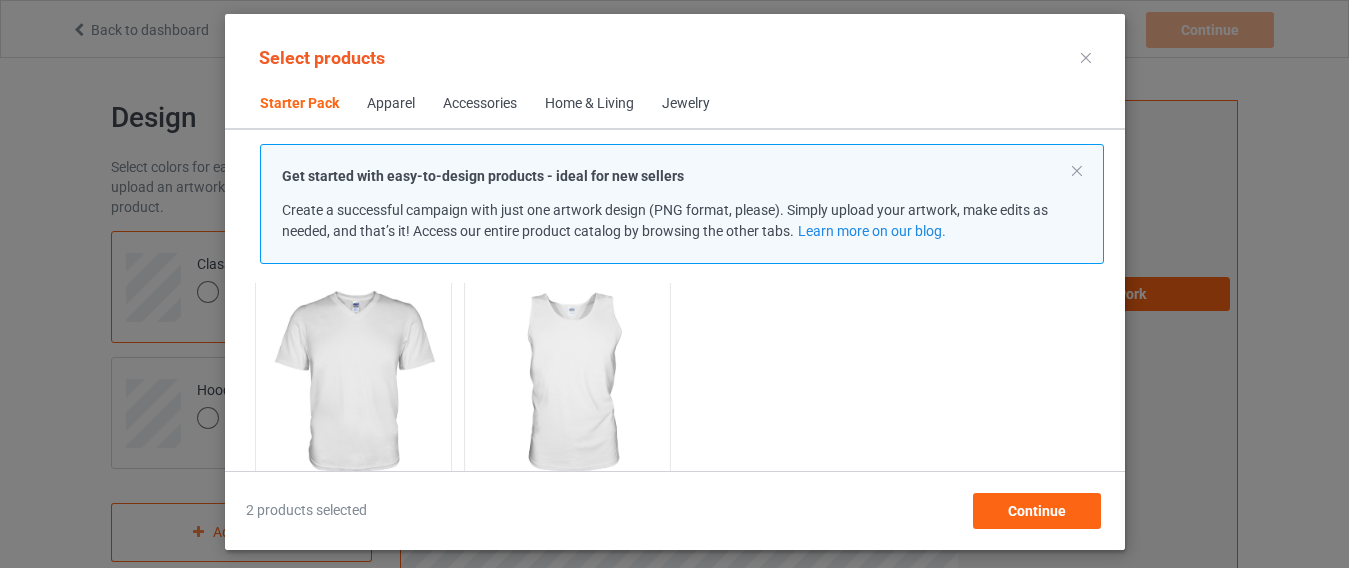 click at bounding box center (567, 384) 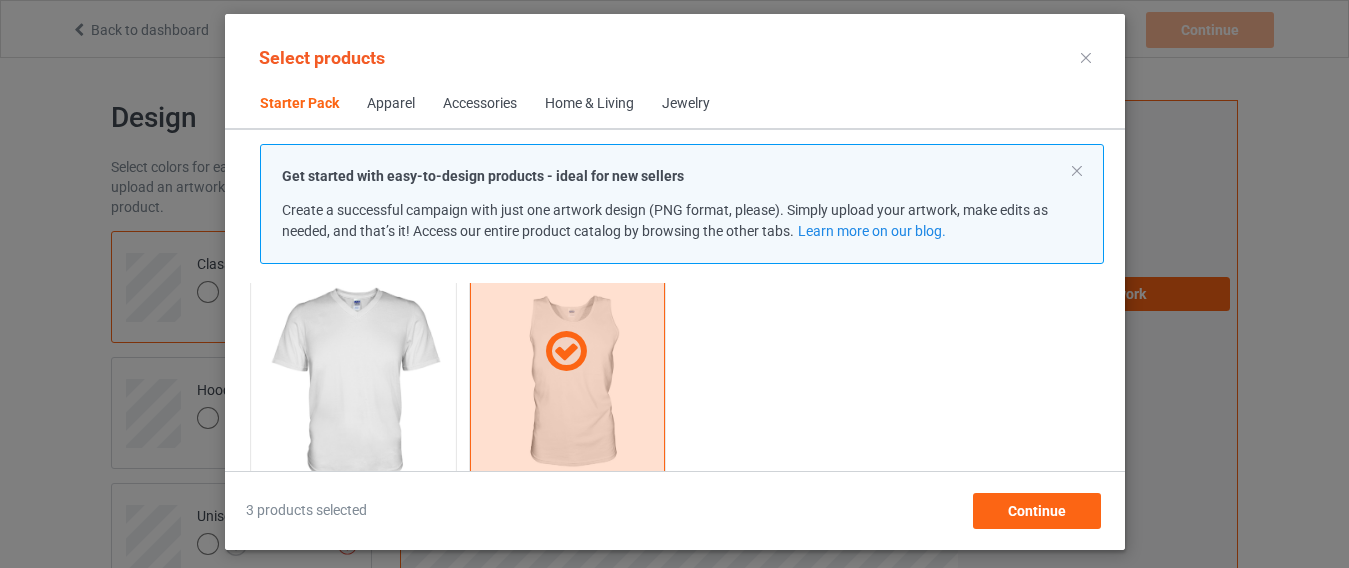 click at bounding box center (353, 384) 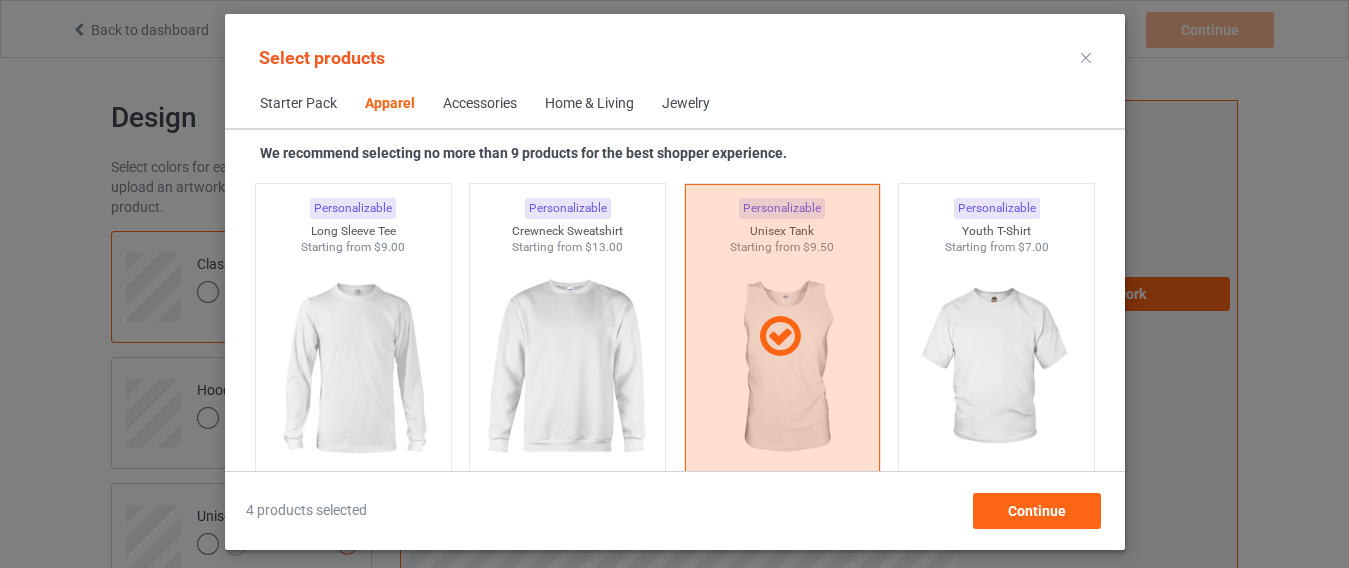 scroll, scrollTop: 1480, scrollLeft: 0, axis: vertical 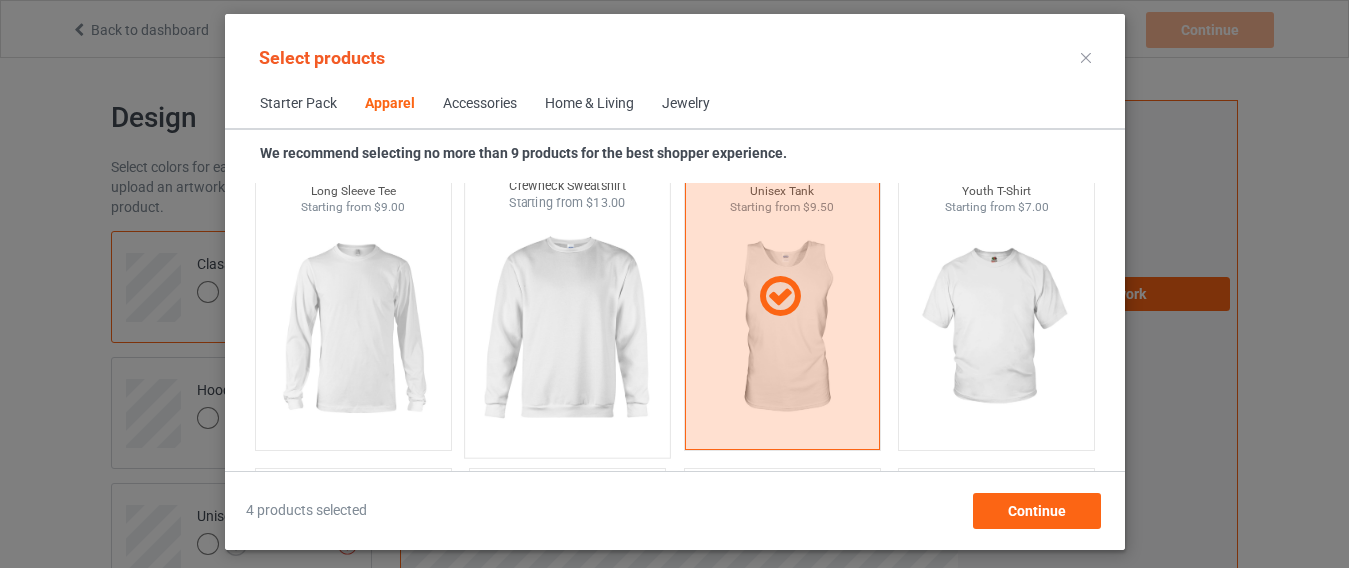 click at bounding box center (567, 329) 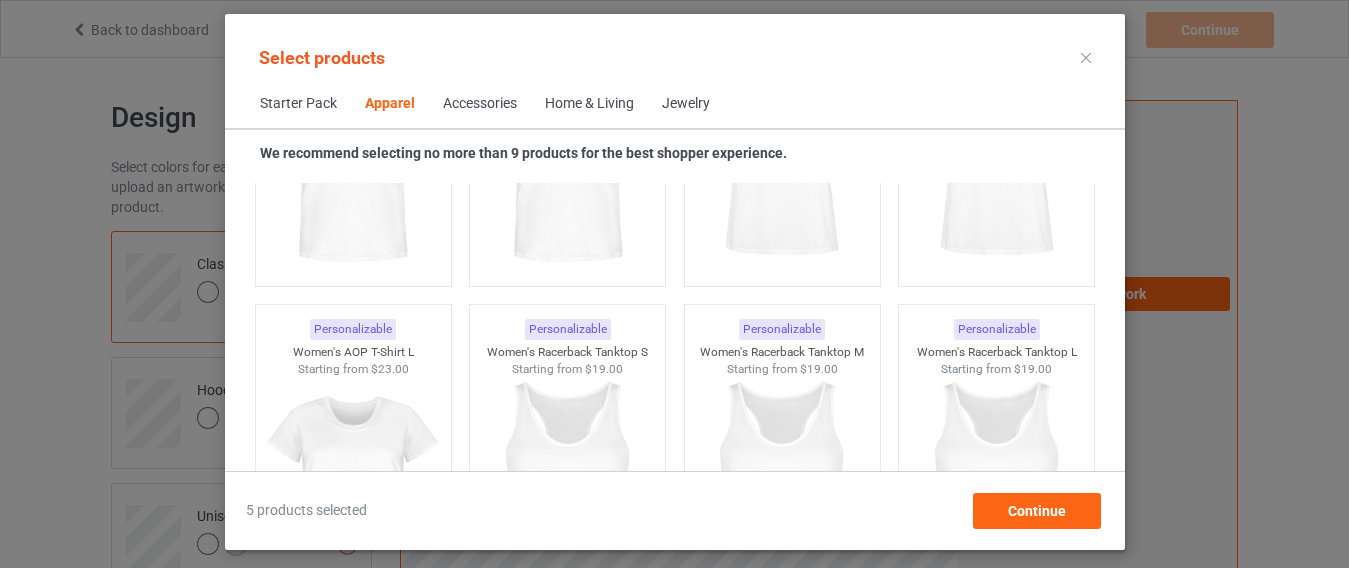 scroll, scrollTop: 3600, scrollLeft: 0, axis: vertical 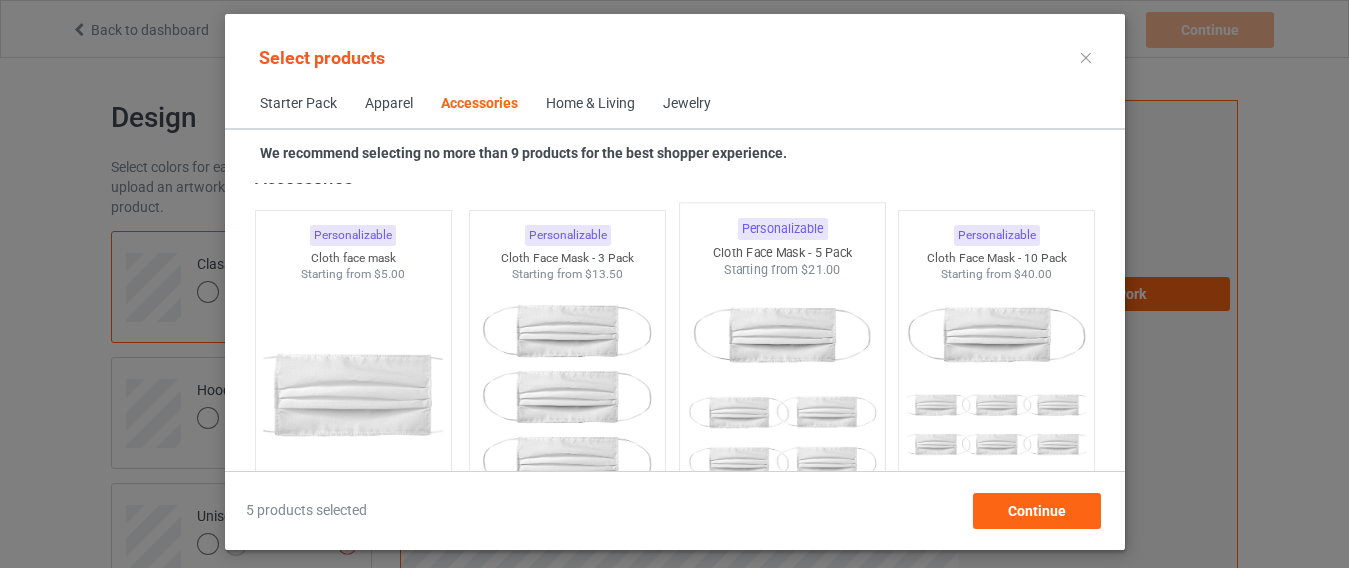 click at bounding box center (782, 396) 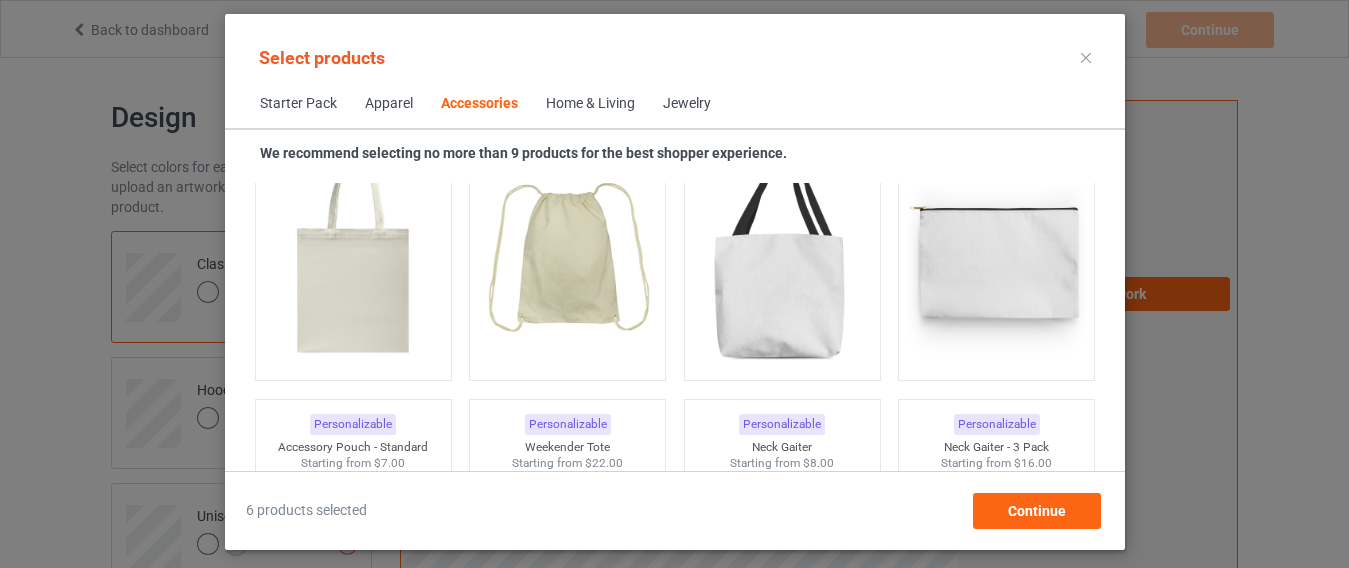 scroll, scrollTop: 5923, scrollLeft: 0, axis: vertical 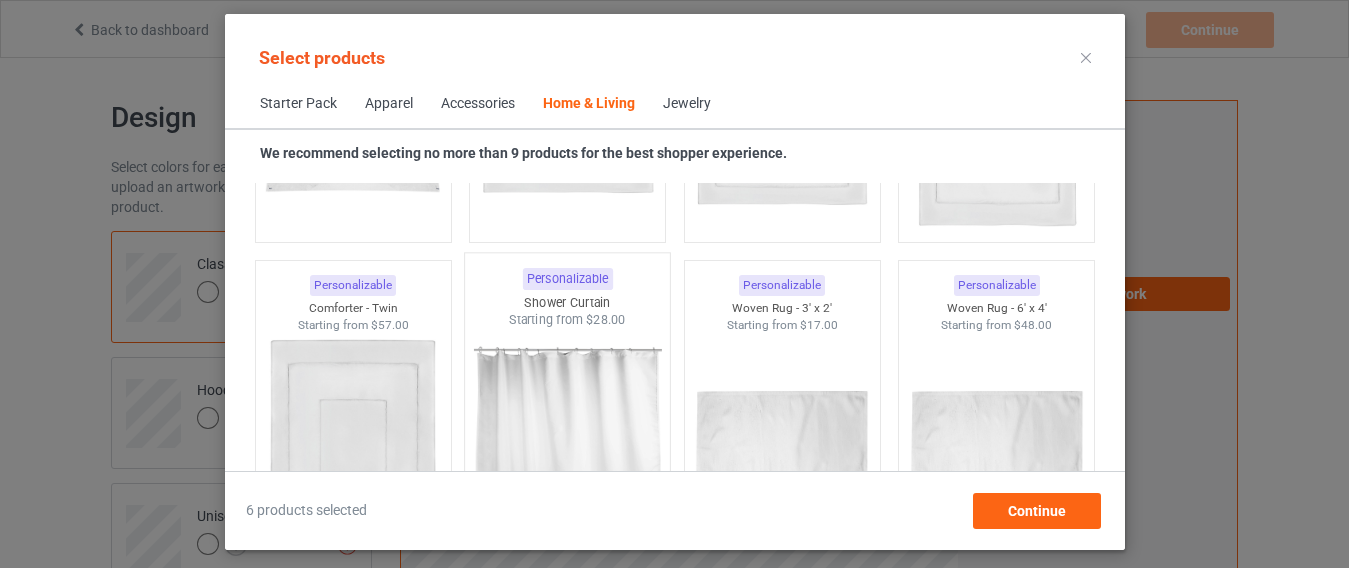 click at bounding box center (567, 446) 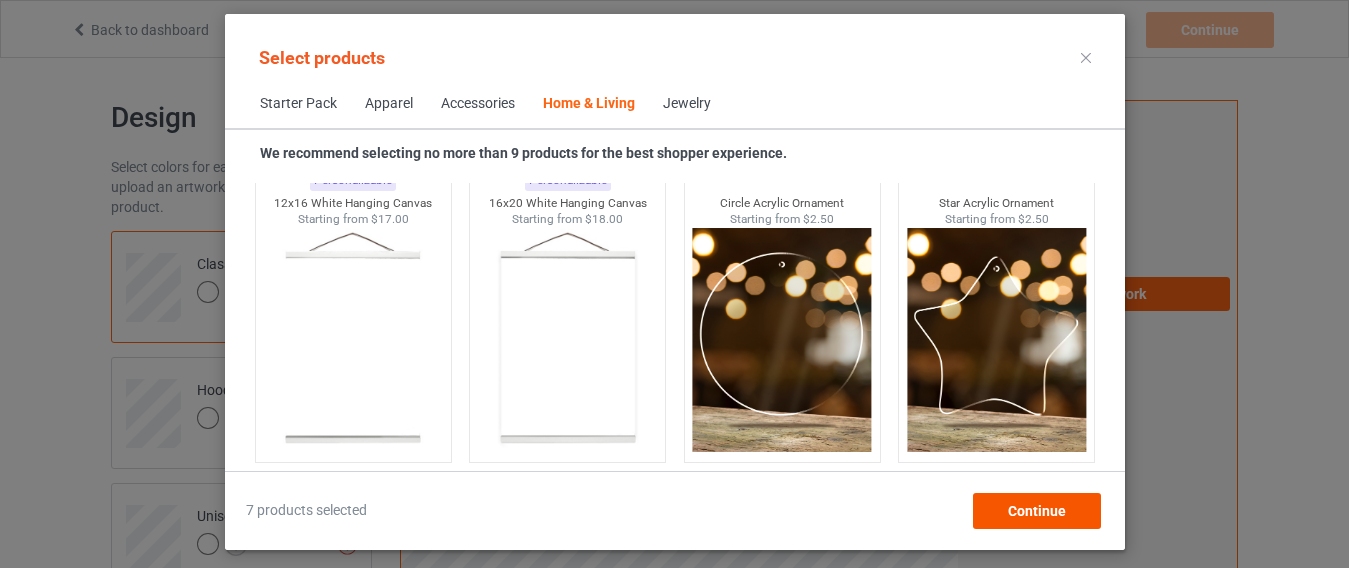 scroll, scrollTop: 19519, scrollLeft: 0, axis: vertical 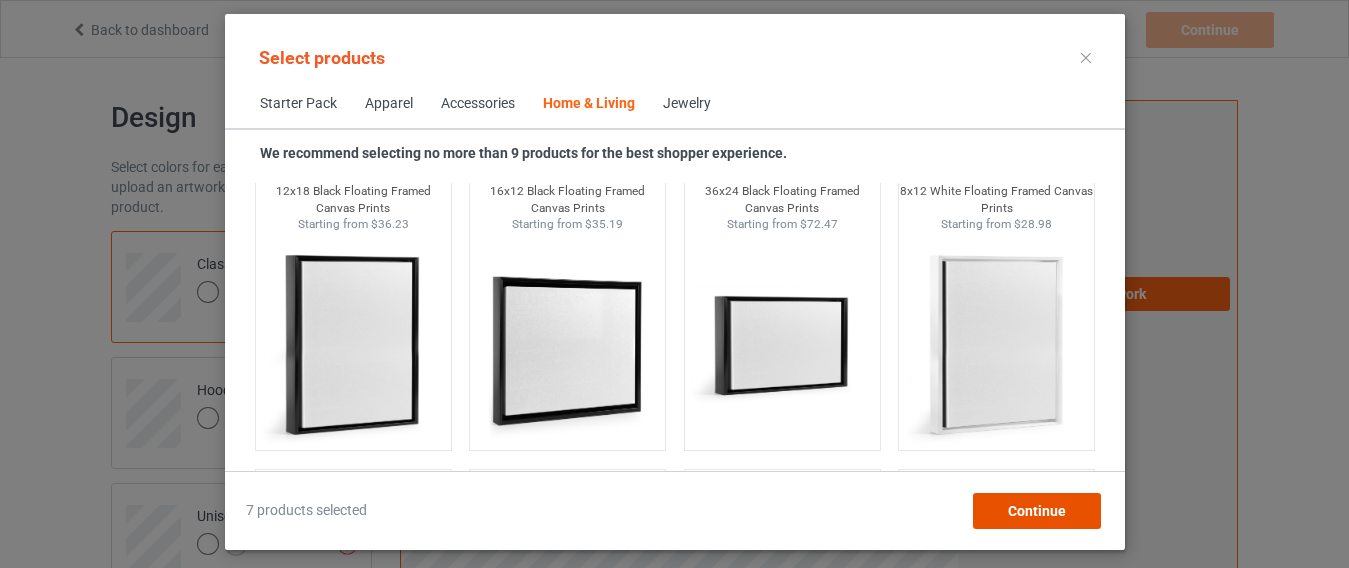 click on "Continue" at bounding box center [1036, 511] 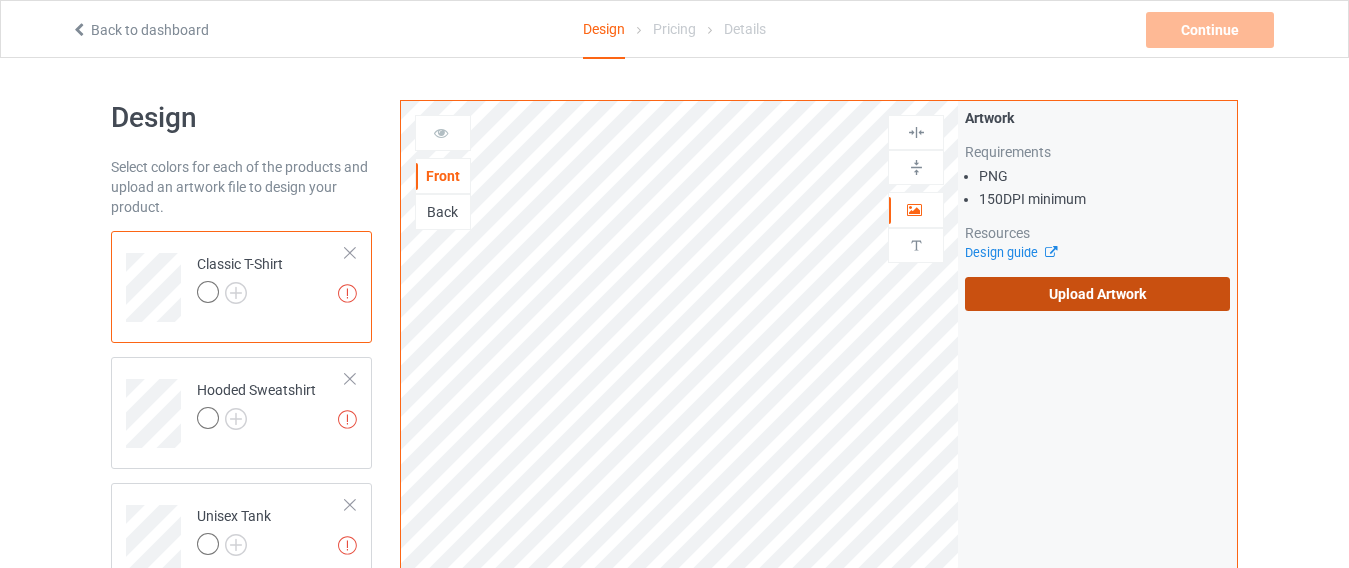 click on "Upload Artwork" at bounding box center (1097, 294) 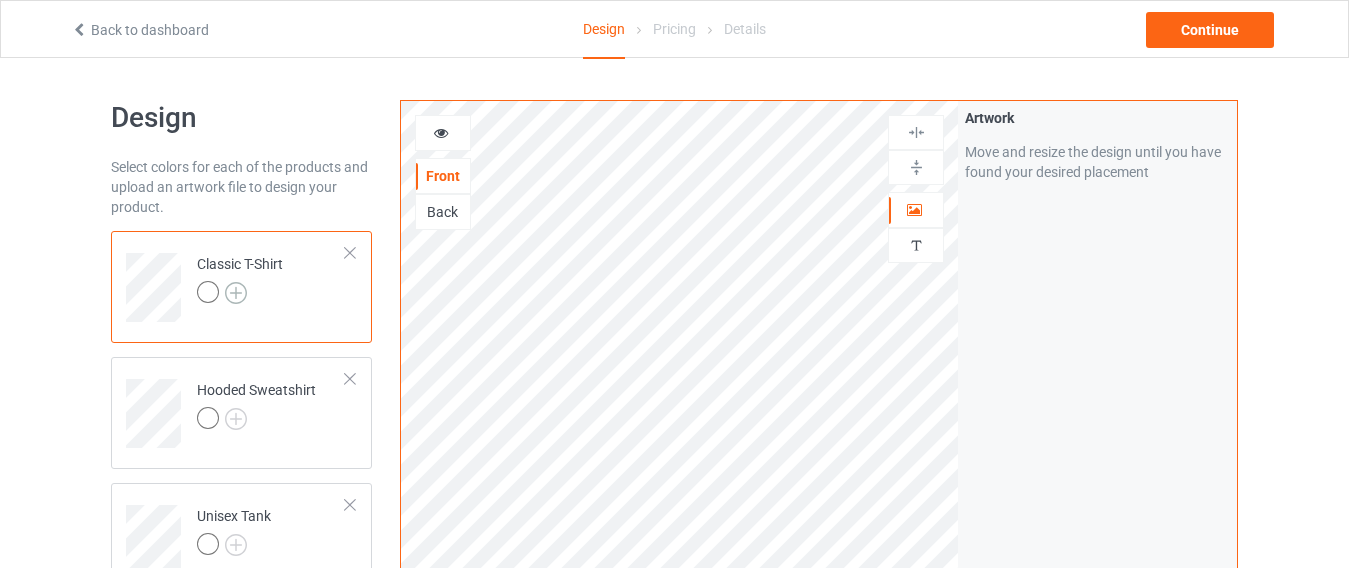 click at bounding box center [236, 293] 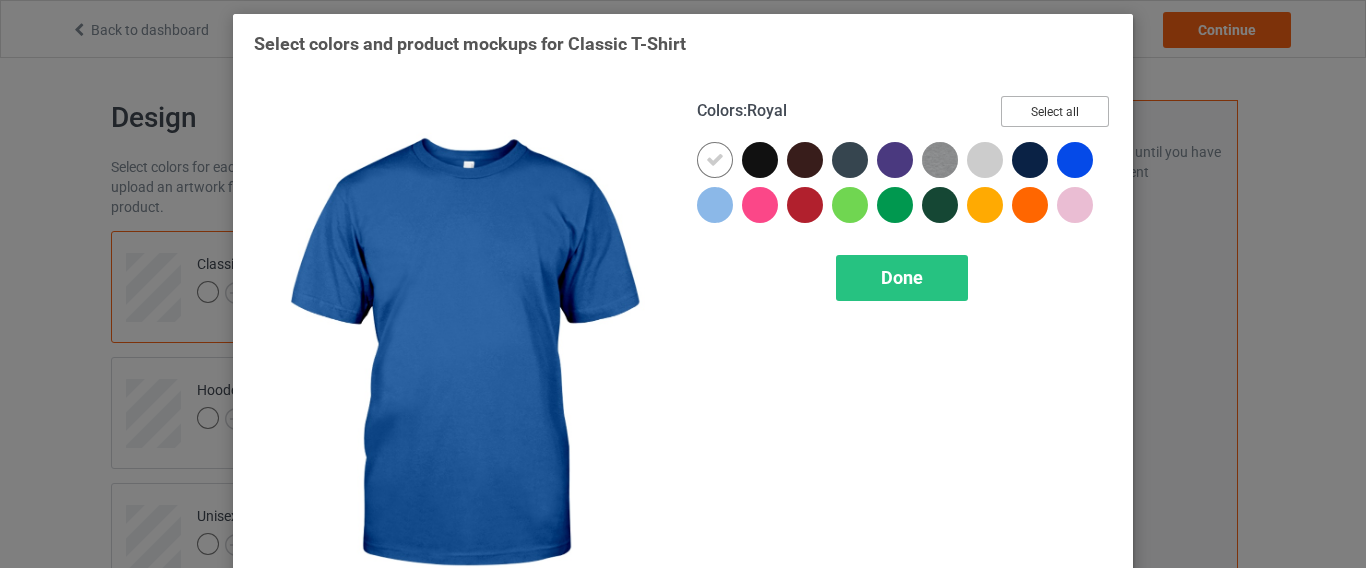 click on "Select all" at bounding box center (1055, 111) 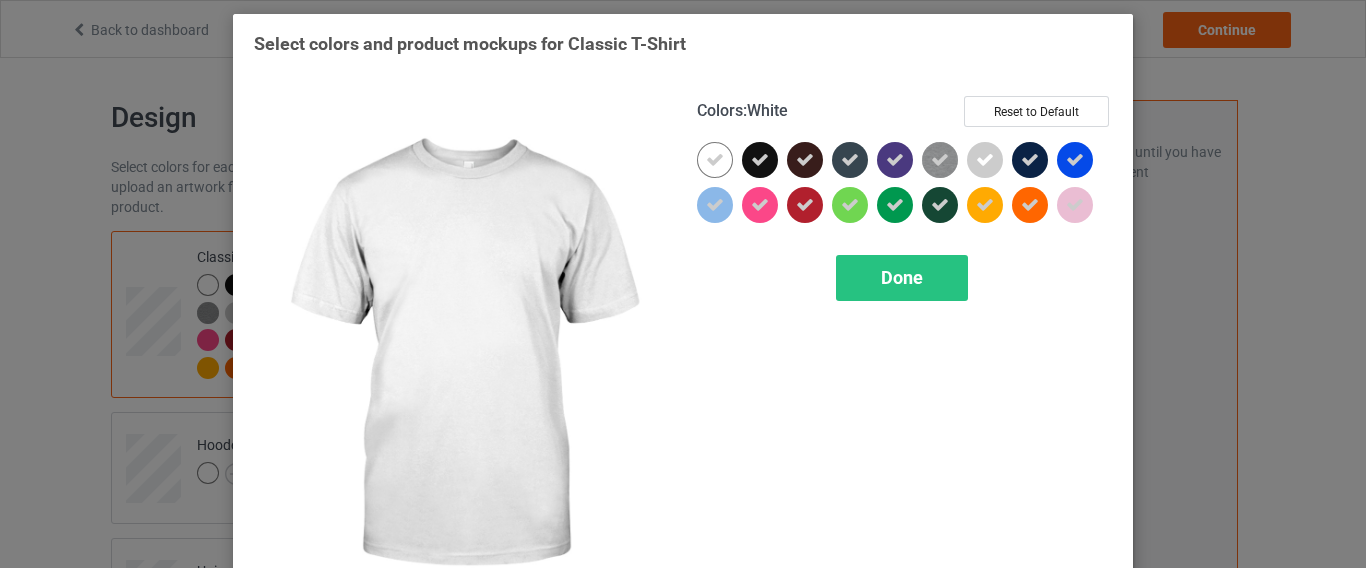 click at bounding box center (715, 160) 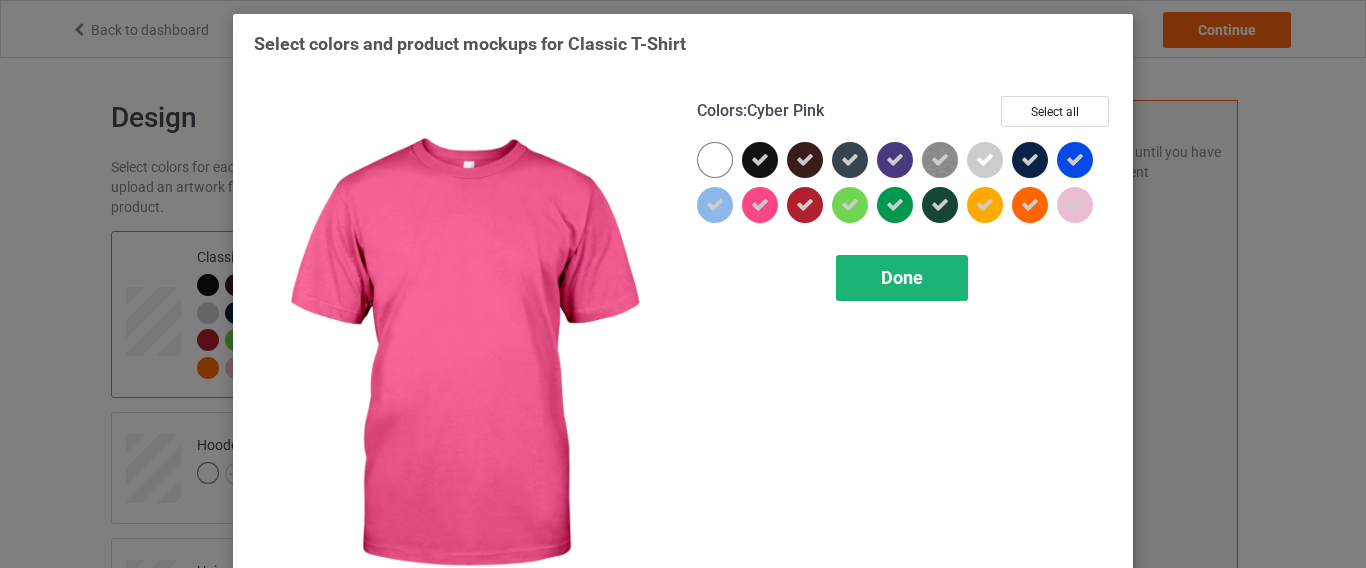 click on "Done" at bounding box center [902, 277] 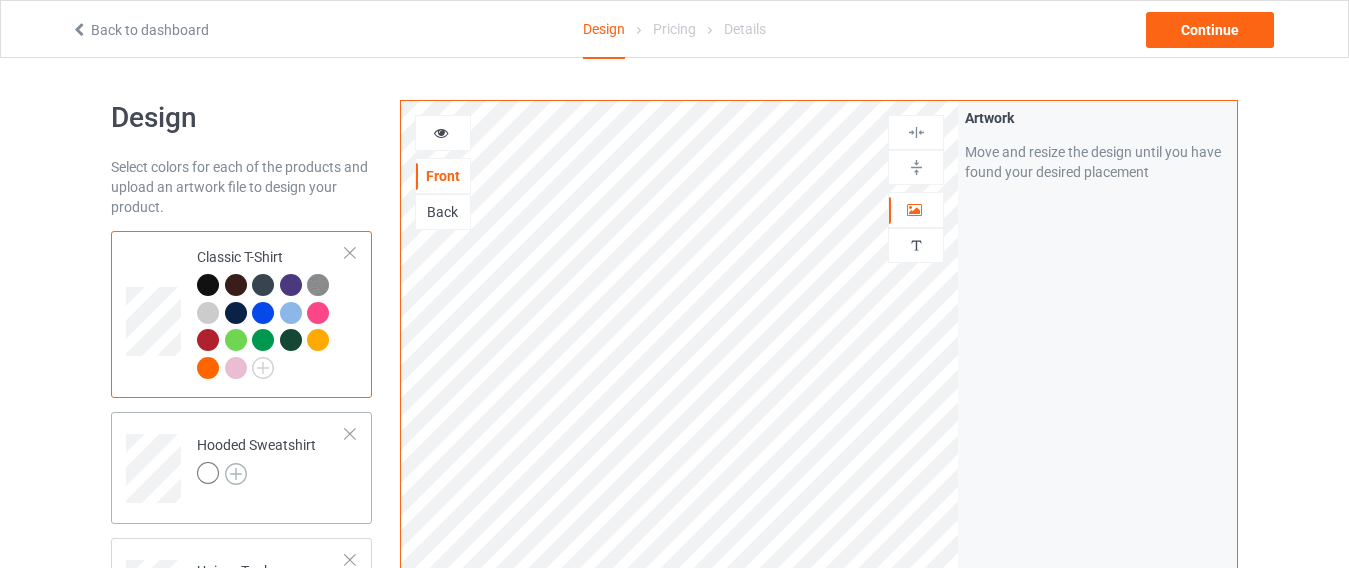 click at bounding box center [236, 474] 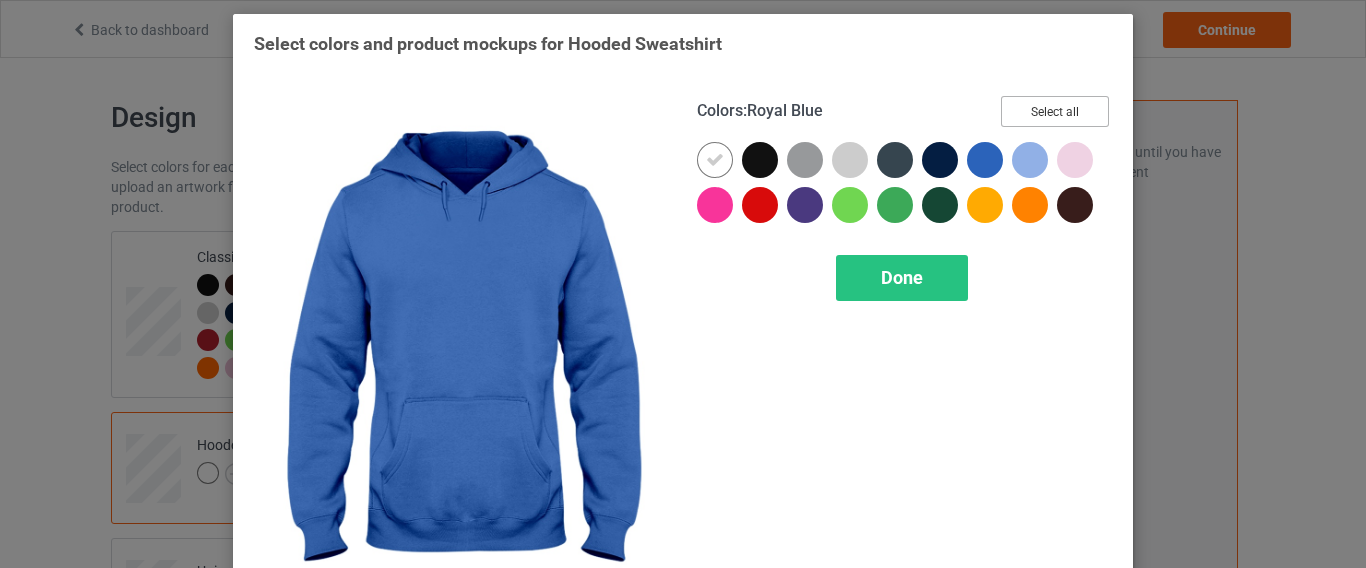 click on "Select all" at bounding box center (1055, 111) 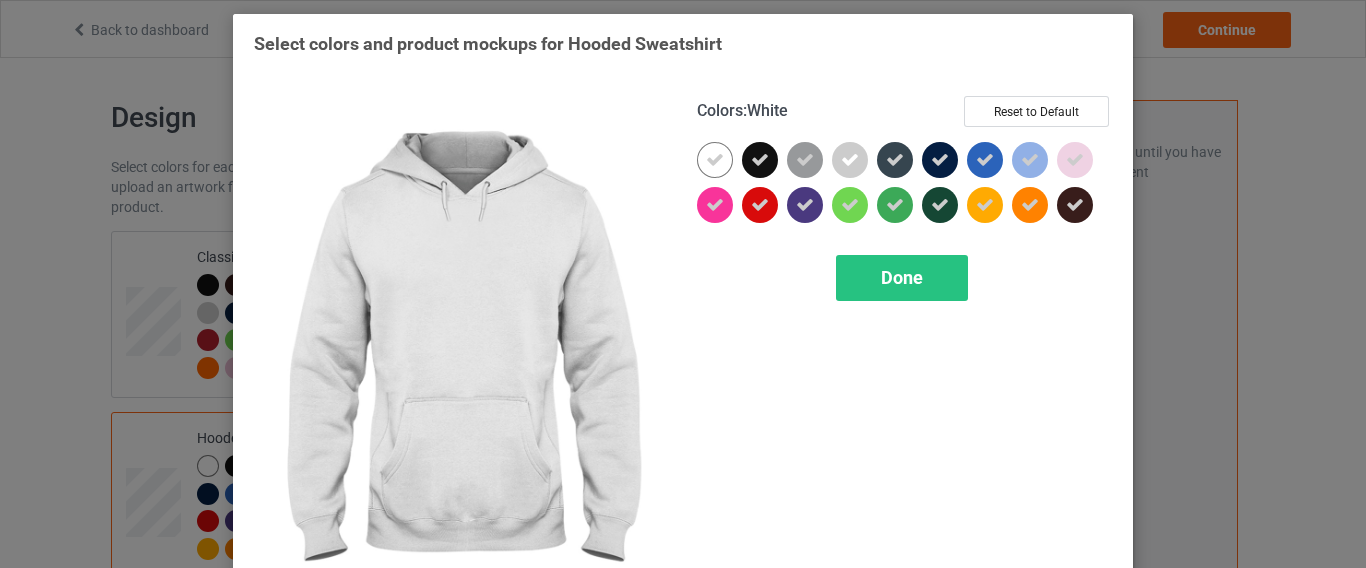 click at bounding box center [715, 160] 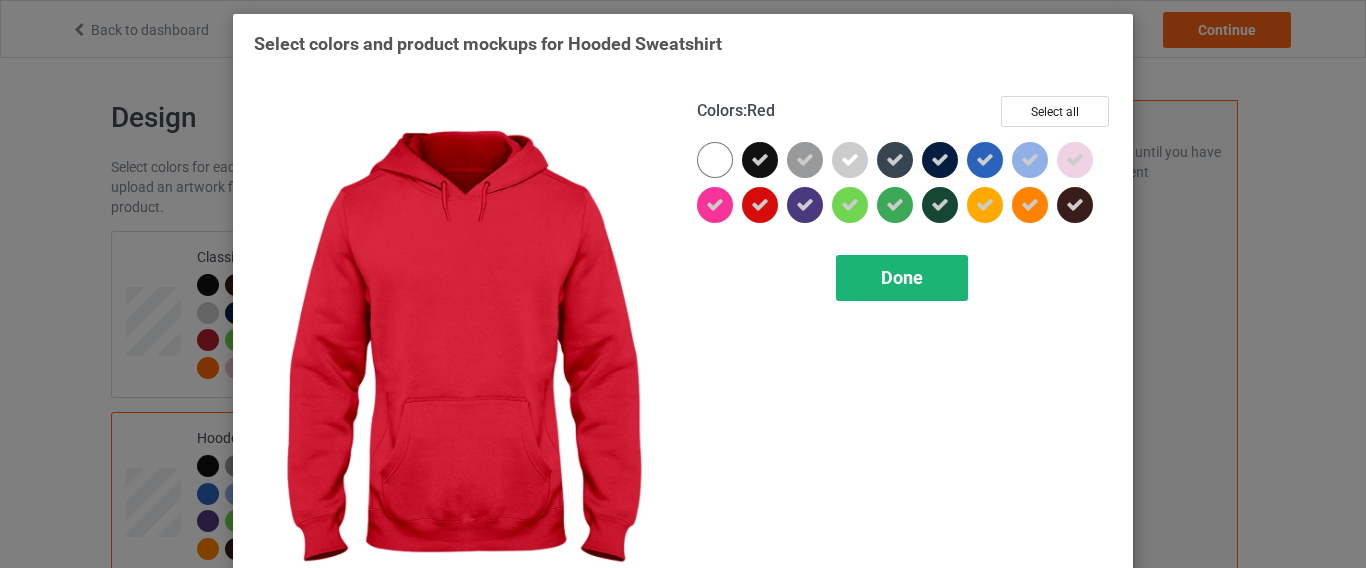 click on "Done" at bounding box center (902, 278) 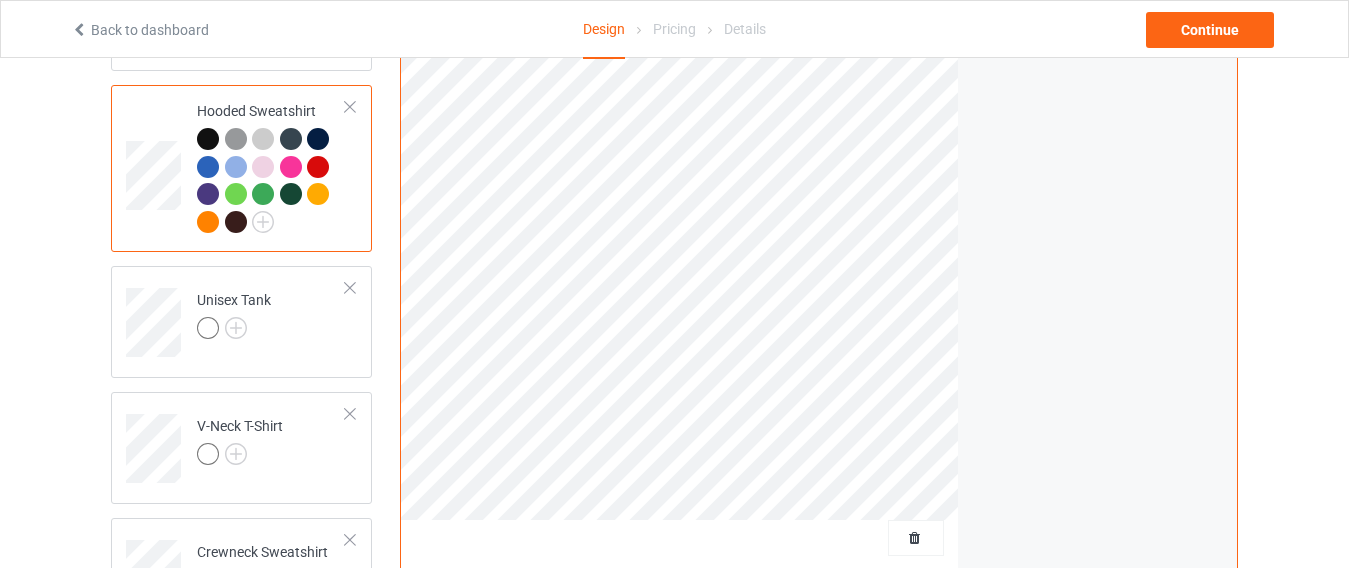 scroll, scrollTop: 393, scrollLeft: 0, axis: vertical 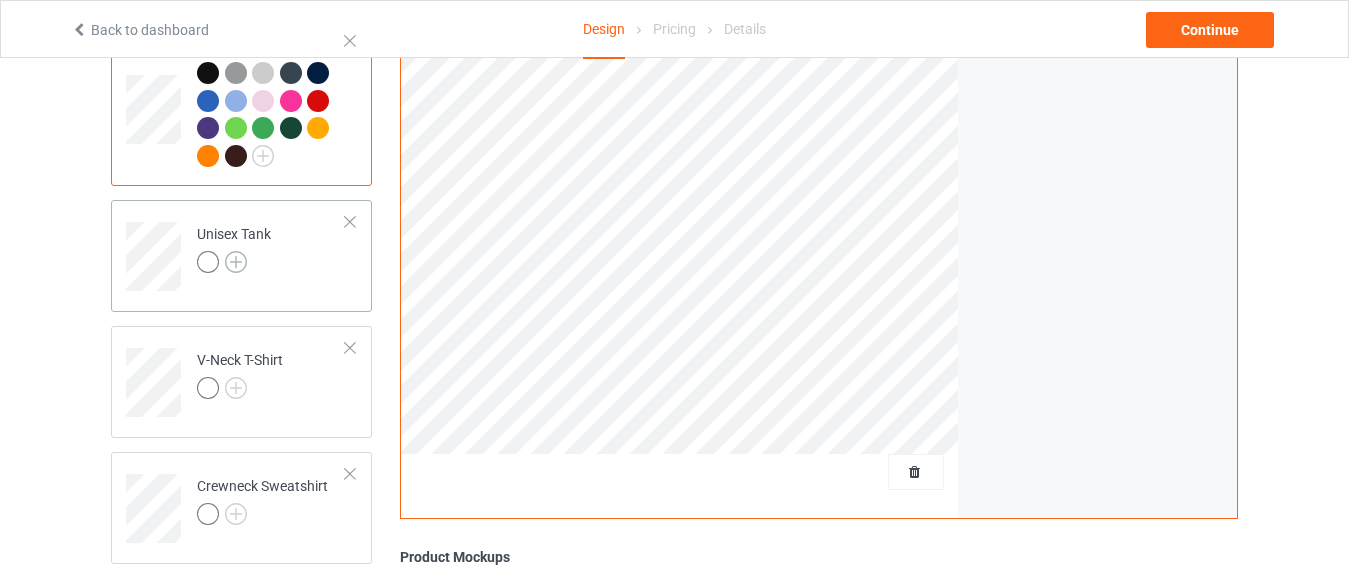 click at bounding box center (236, 262) 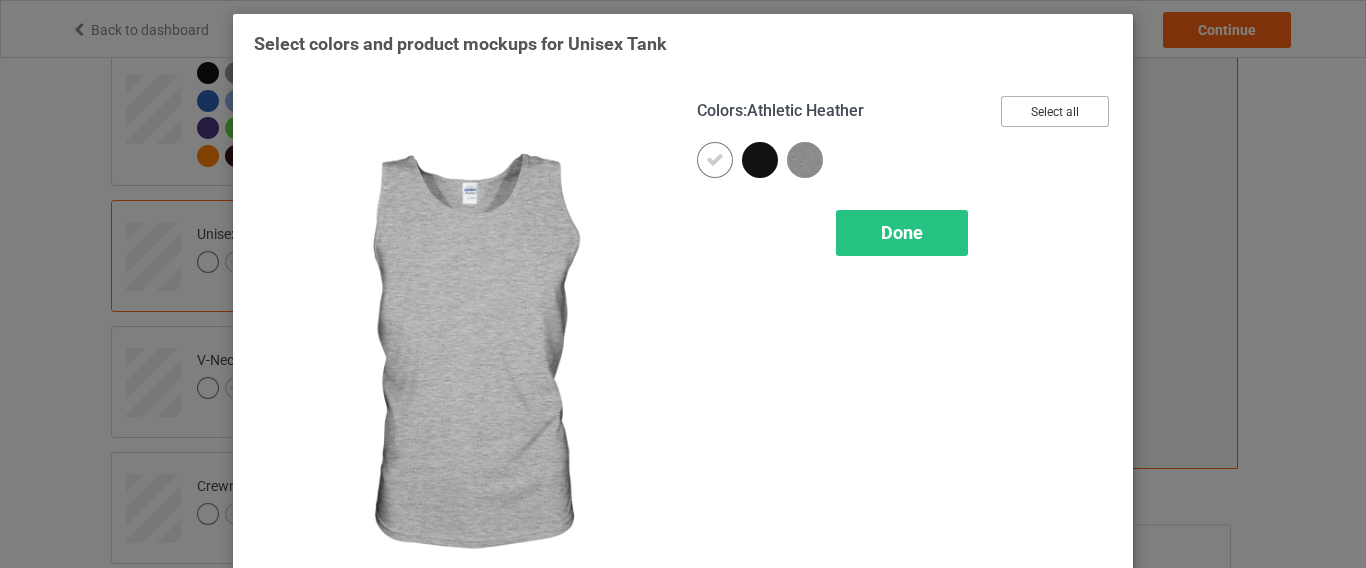 click on "Select all" at bounding box center (1055, 111) 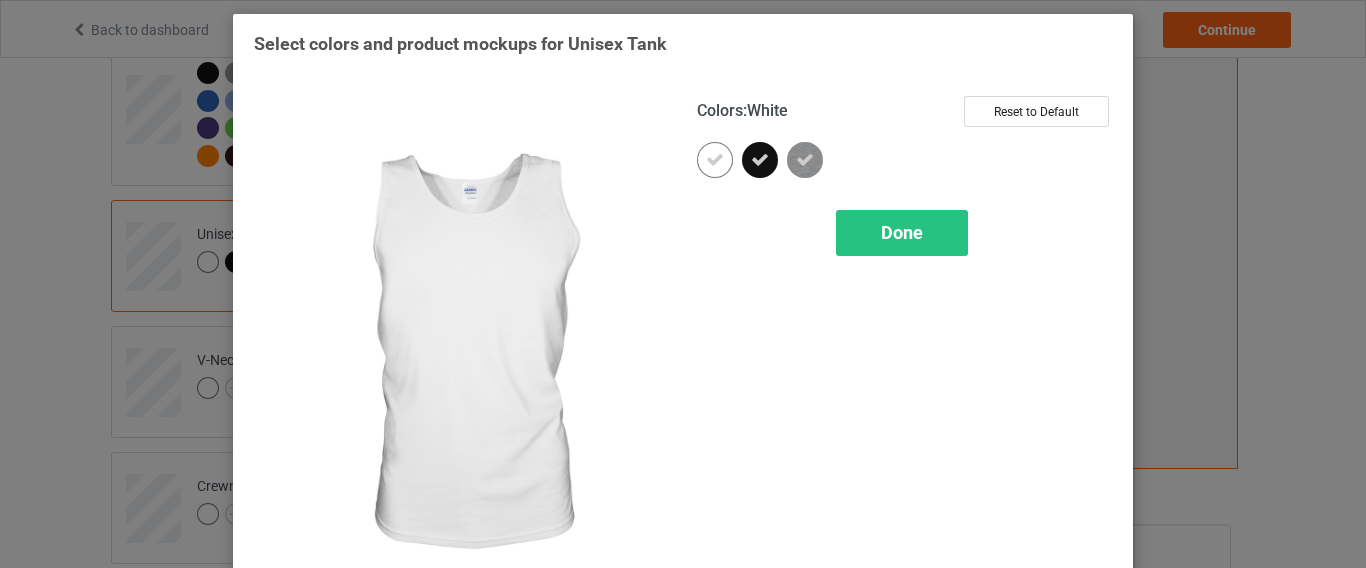 click at bounding box center [715, 160] 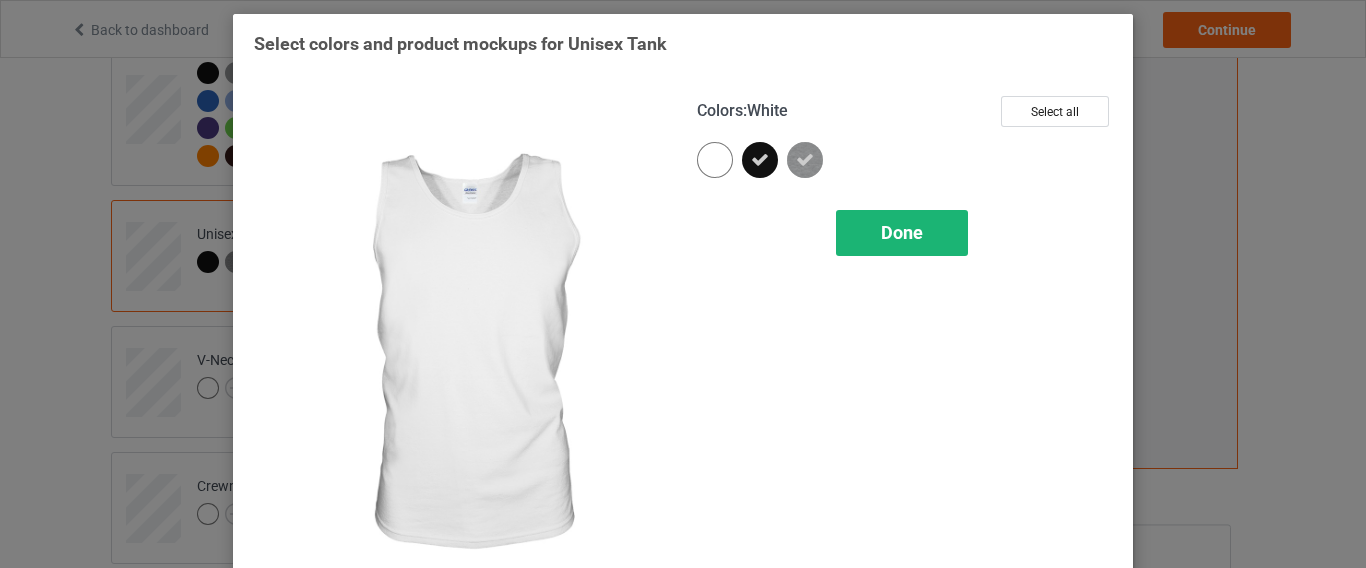 click on "Done" at bounding box center (902, 233) 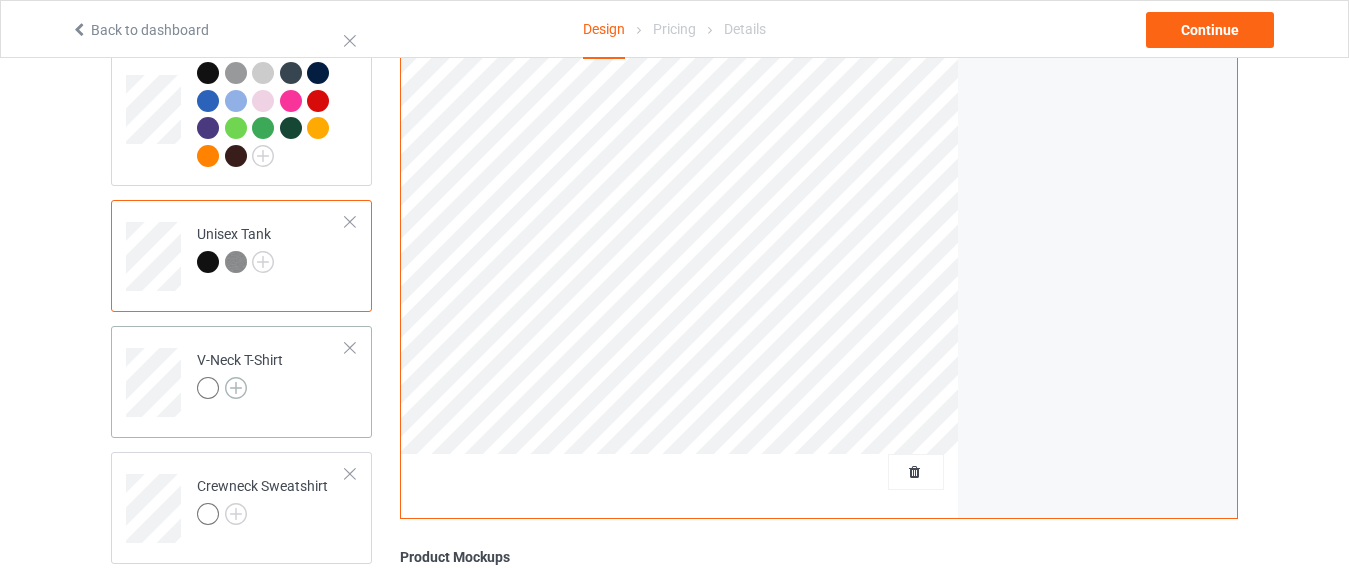 click at bounding box center [236, 388] 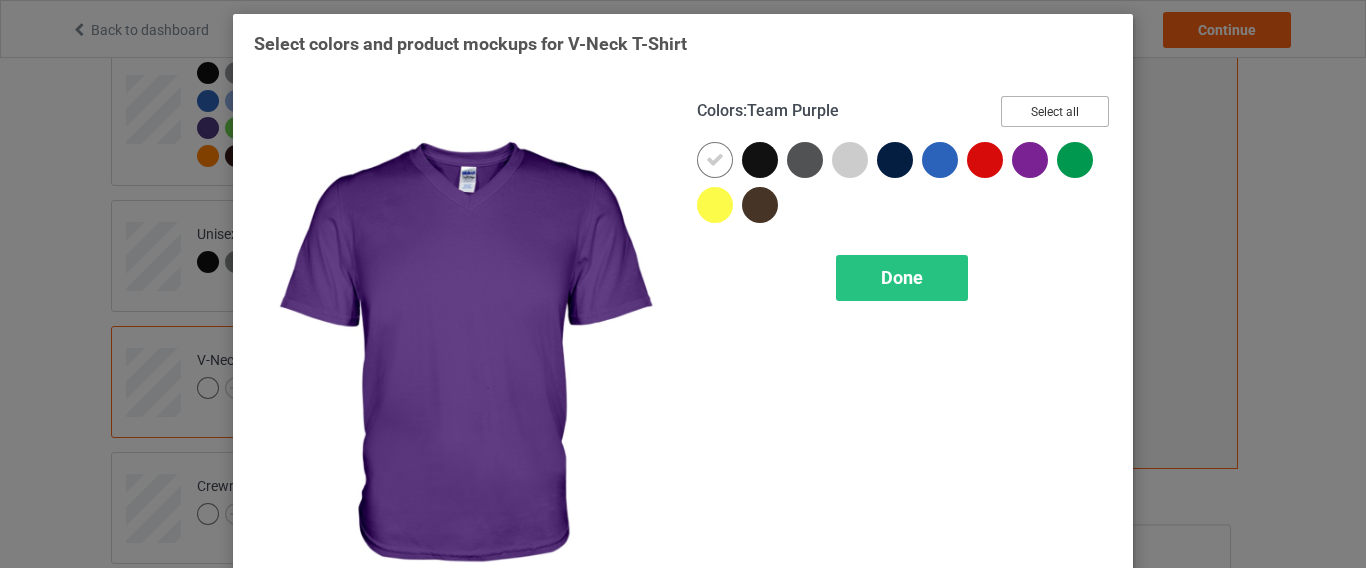 click on "Select all" at bounding box center [1055, 111] 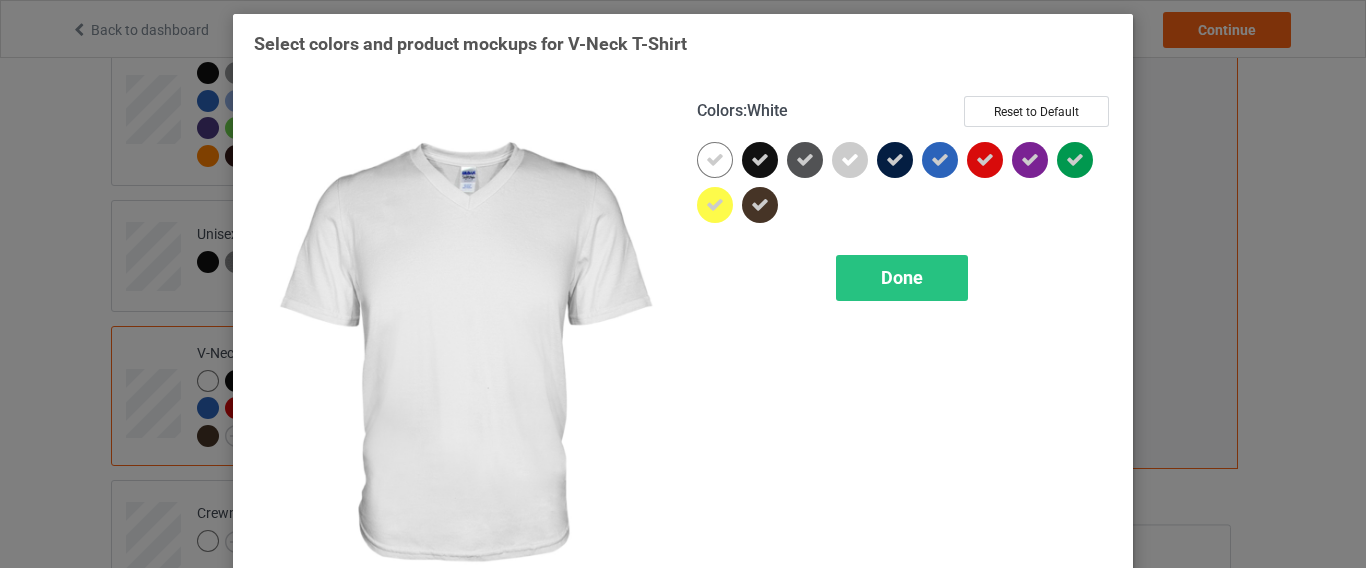 click at bounding box center (715, 160) 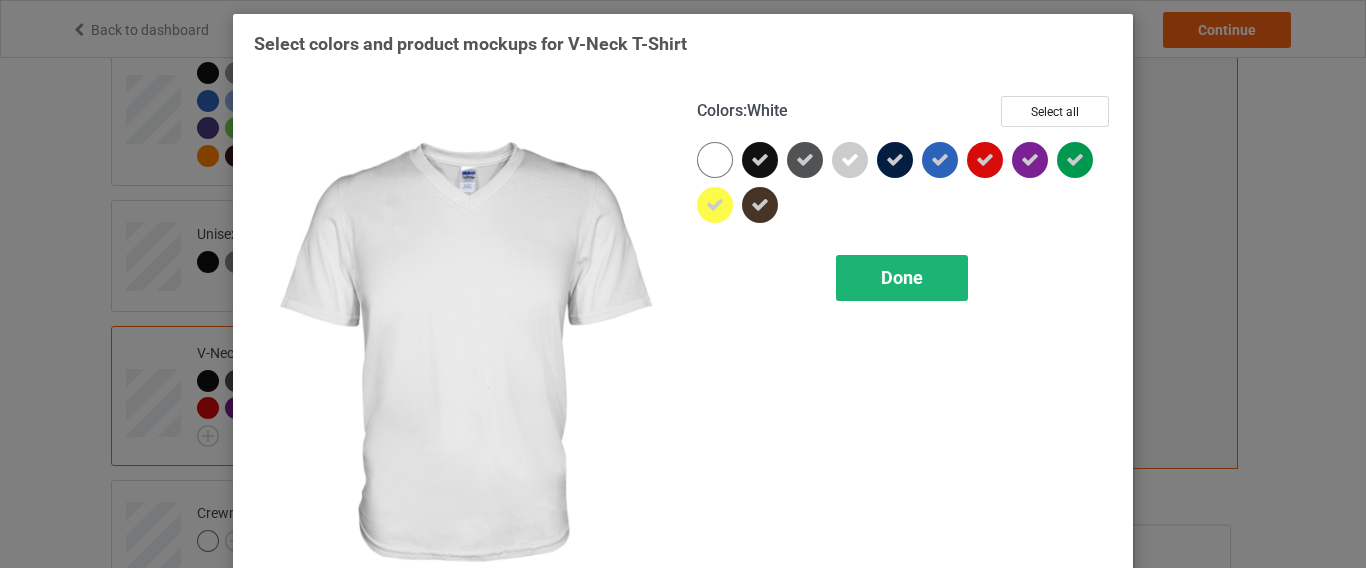 click on "Done" at bounding box center (902, 278) 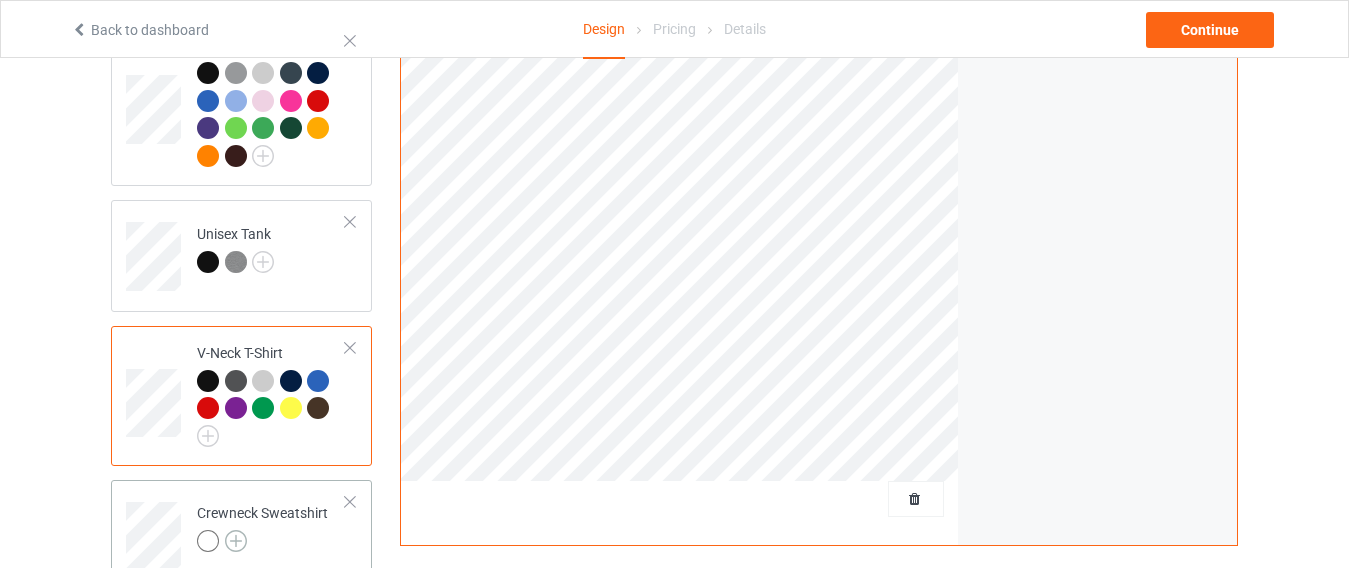 click at bounding box center [236, 541] 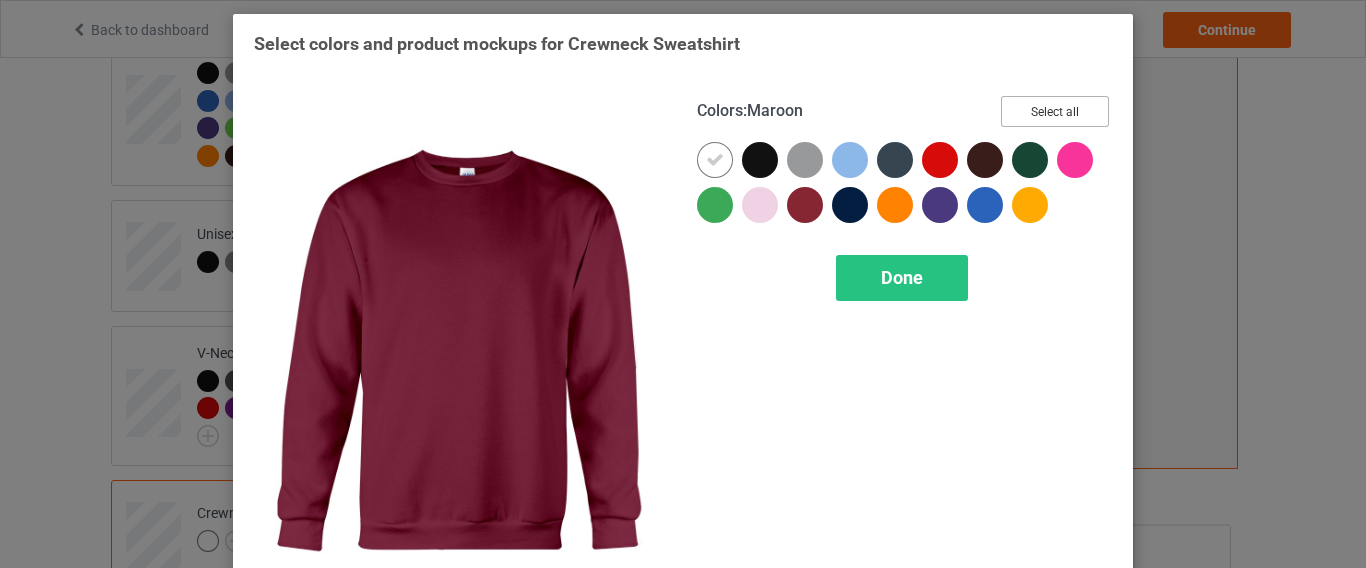 click on "Select all" at bounding box center [1055, 111] 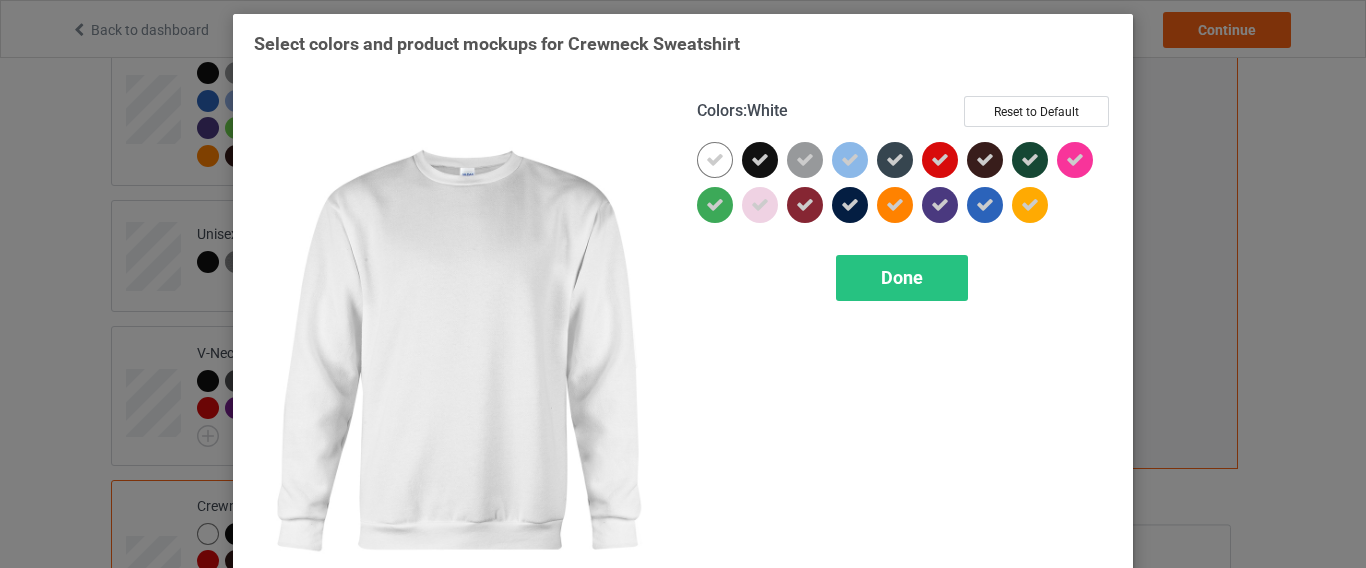click at bounding box center (715, 160) 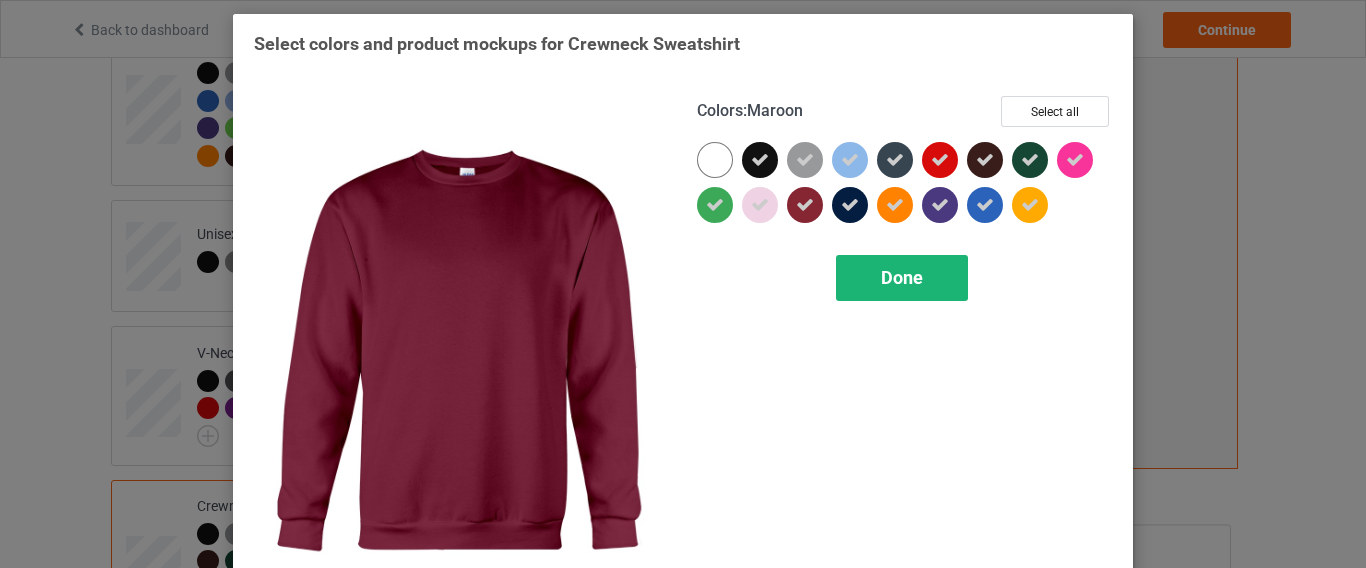 click on "Done" at bounding box center [902, 277] 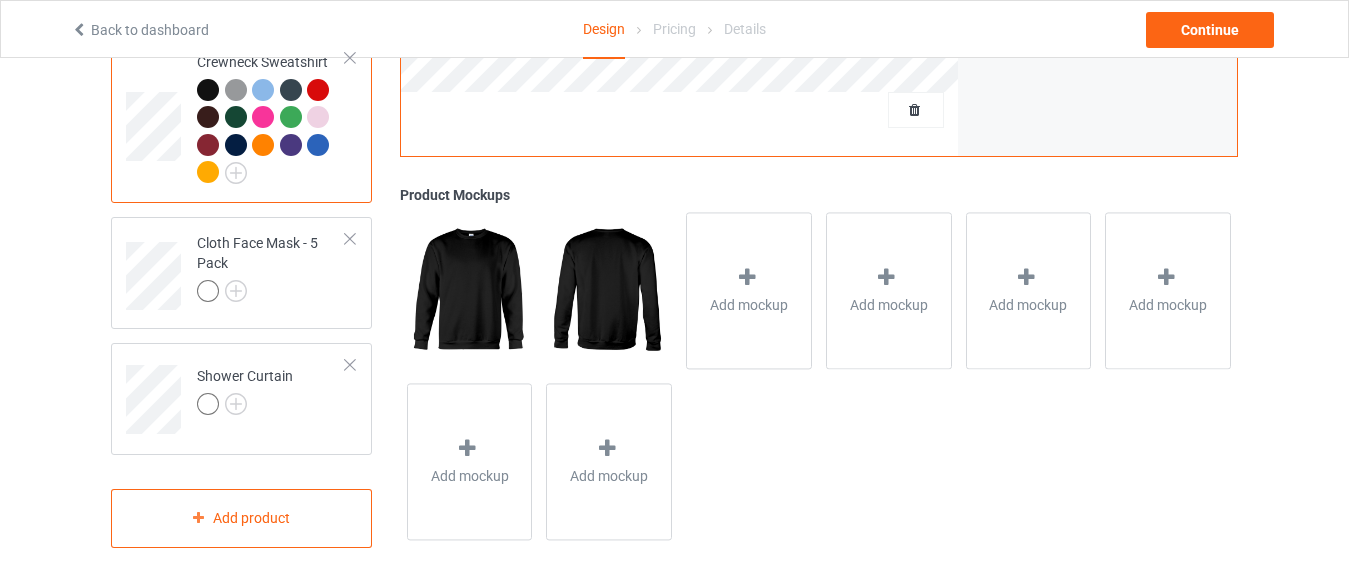 scroll, scrollTop: 862, scrollLeft: 0, axis: vertical 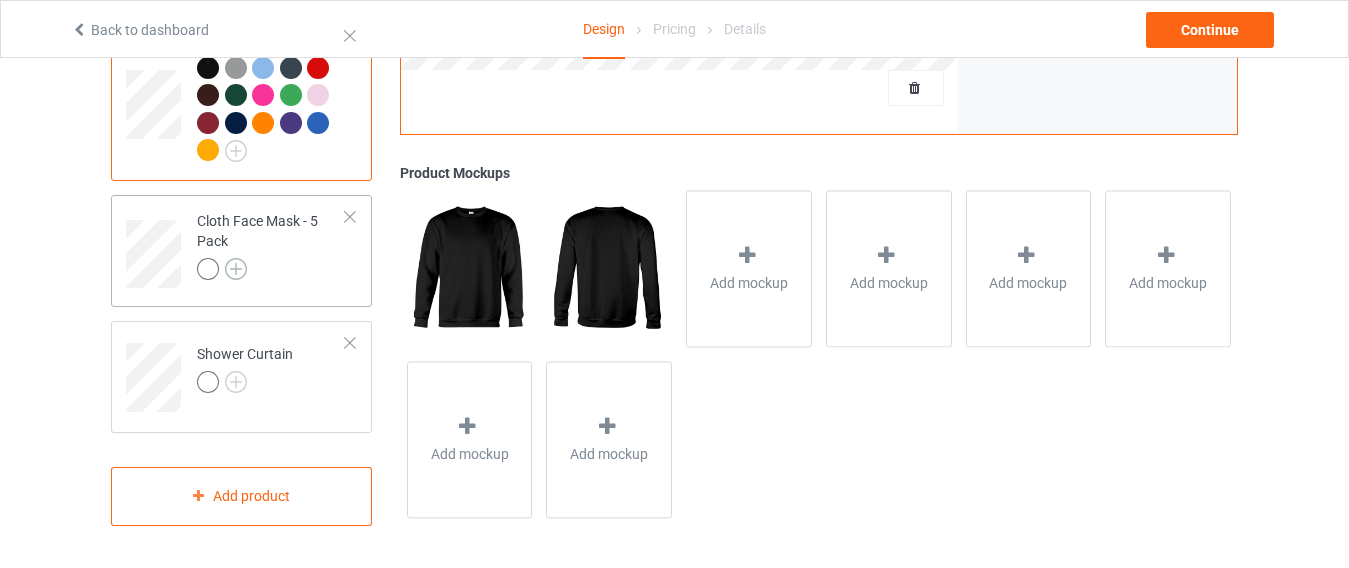 click at bounding box center [236, 269] 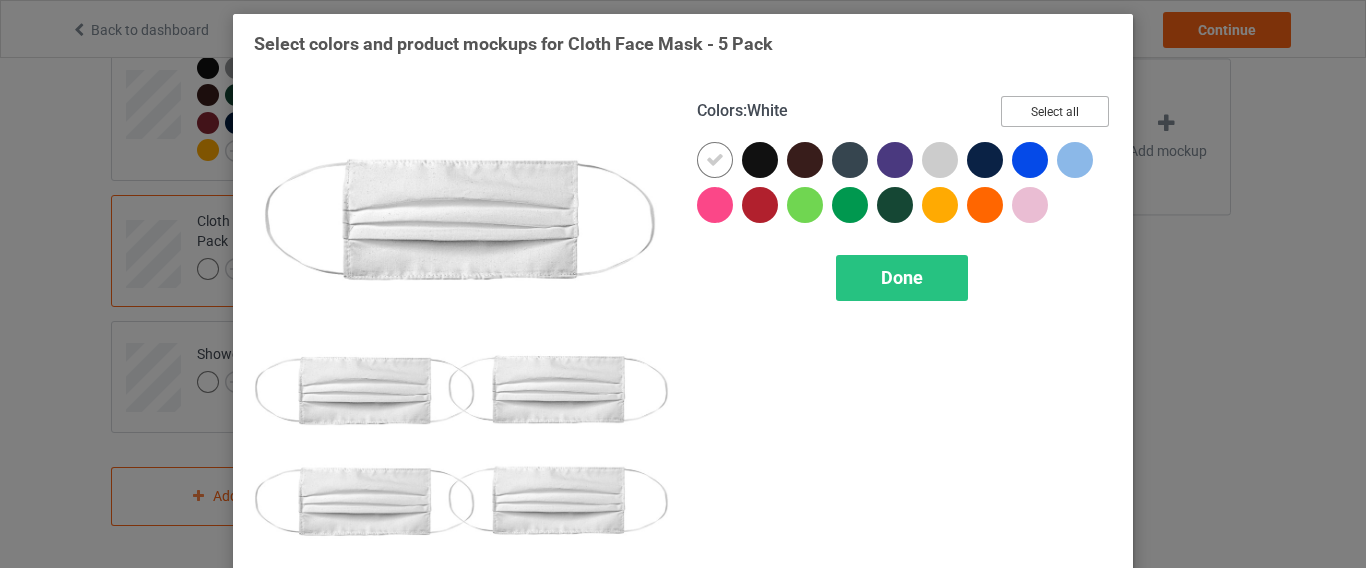 click on "Select all" at bounding box center [1055, 111] 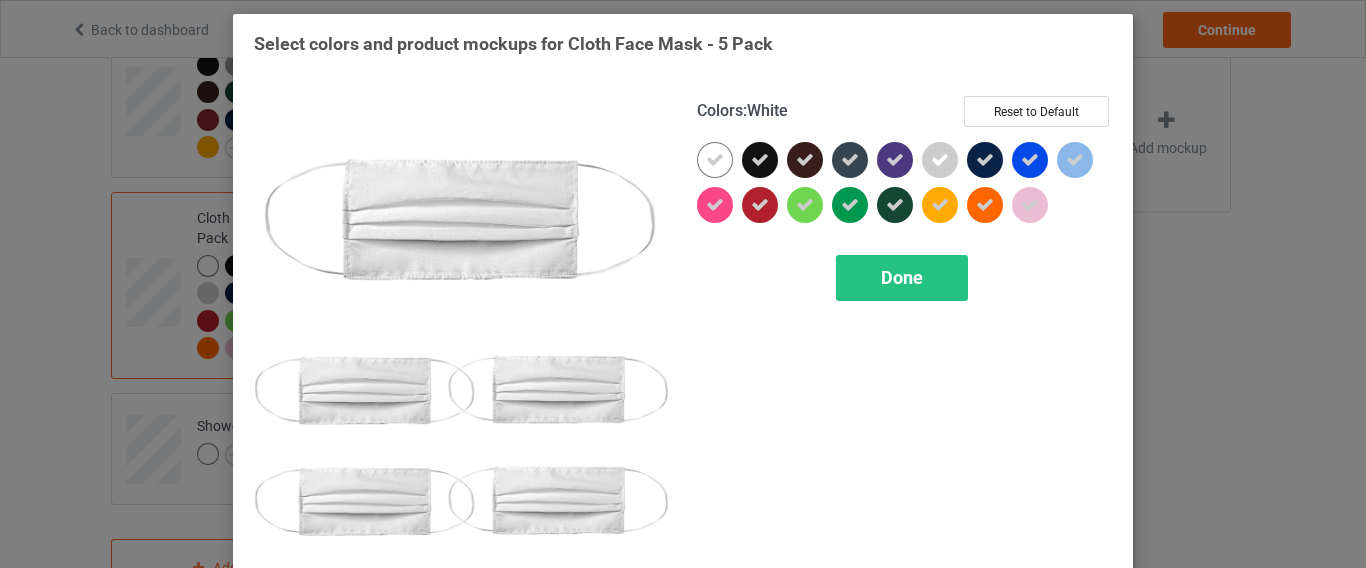 click at bounding box center (715, 160) 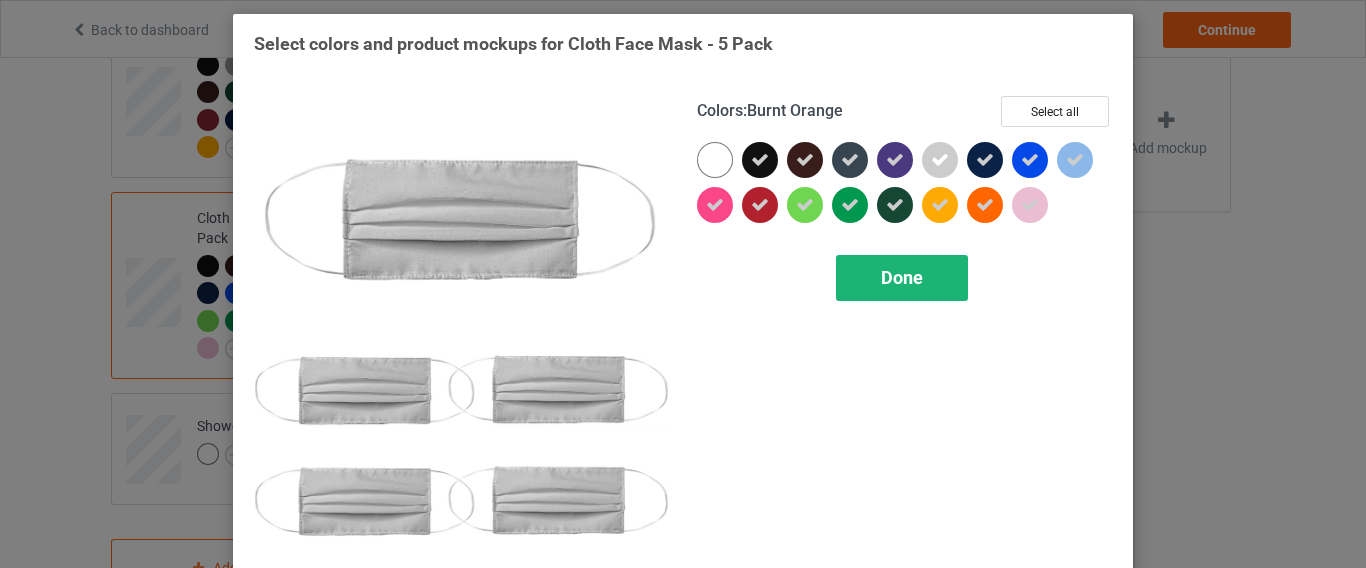 click on "Done" at bounding box center (902, 277) 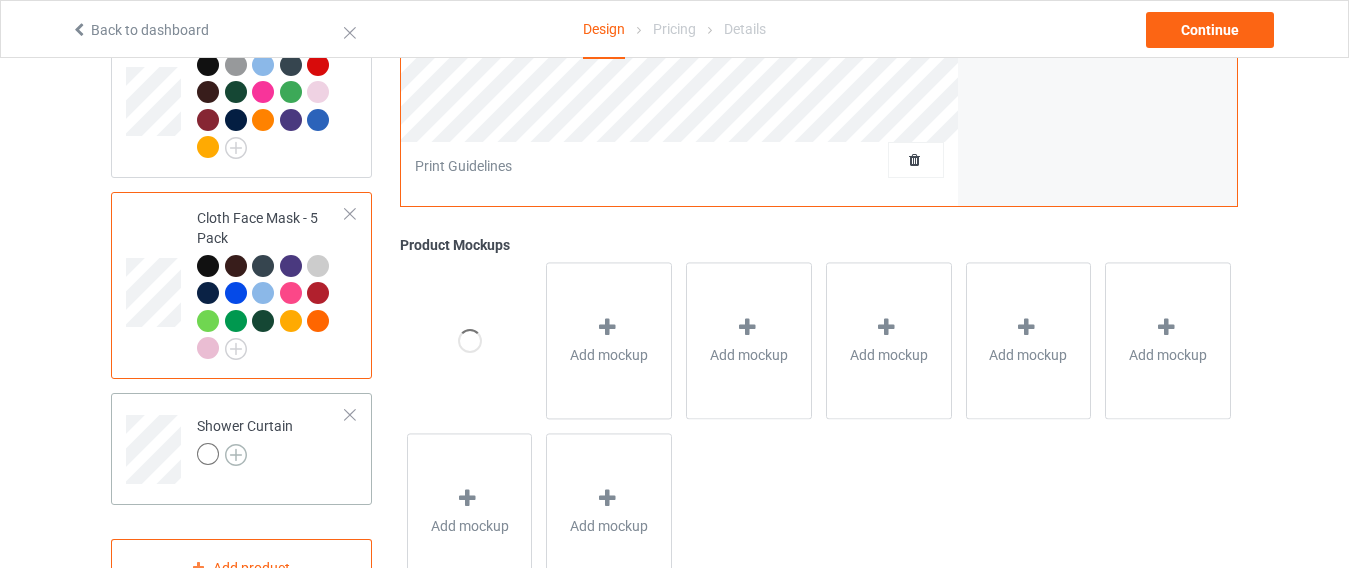 click at bounding box center (236, 455) 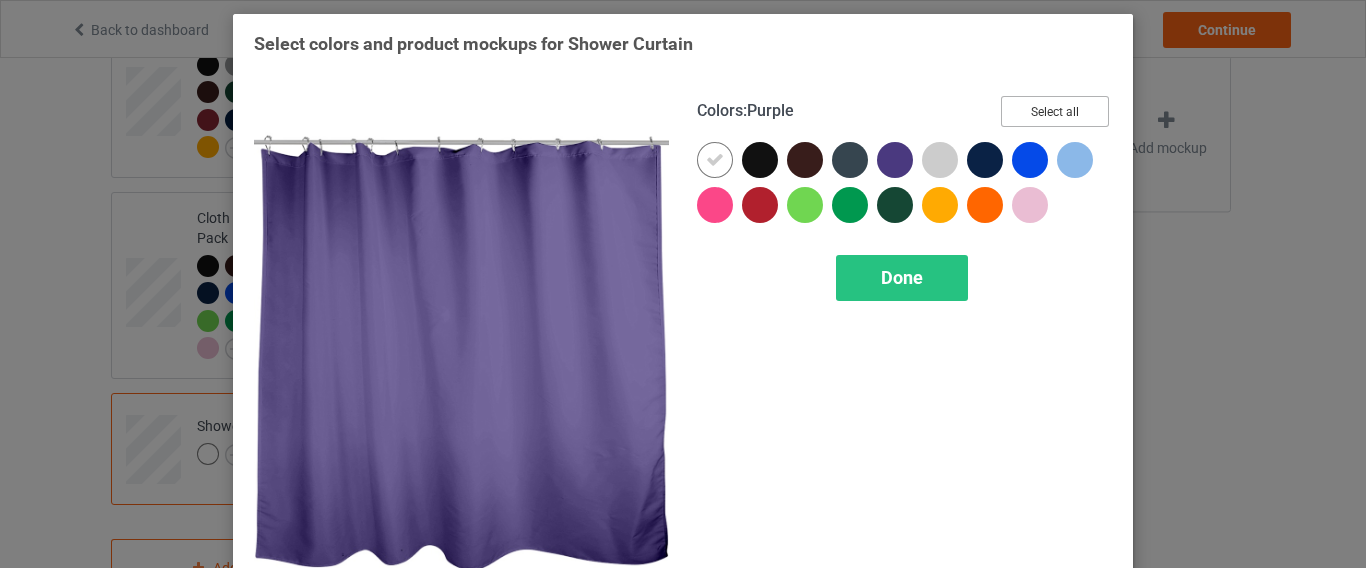 click on "Select all" at bounding box center [1055, 111] 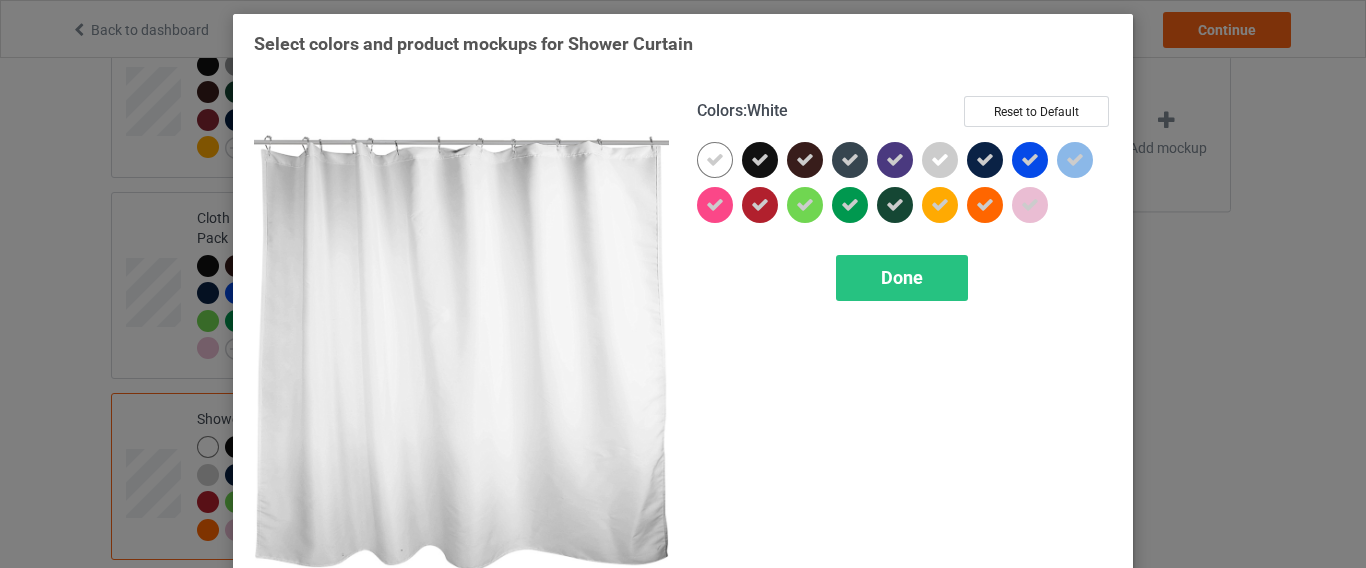 click at bounding box center (715, 160) 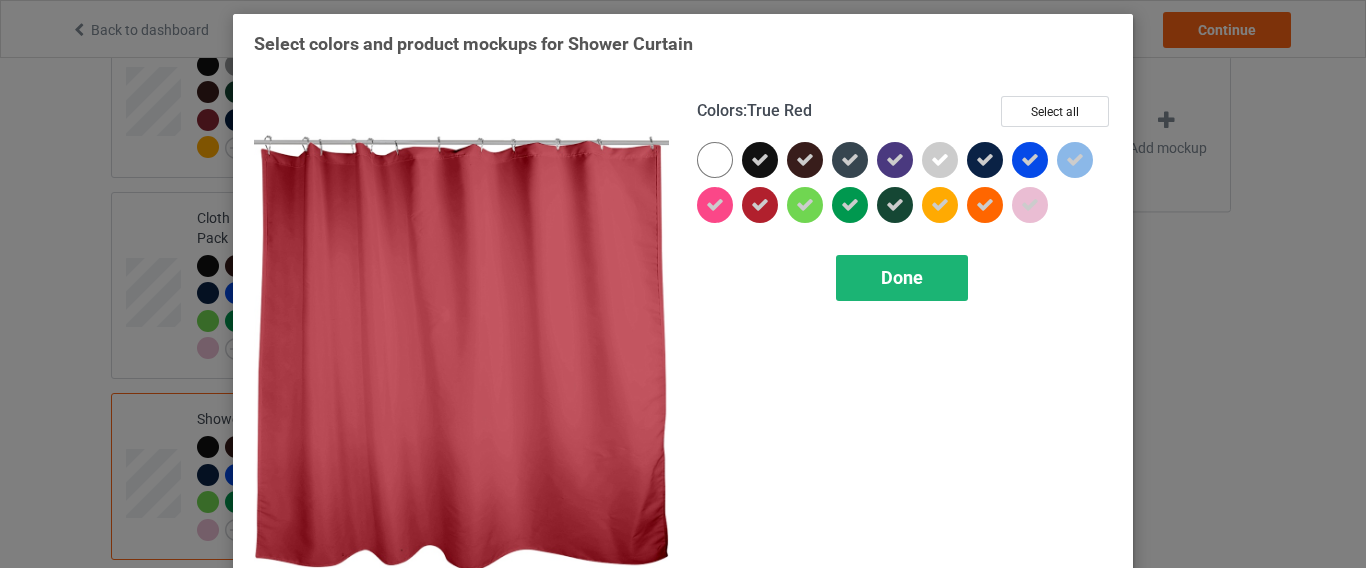 click on "Done" at bounding box center [902, 278] 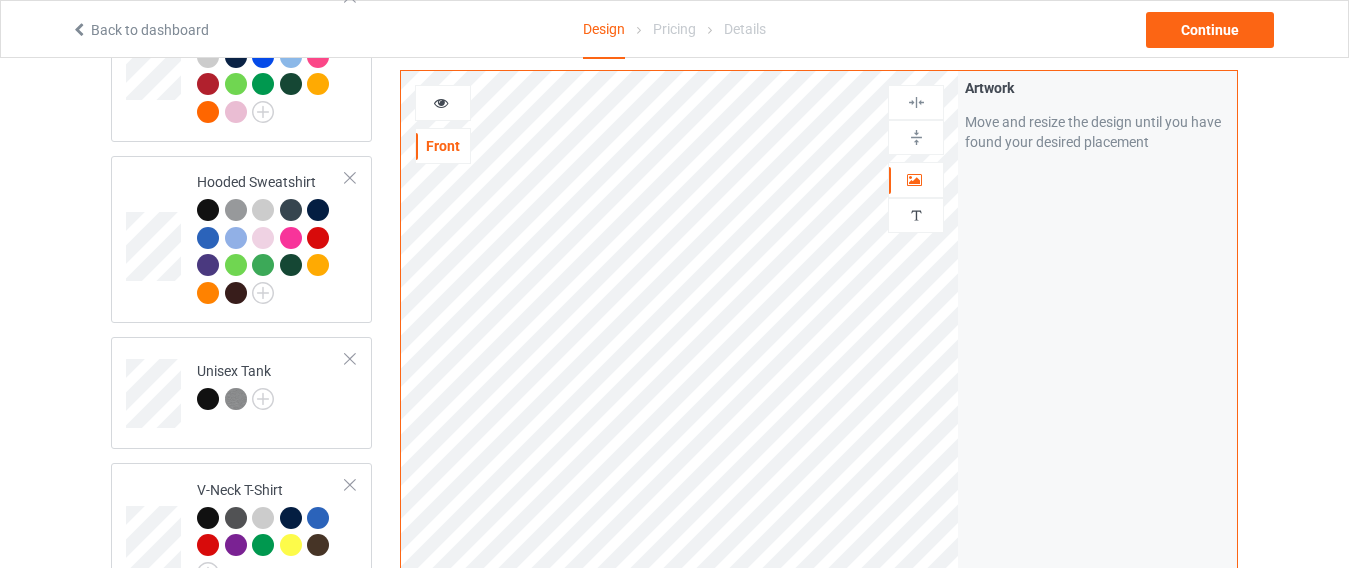 scroll, scrollTop: 0, scrollLeft: 0, axis: both 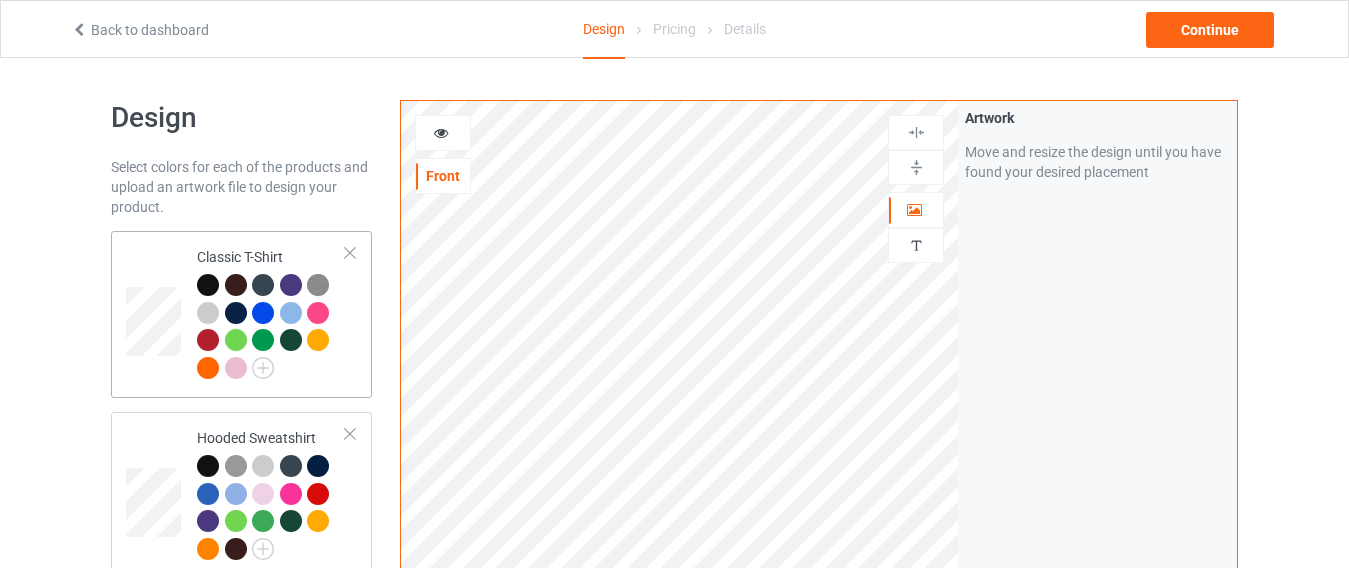 click on "Classic T-Shirt" at bounding box center [271, 314] 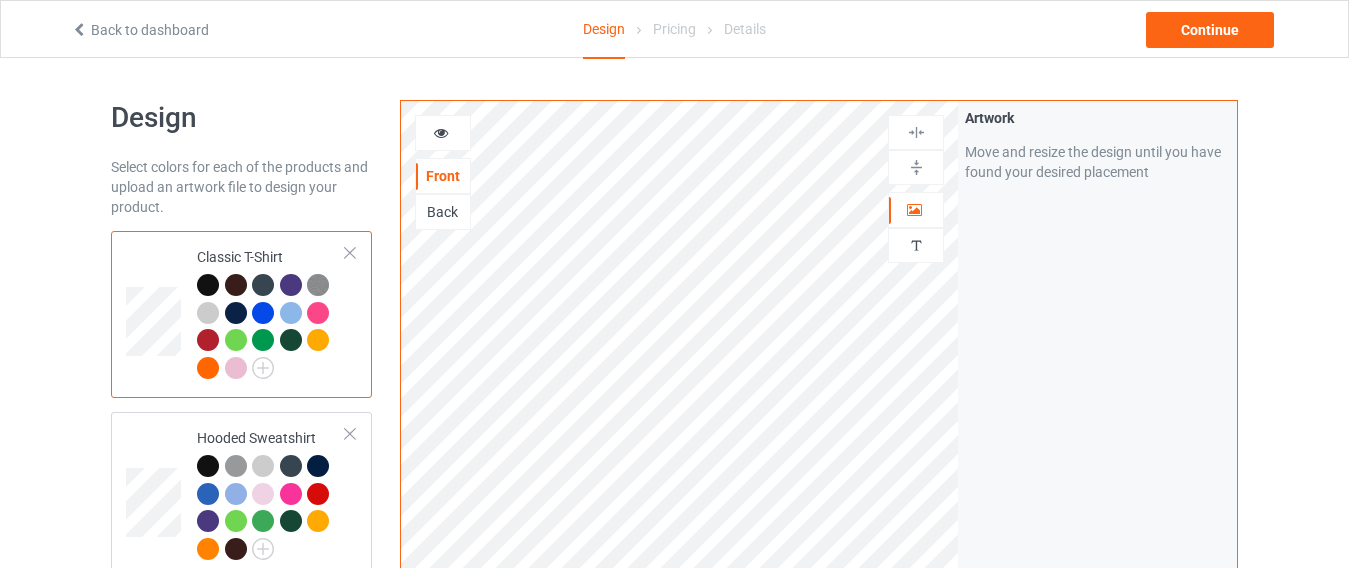 click at bounding box center [208, 285] 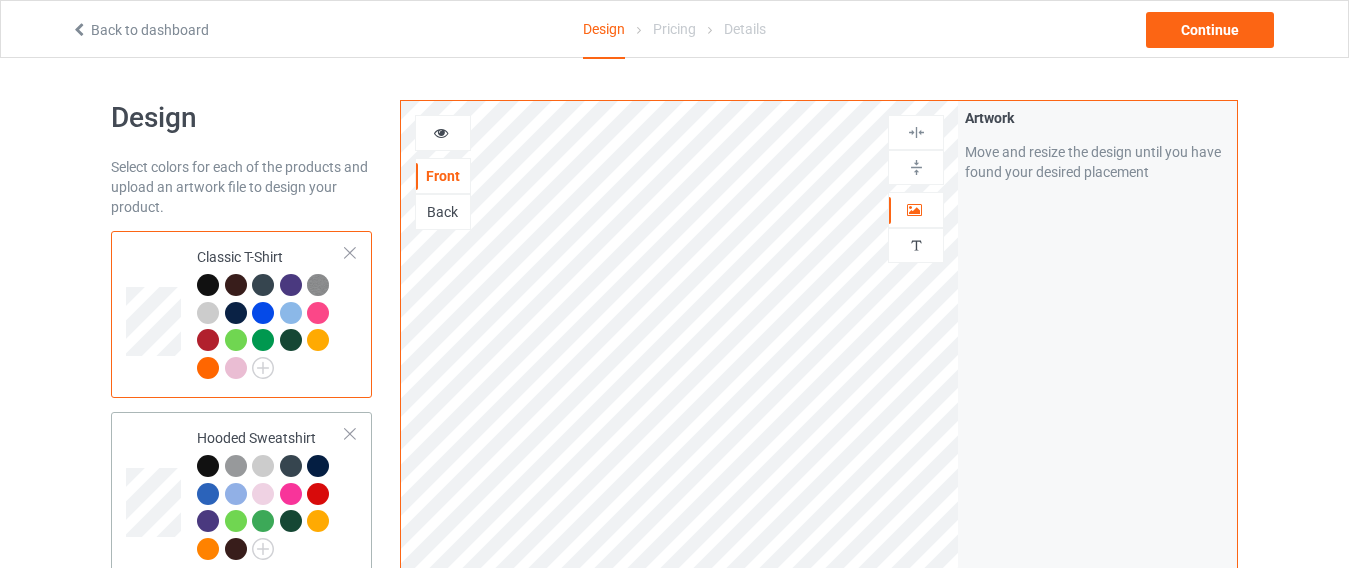 click on "Hooded Sweatshirt" at bounding box center [271, 495] 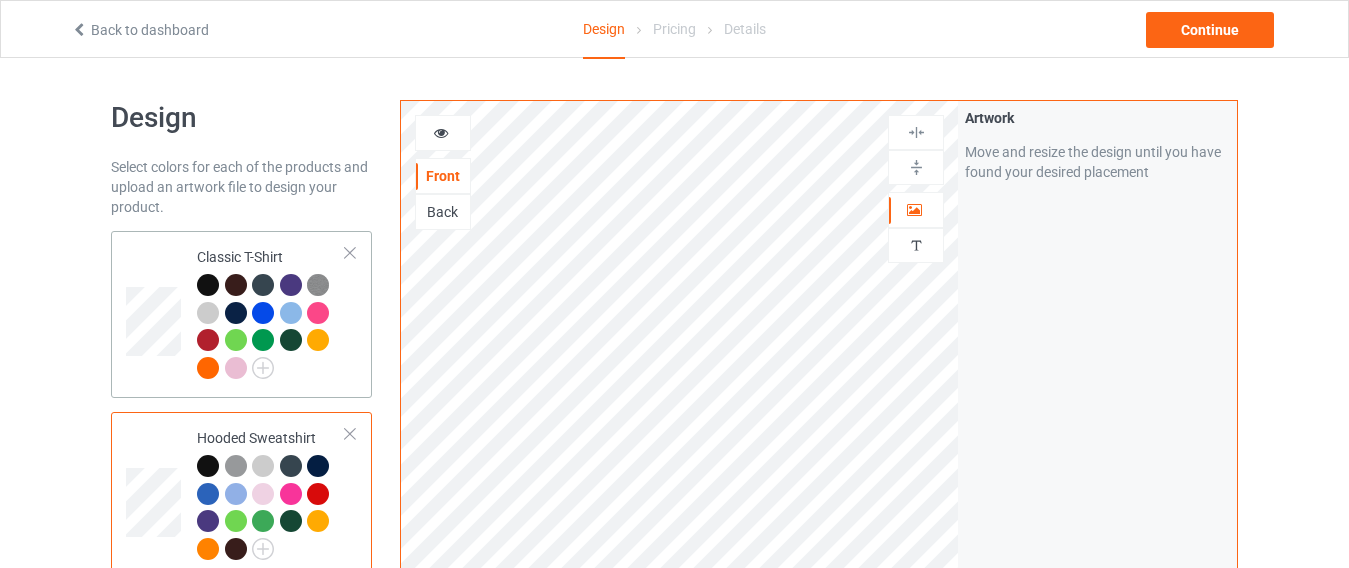 click on "Classic T-Shirt" at bounding box center (271, 314) 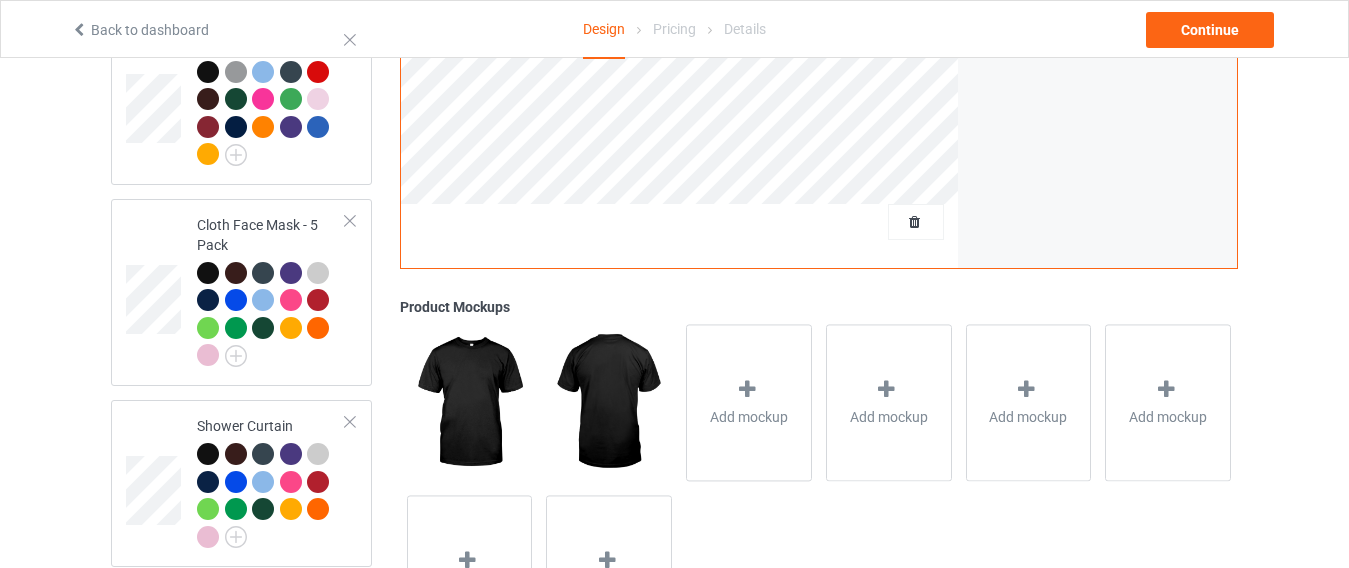 scroll, scrollTop: 857, scrollLeft: 0, axis: vertical 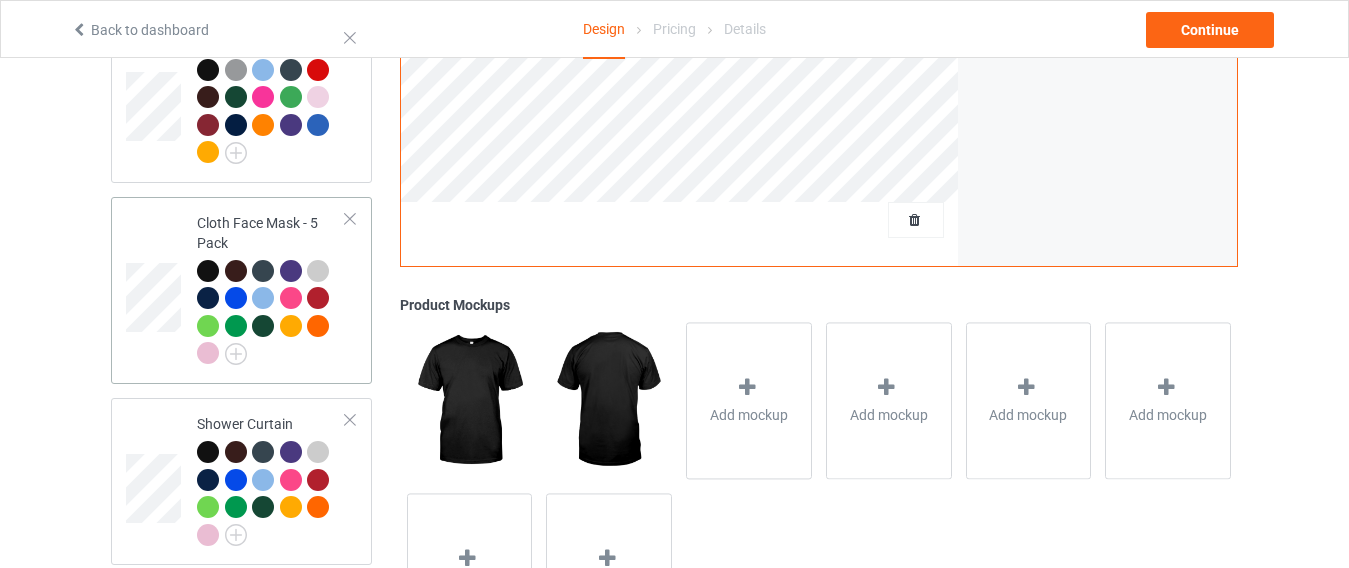 click at bounding box center (321, 274) 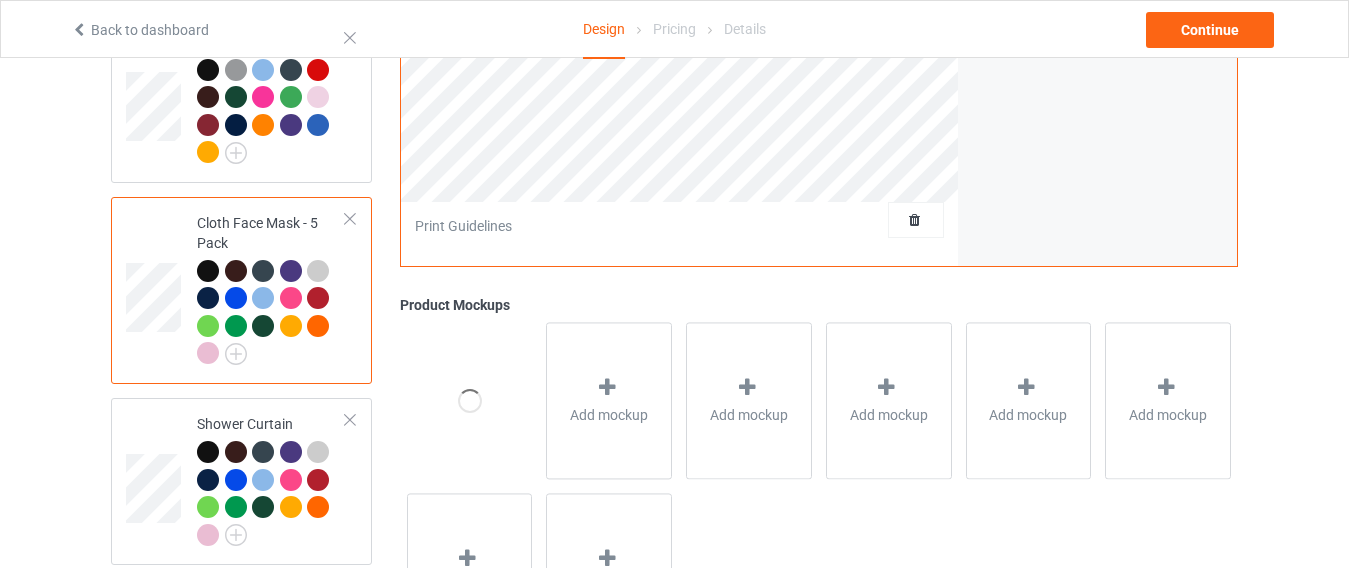 click at bounding box center [208, 271] 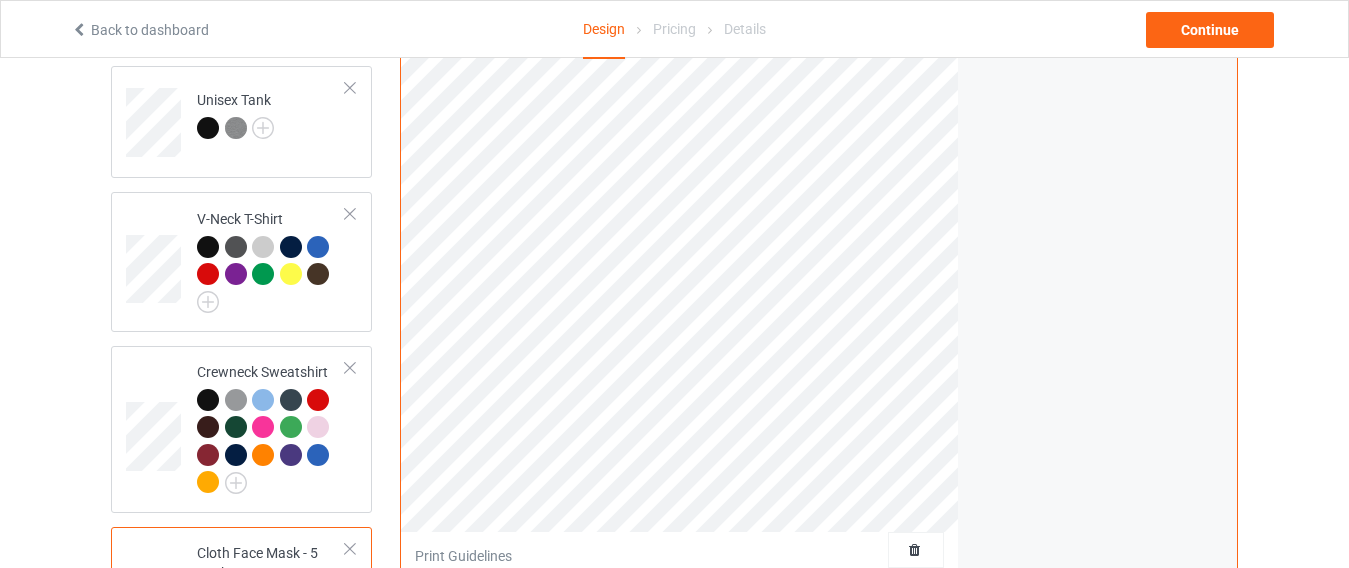 scroll, scrollTop: 498, scrollLeft: 0, axis: vertical 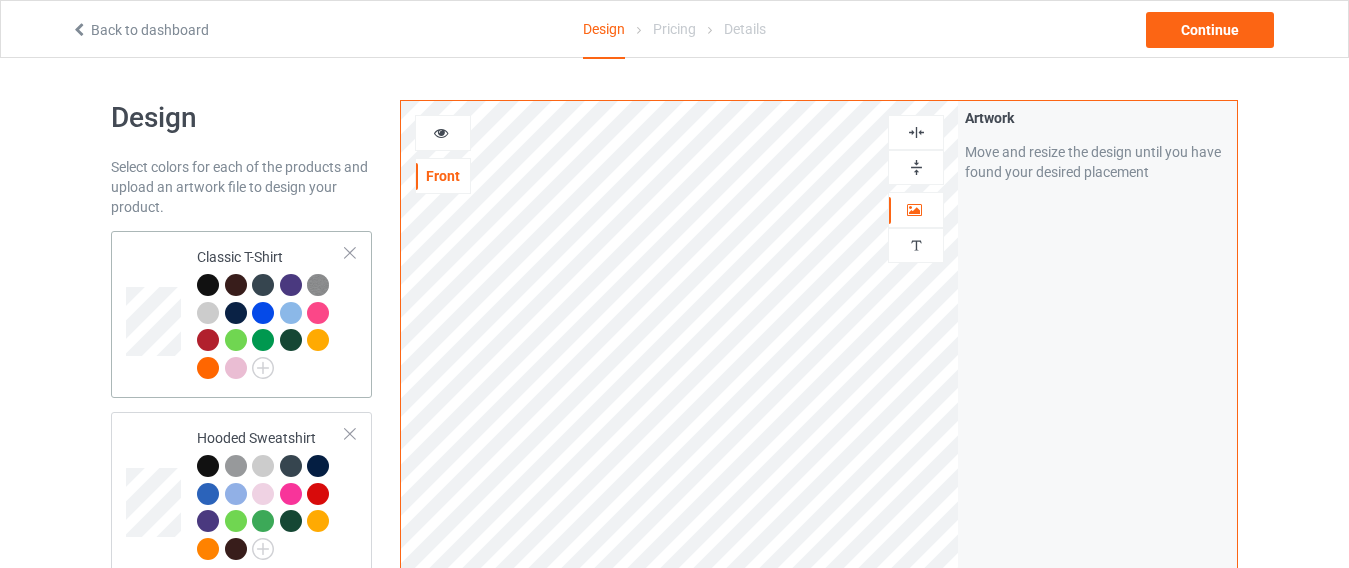 click at bounding box center (271, 329) 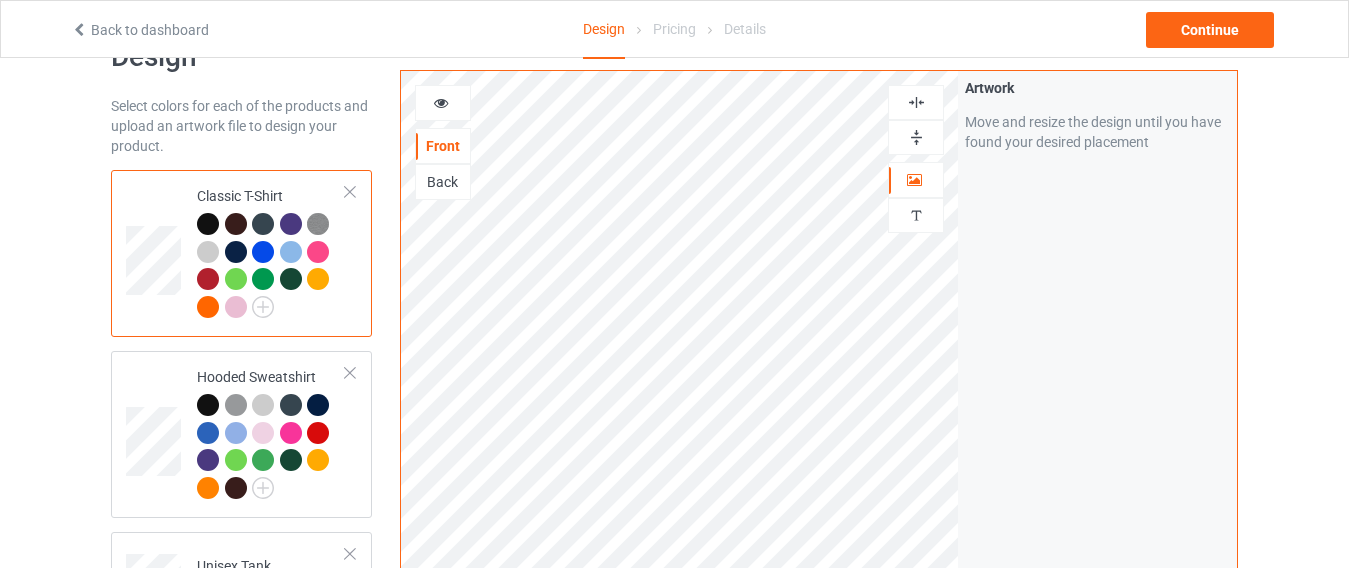 scroll, scrollTop: 50, scrollLeft: 0, axis: vertical 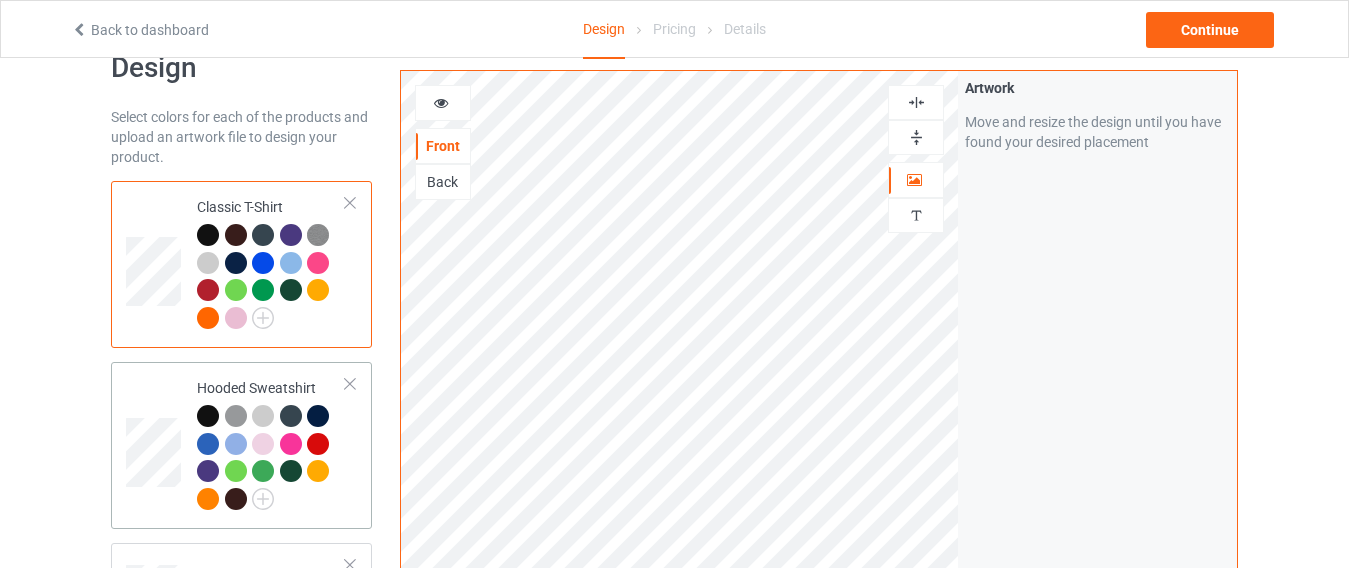 click on "Hooded Sweatshirt" at bounding box center [271, 445] 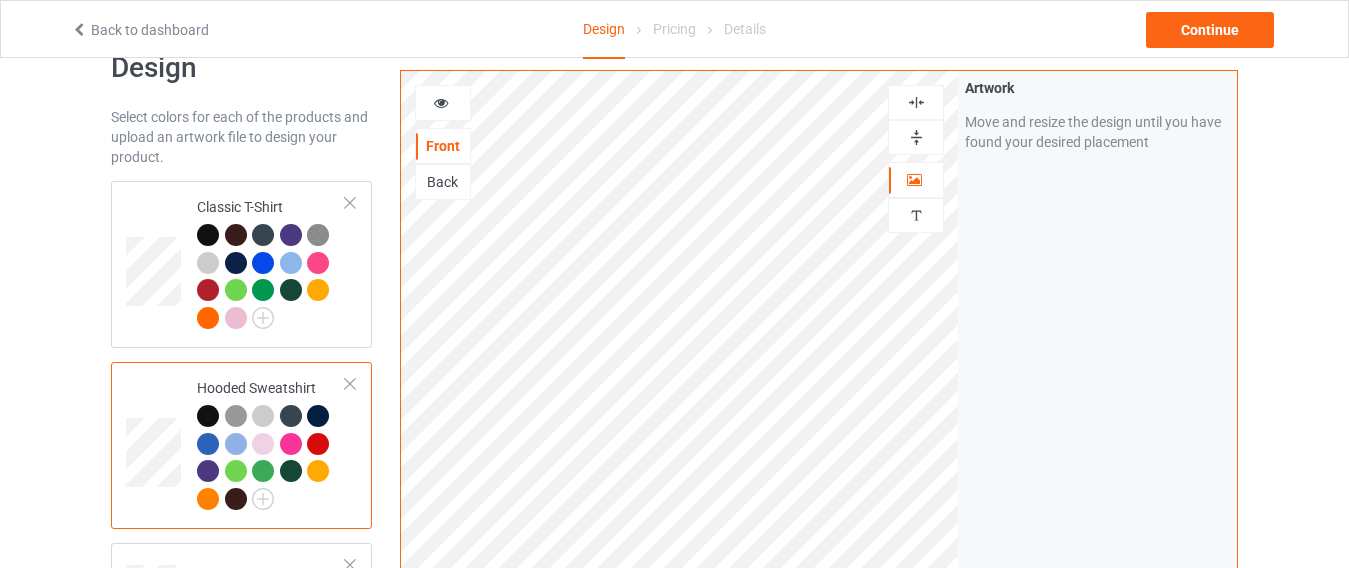 click at bounding box center (208, 416) 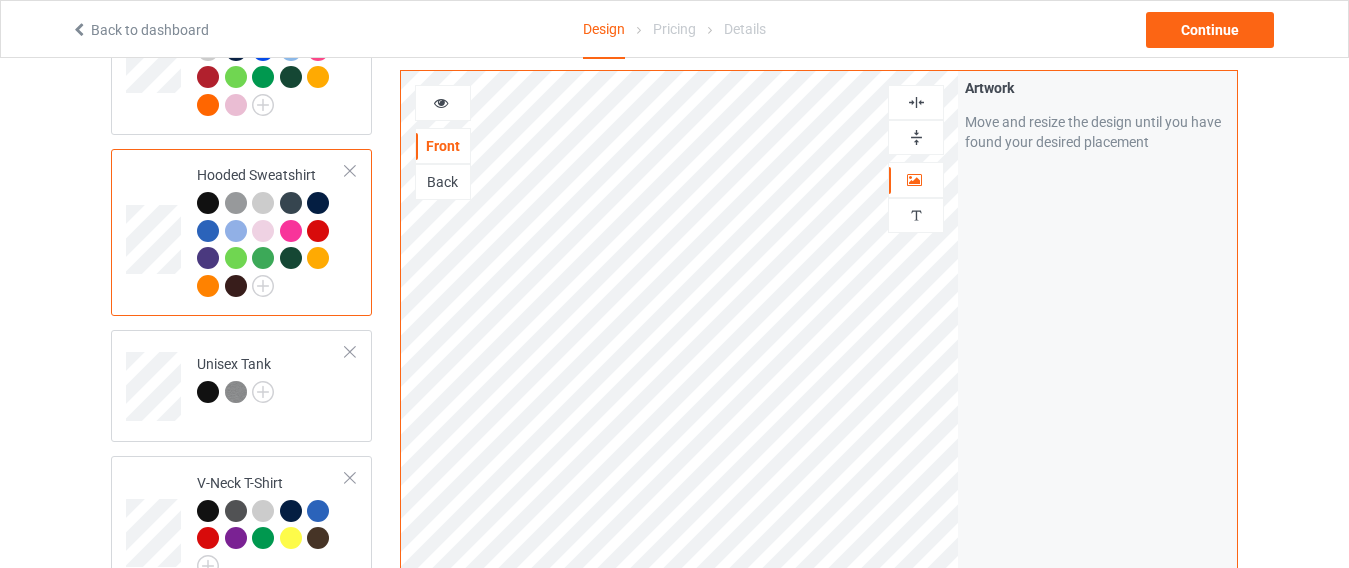 scroll, scrollTop: 266, scrollLeft: 0, axis: vertical 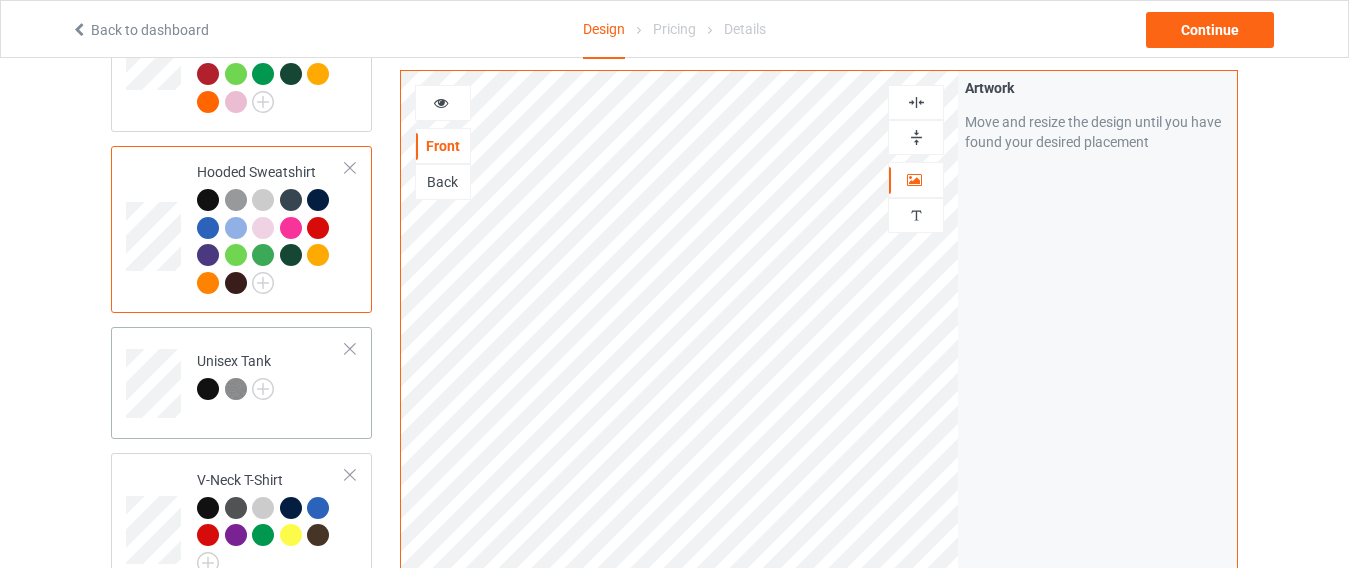 click on "Unisex Tank" at bounding box center (271, 376) 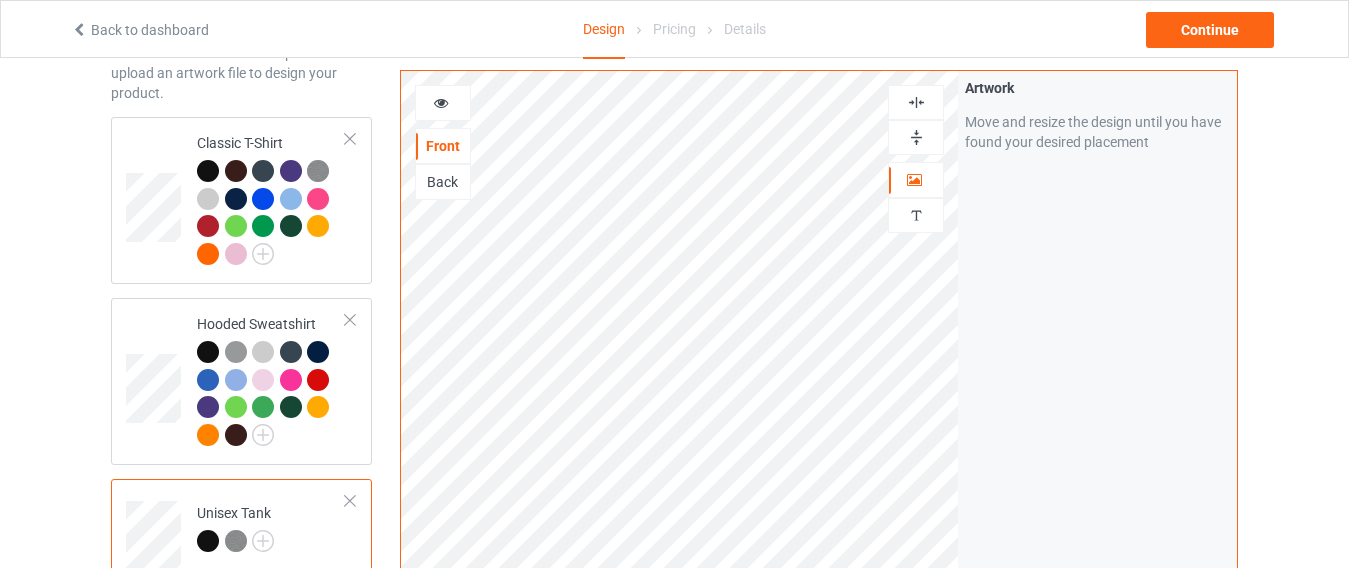 scroll, scrollTop: 0, scrollLeft: 0, axis: both 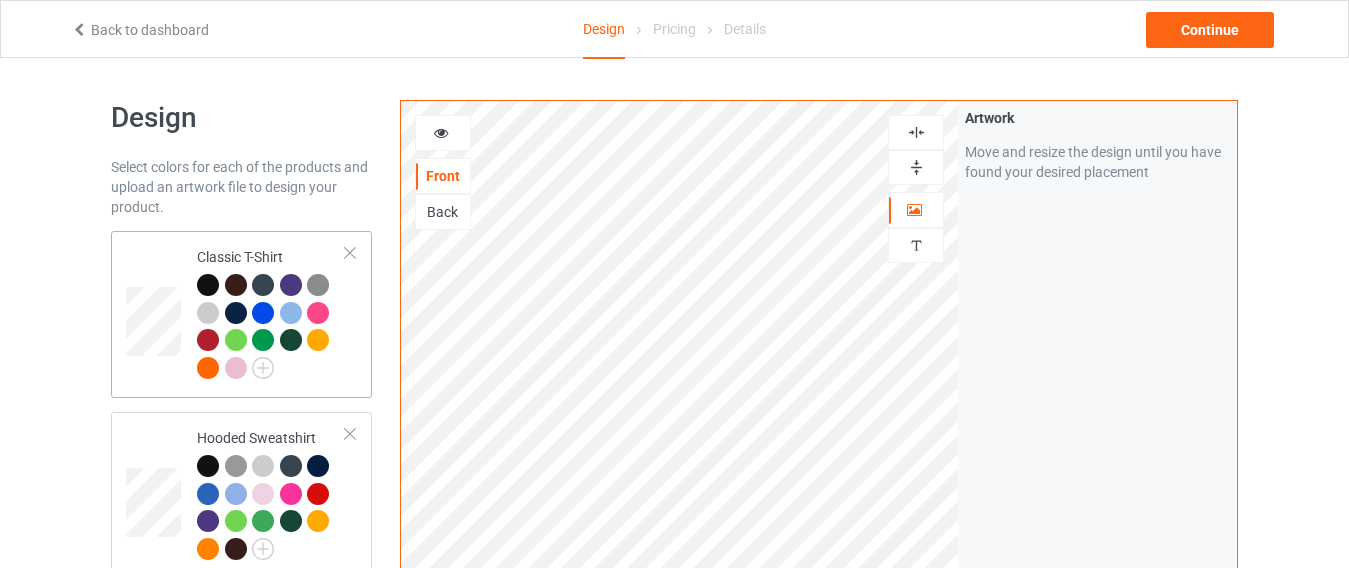click at bounding box center (271, 329) 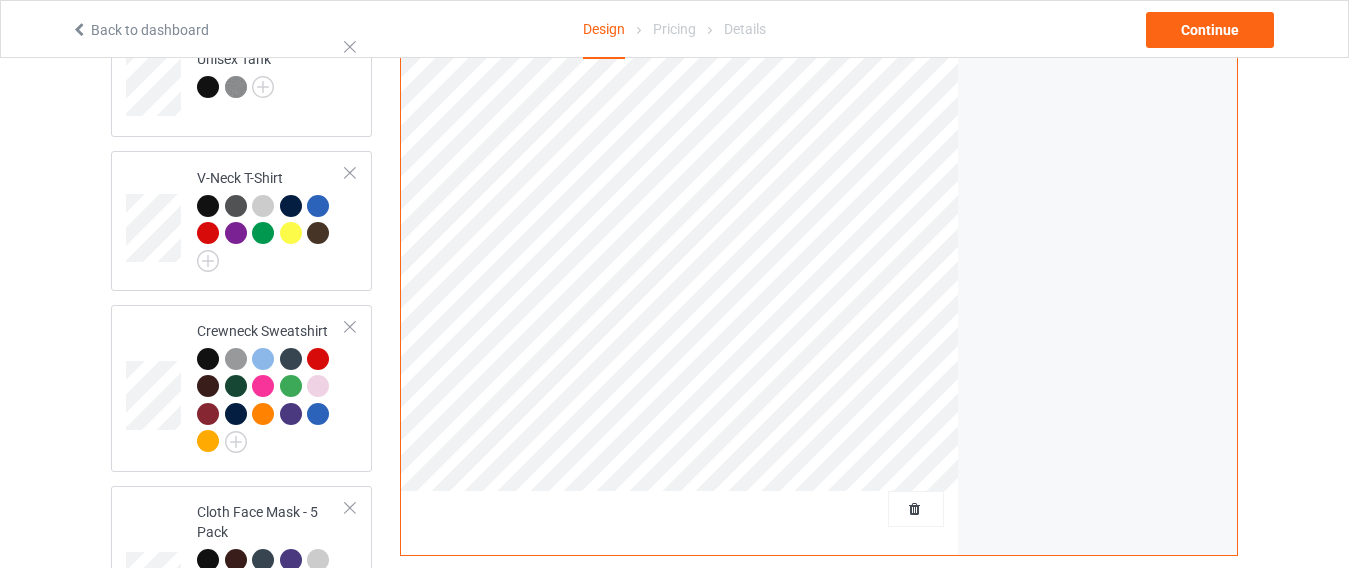 scroll, scrollTop: 603, scrollLeft: 0, axis: vertical 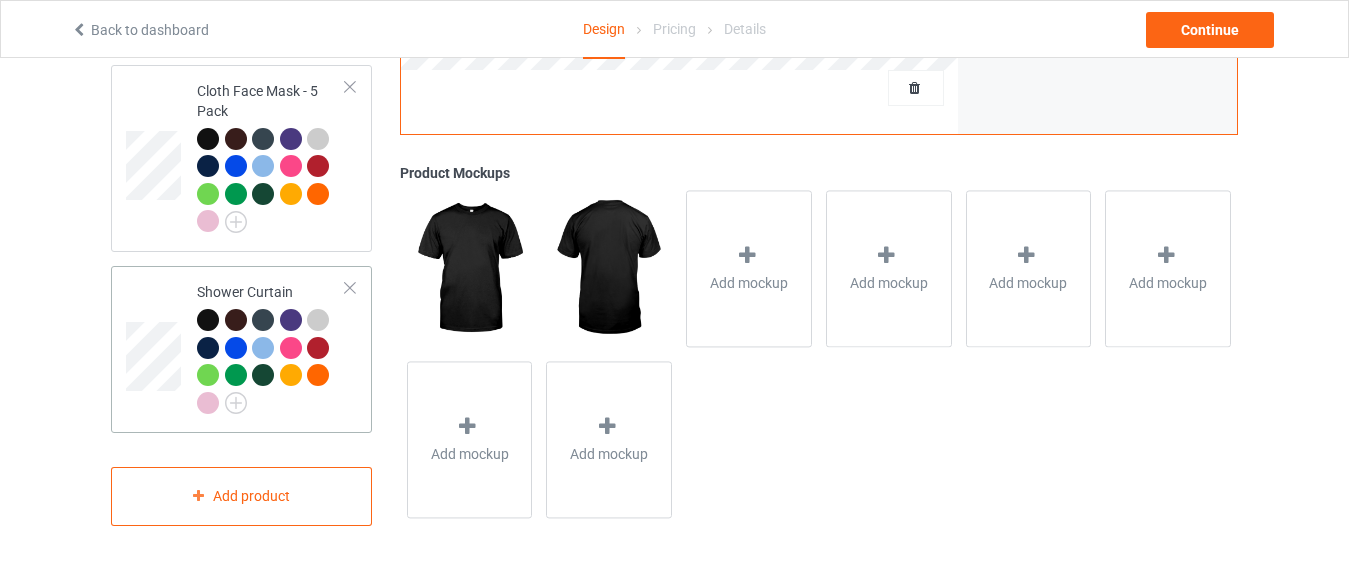 click on "Shower Curtain" at bounding box center (271, 349) 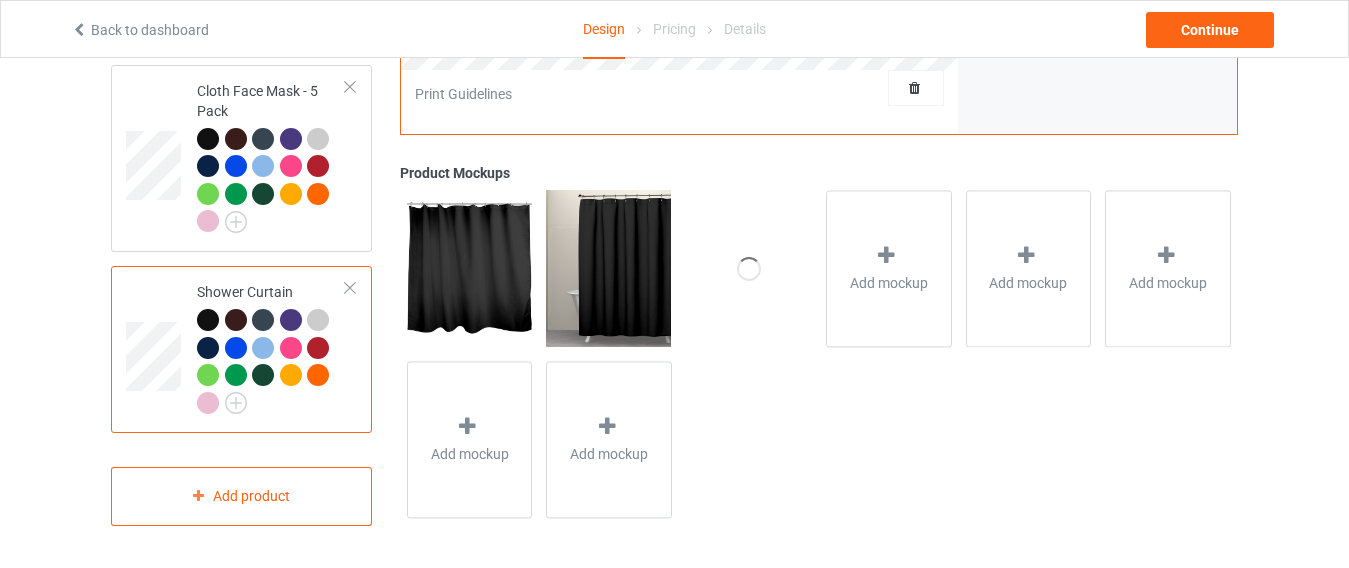 scroll, scrollTop: 498, scrollLeft: 0, axis: vertical 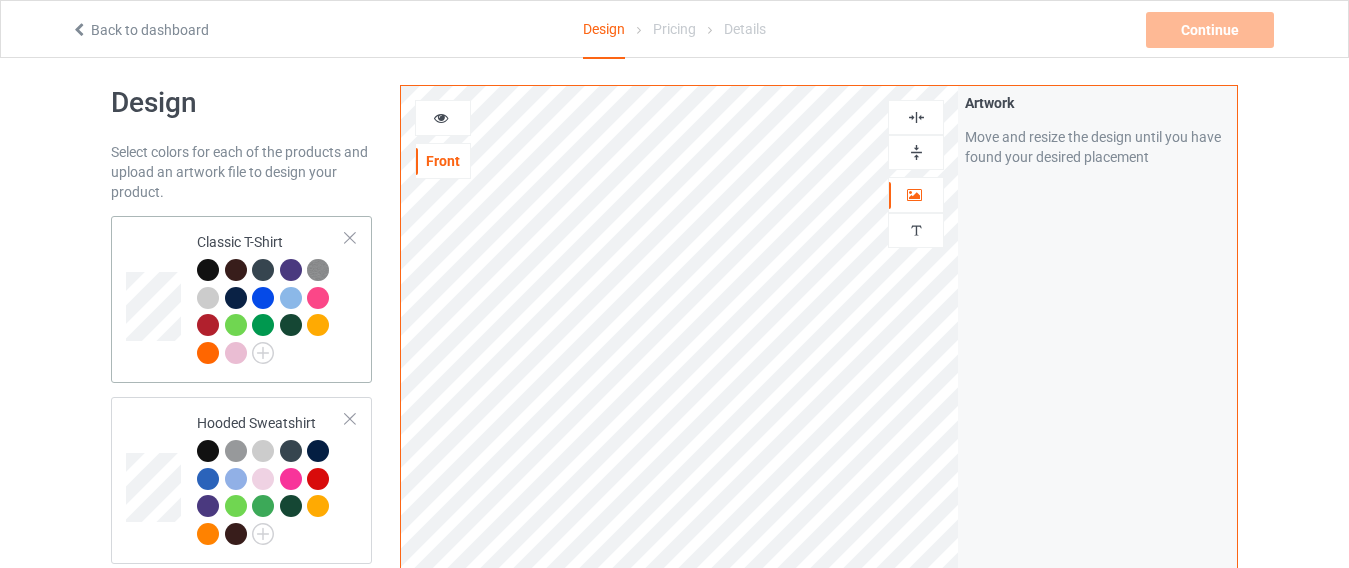 click on "Classic T-Shirt" at bounding box center [241, 299] 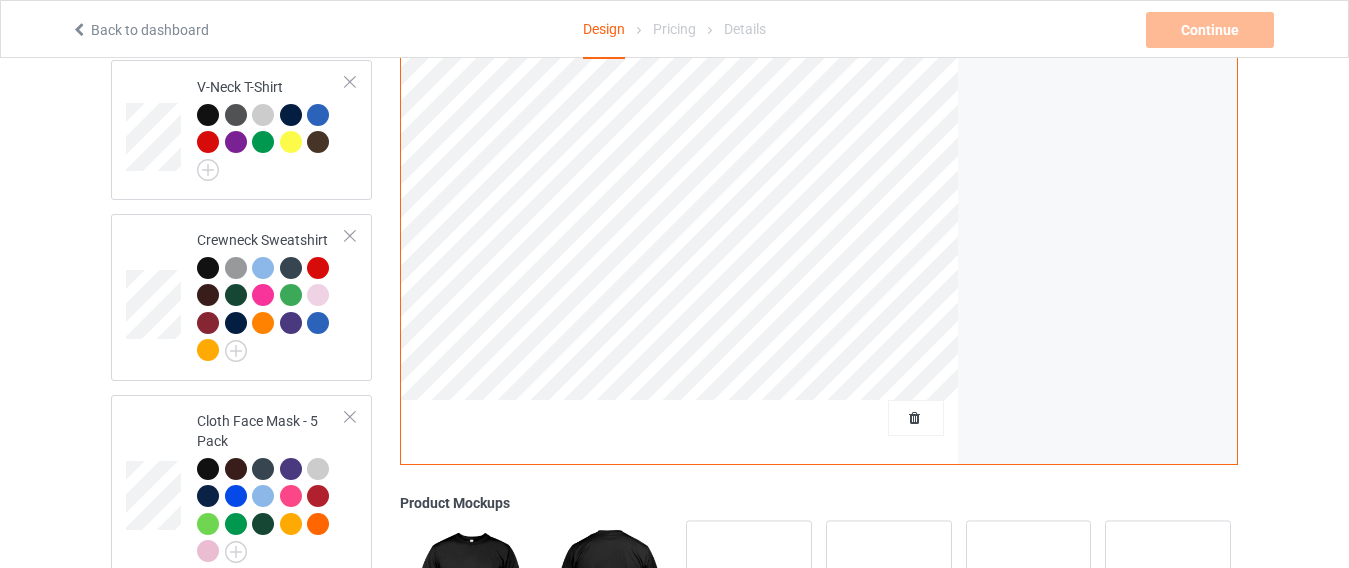 scroll, scrollTop: 741, scrollLeft: 0, axis: vertical 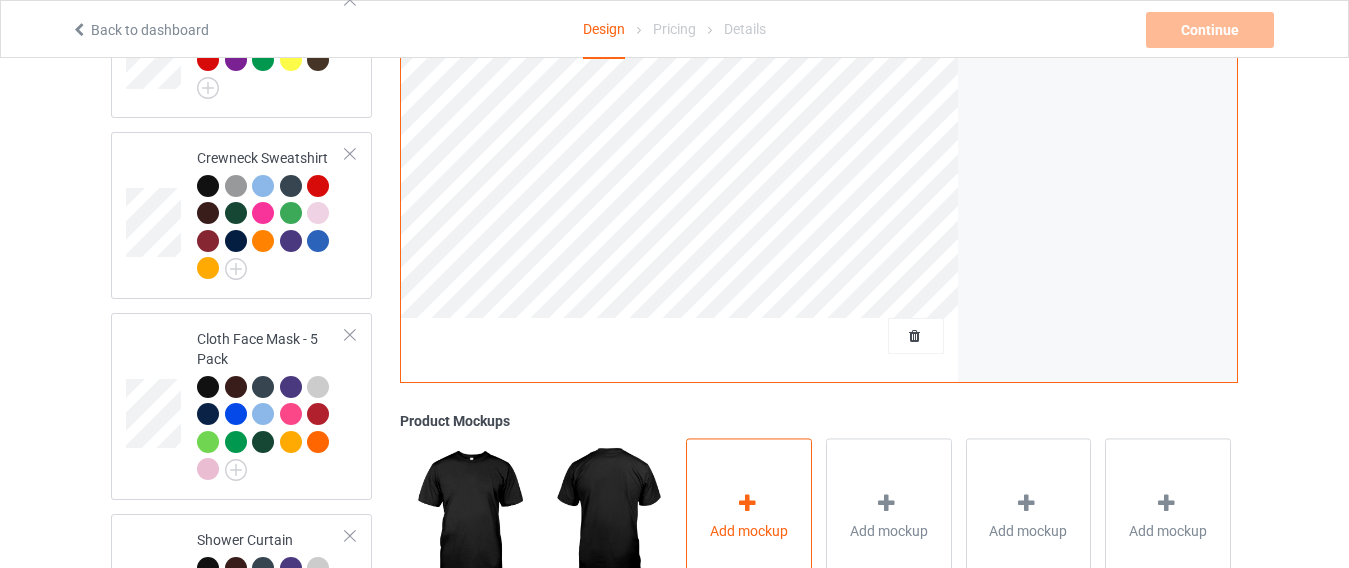 click on "Add mockup" at bounding box center [749, 517] 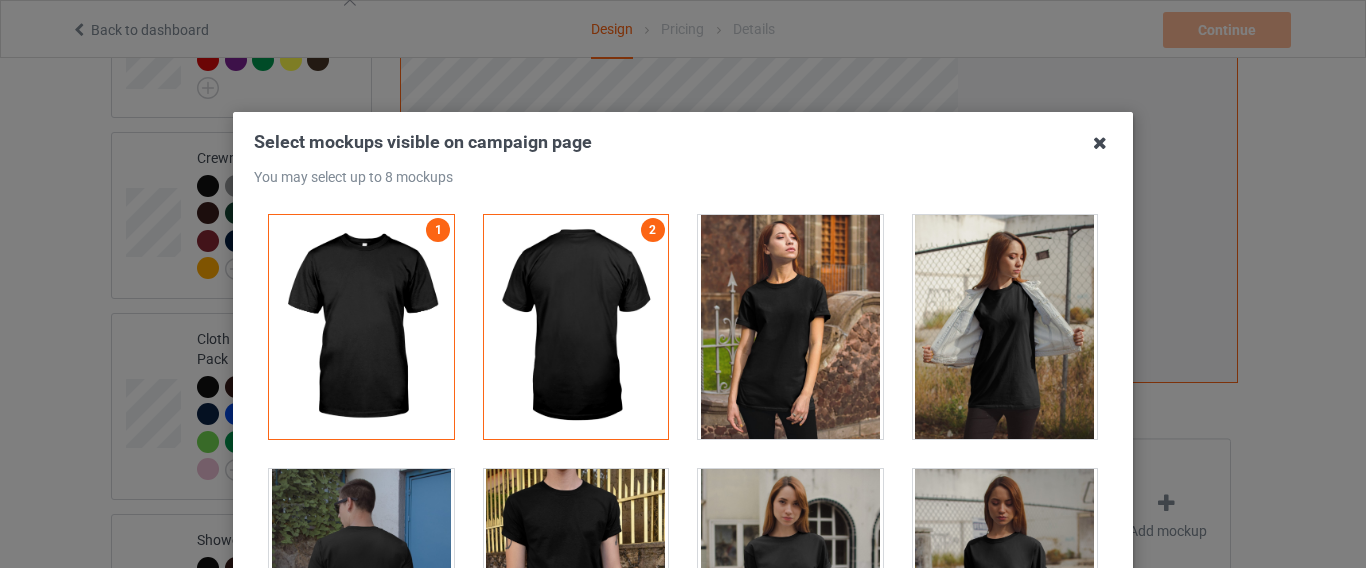 click at bounding box center [1100, 143] 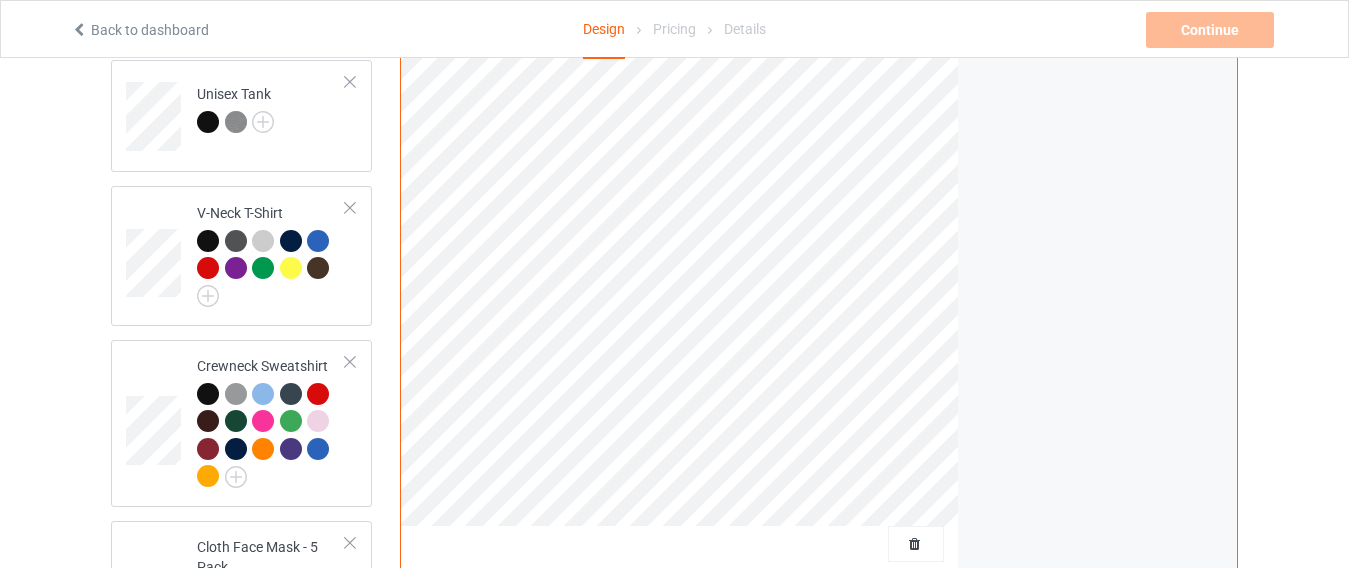 scroll, scrollTop: 507, scrollLeft: 0, axis: vertical 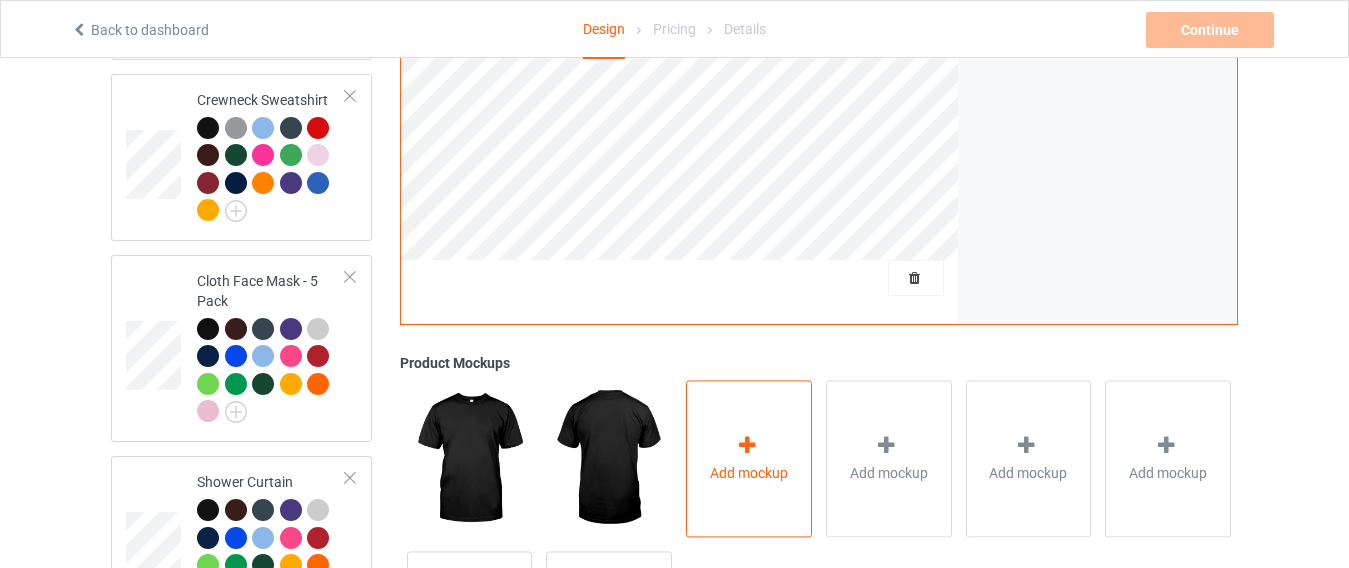 click on "Add mockup" at bounding box center [749, 474] 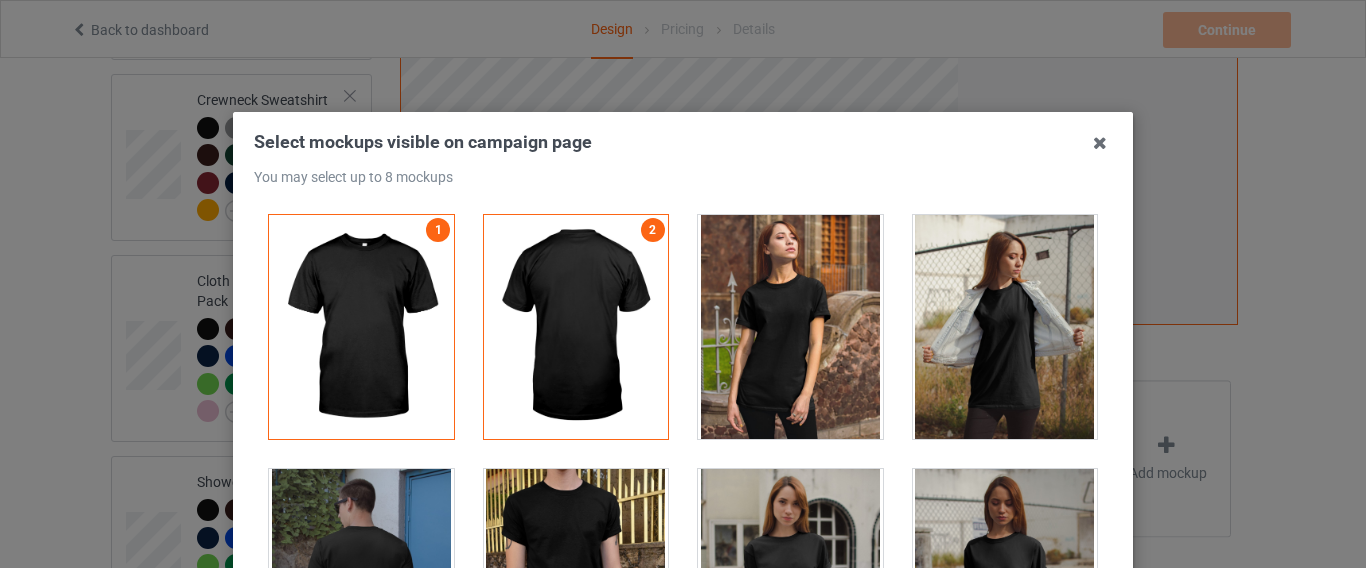 scroll, scrollTop: 398, scrollLeft: 0, axis: vertical 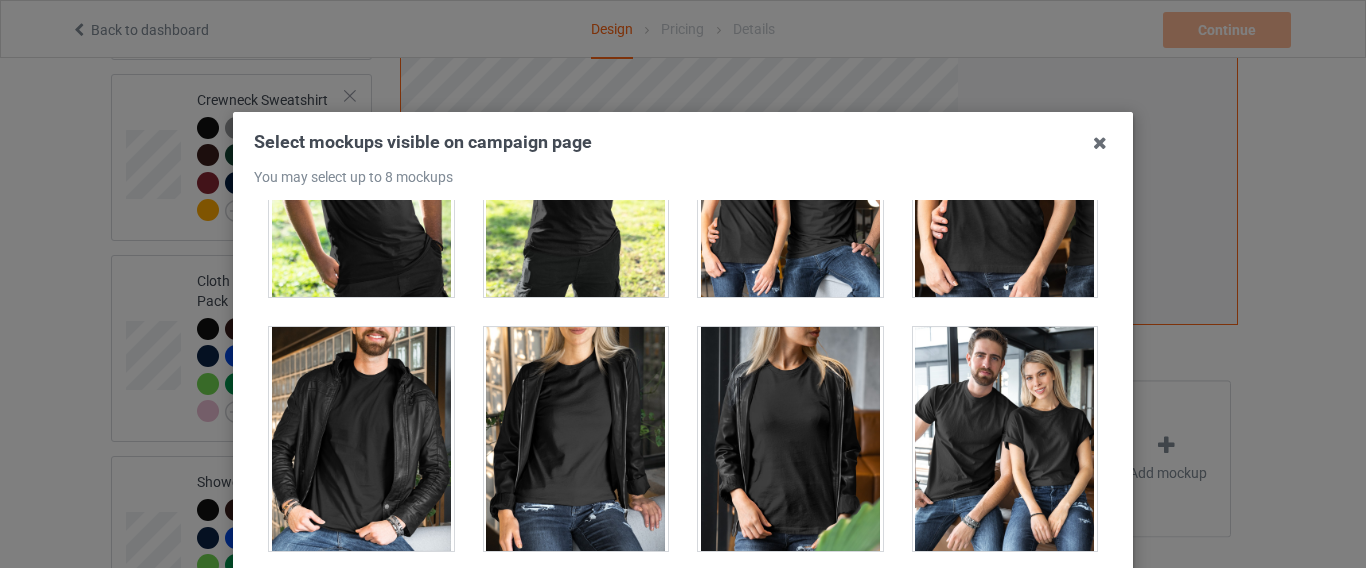 click at bounding box center (1005, 439) 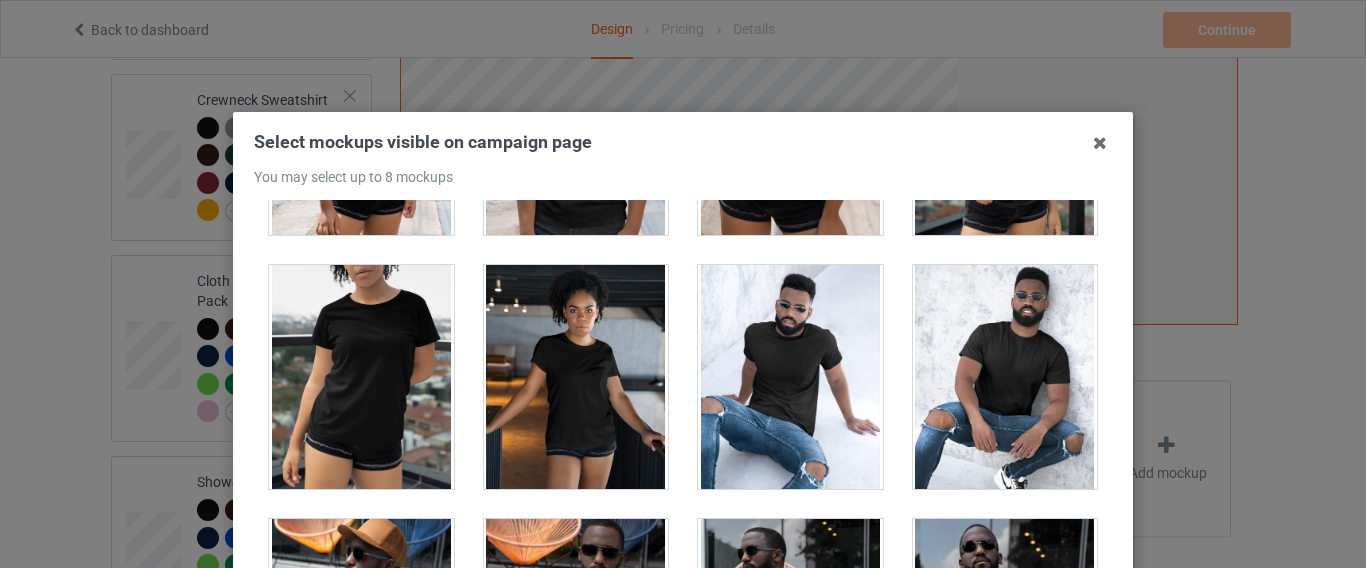 scroll, scrollTop: 13522, scrollLeft: 0, axis: vertical 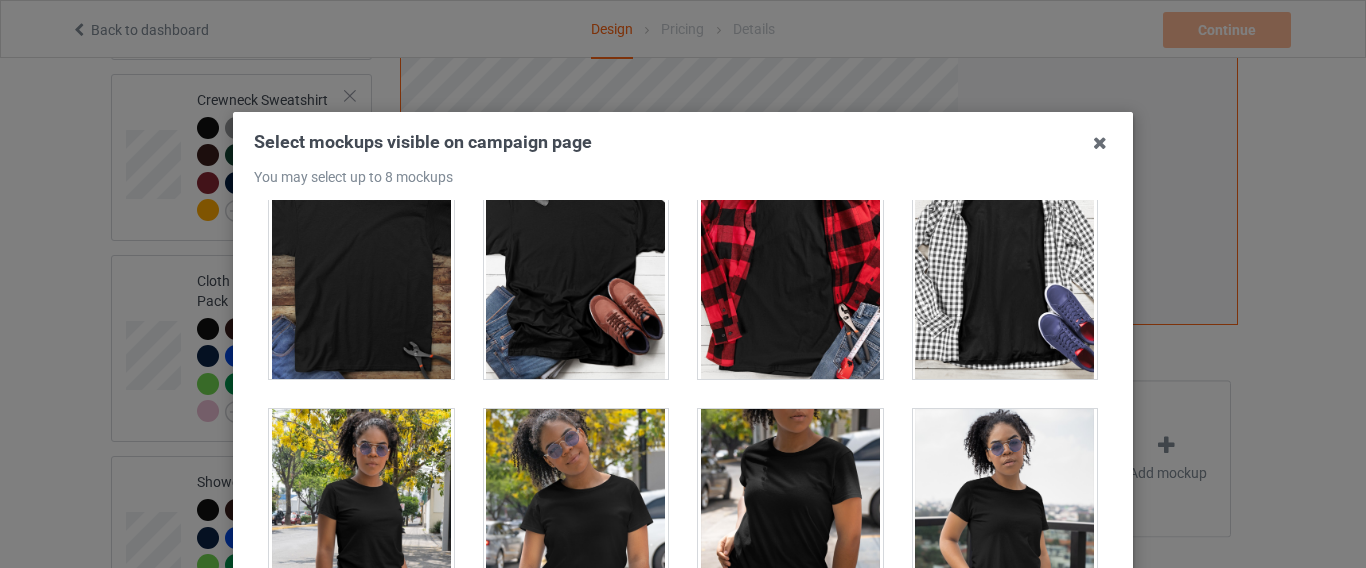 click at bounding box center (576, 521) 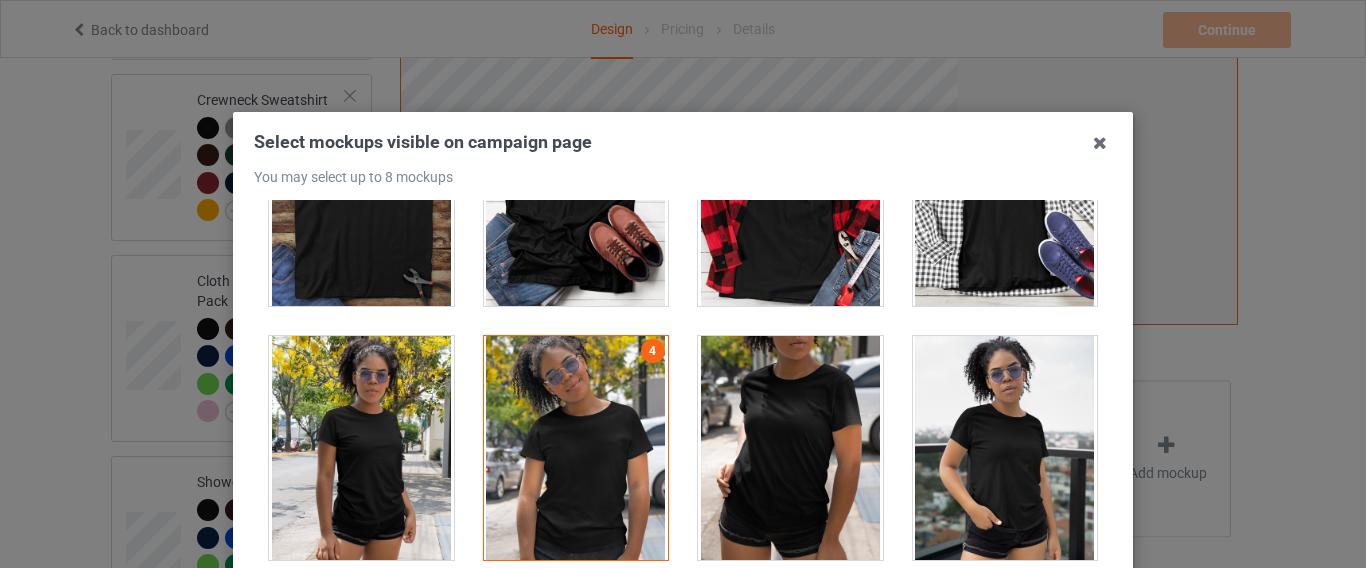 scroll, scrollTop: 13452, scrollLeft: 0, axis: vertical 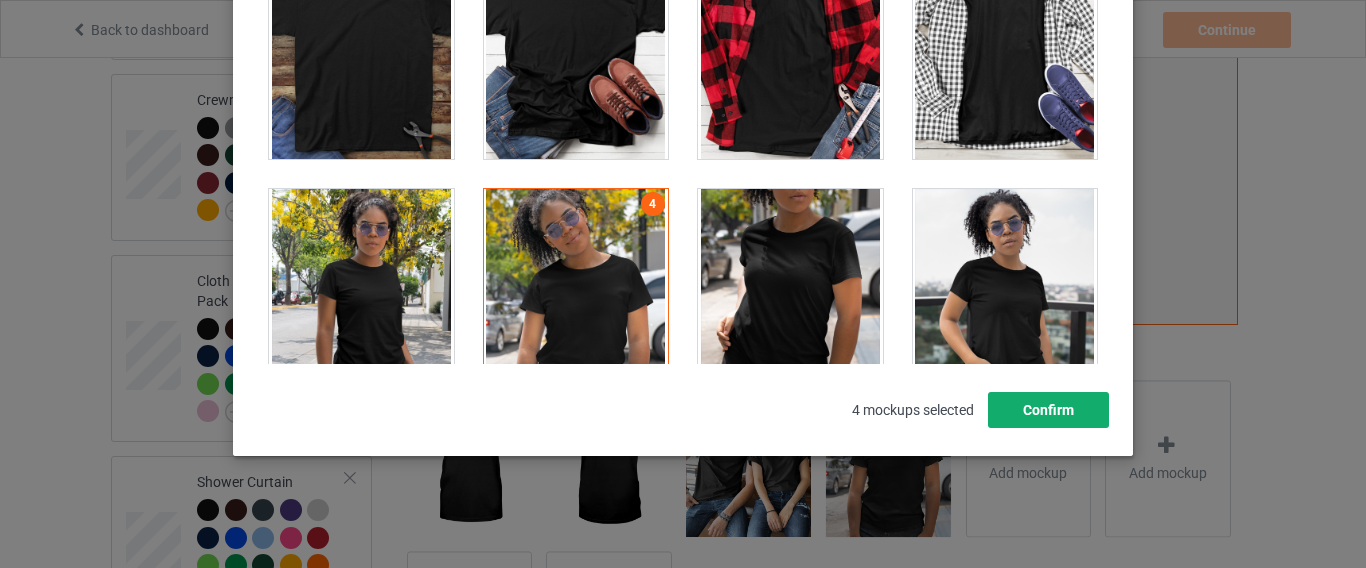 click on "Confirm" at bounding box center (1048, 410) 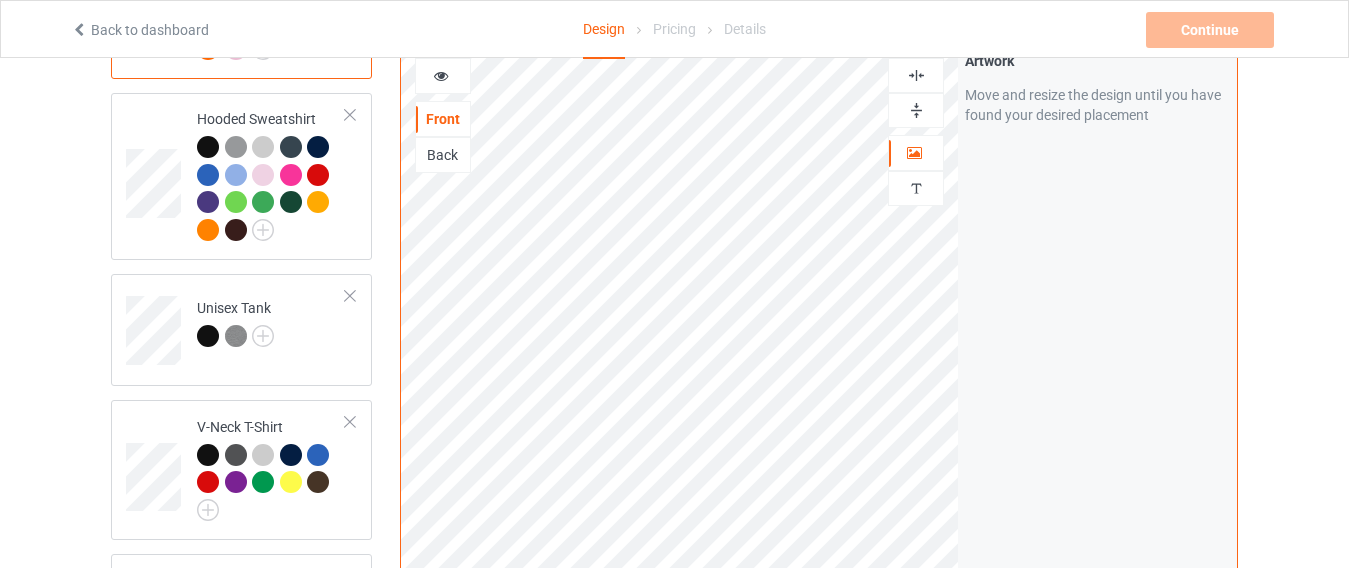 scroll, scrollTop: 281, scrollLeft: 0, axis: vertical 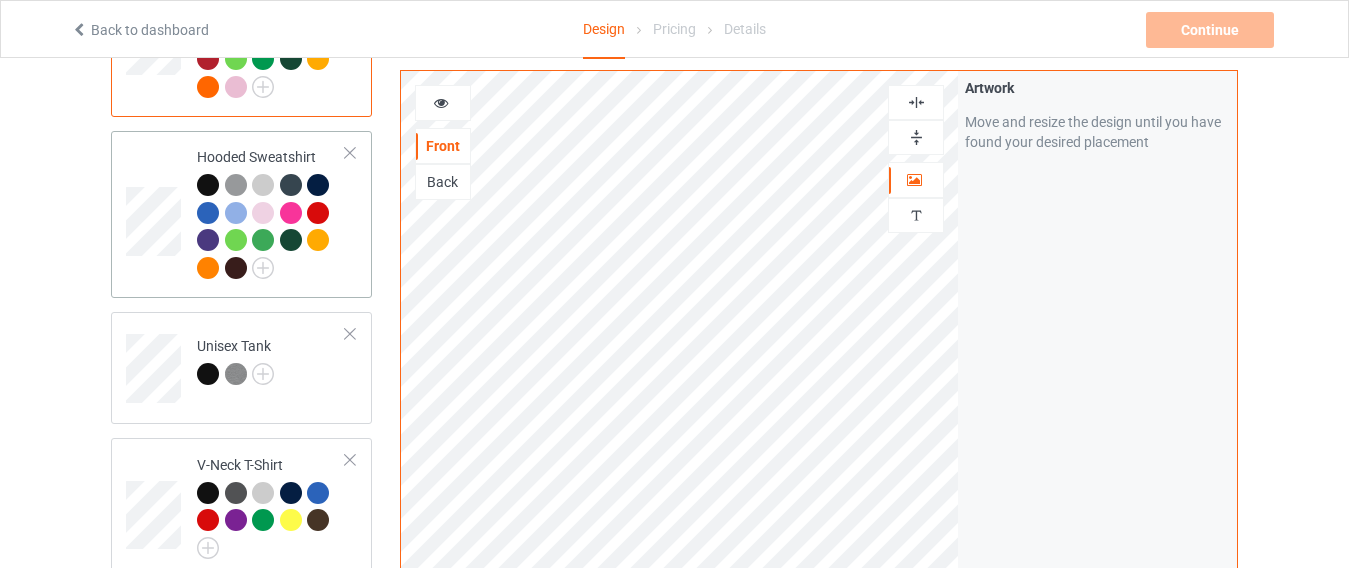 click at bounding box center [321, 243] 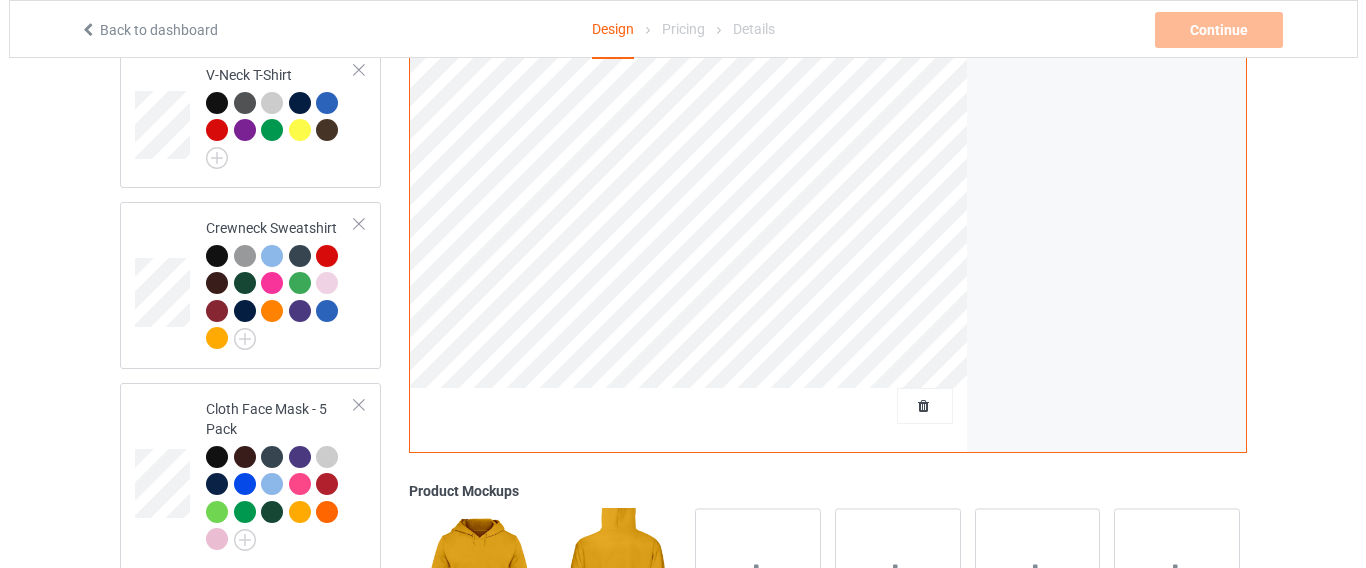 scroll, scrollTop: 679, scrollLeft: 0, axis: vertical 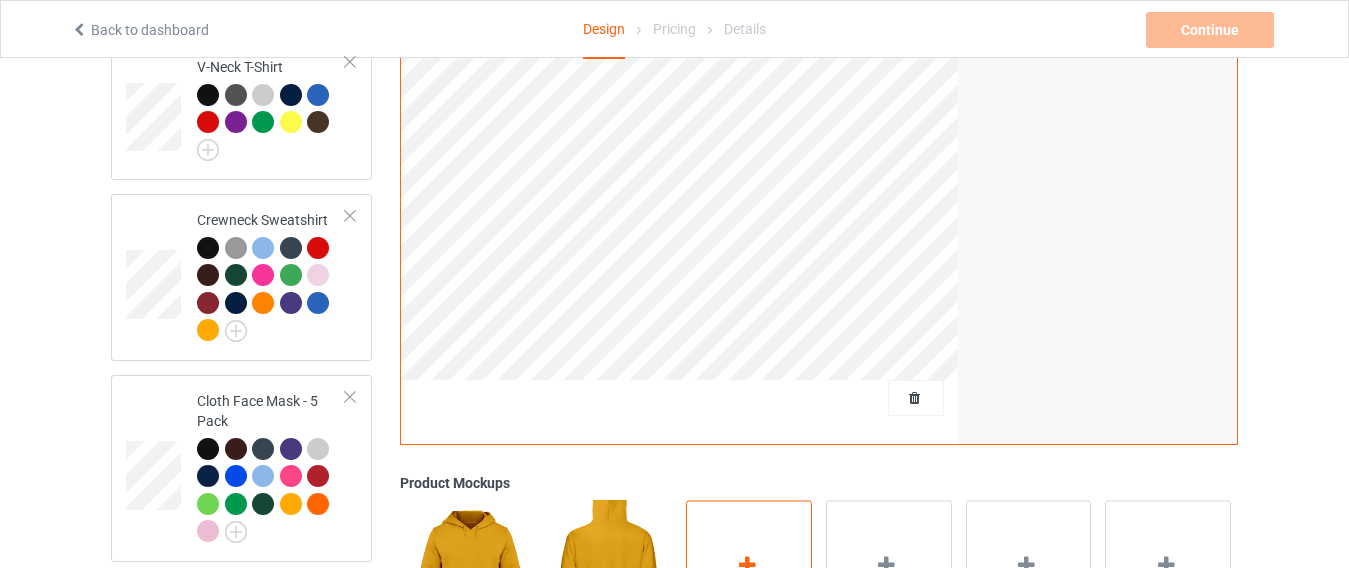 click on "Add mockup" at bounding box center [749, 579] 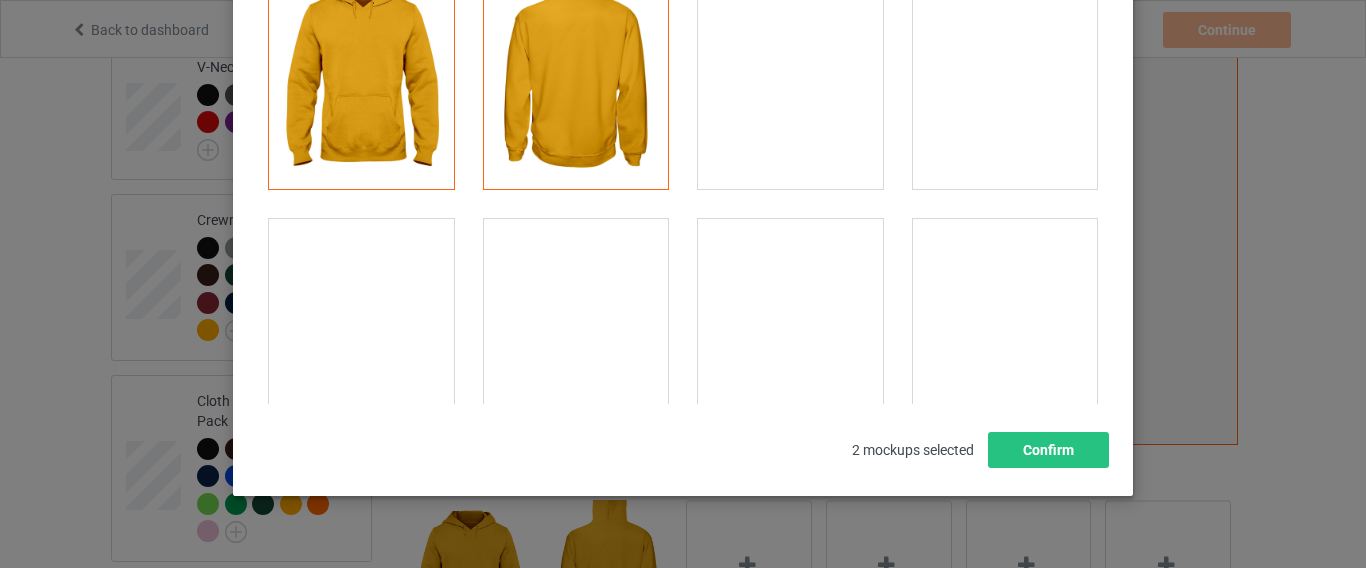scroll, scrollTop: 242, scrollLeft: 0, axis: vertical 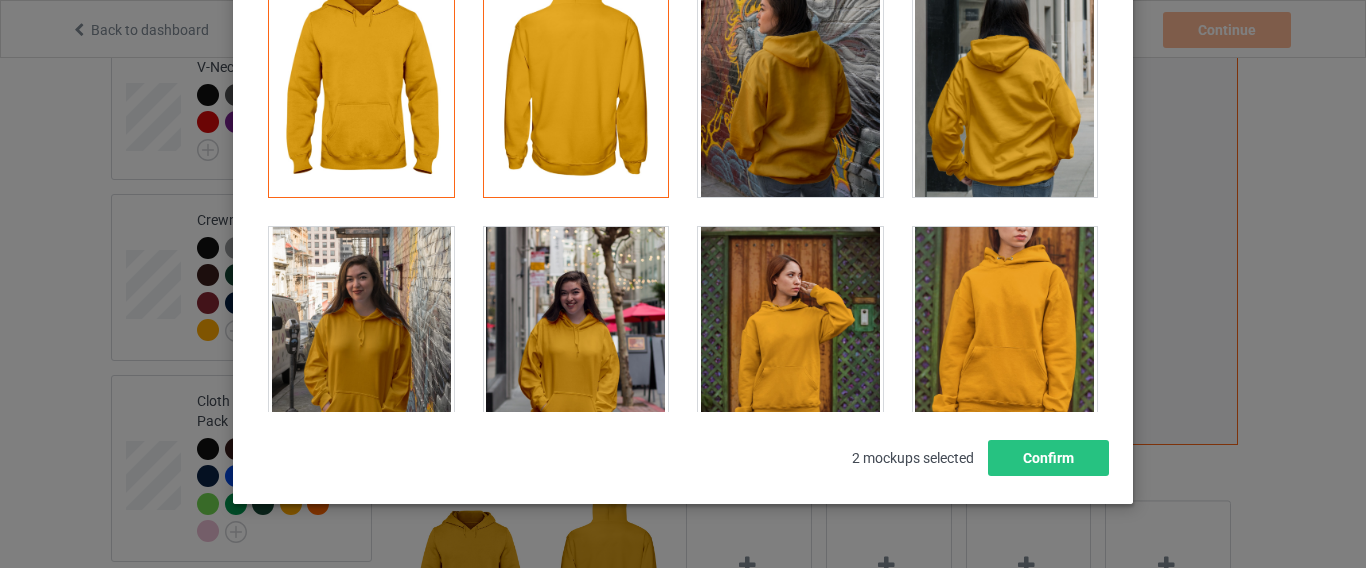 click on "Select mockups visible on campaign page You may select up to 8 mockups 1 2 2 mockups selected Confirm" at bounding box center (683, 187) 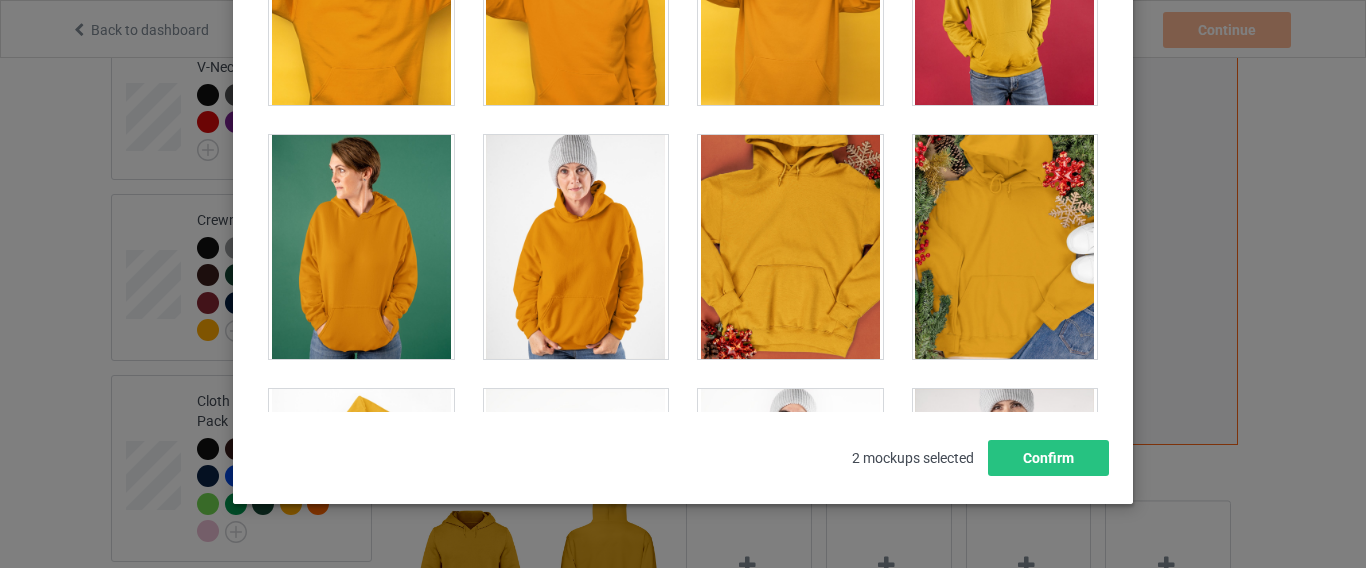 scroll, scrollTop: 3988, scrollLeft: 0, axis: vertical 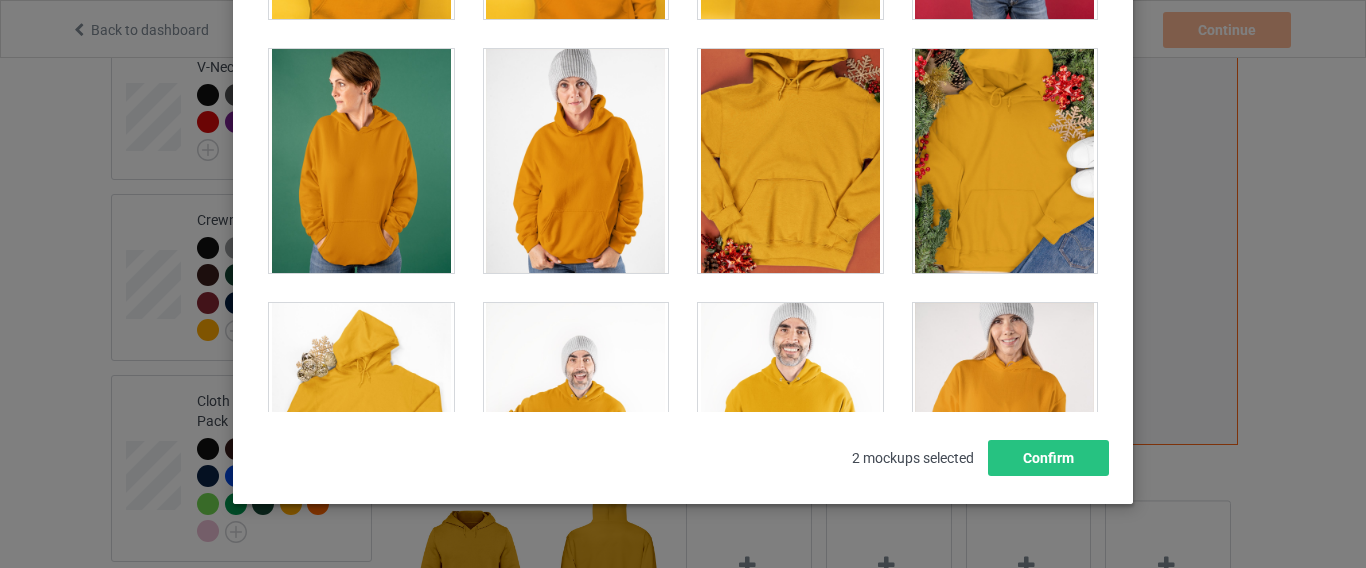 click at bounding box center [790, 161] 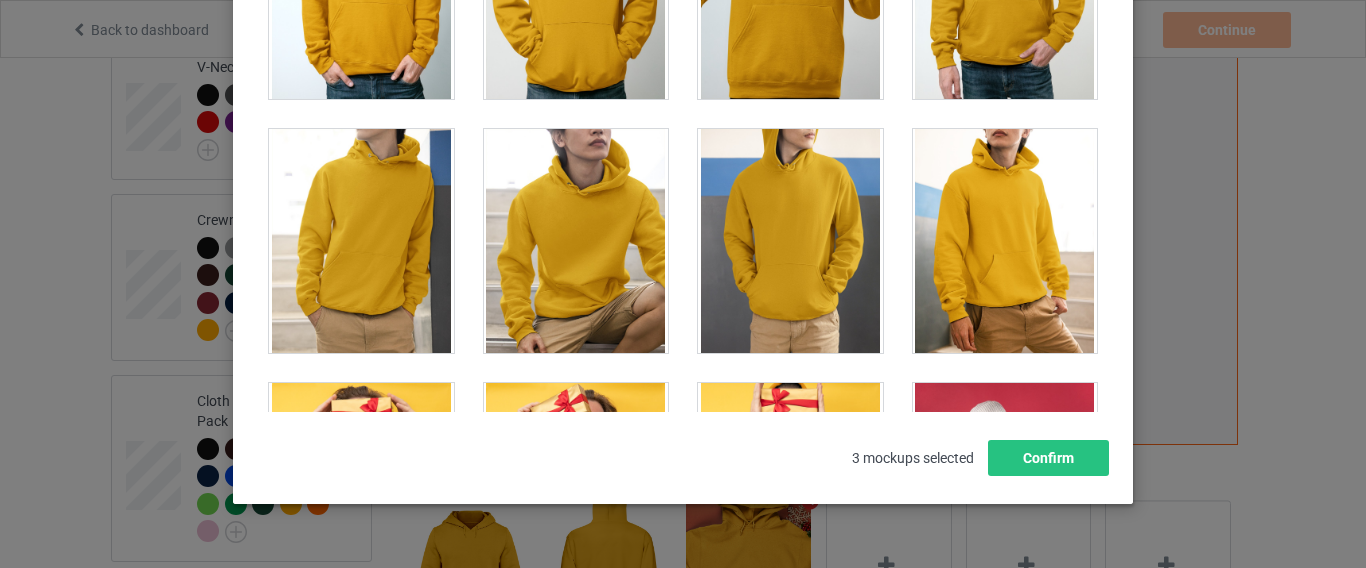 scroll, scrollTop: 3798, scrollLeft: 0, axis: vertical 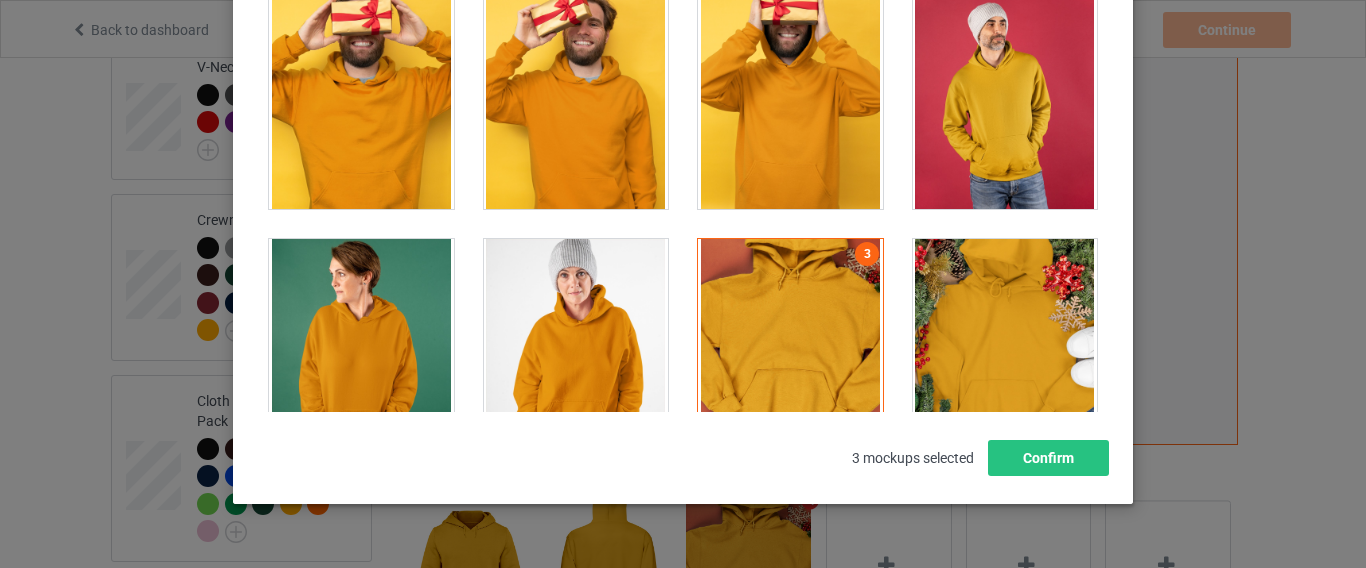 click at bounding box center (790, 351) 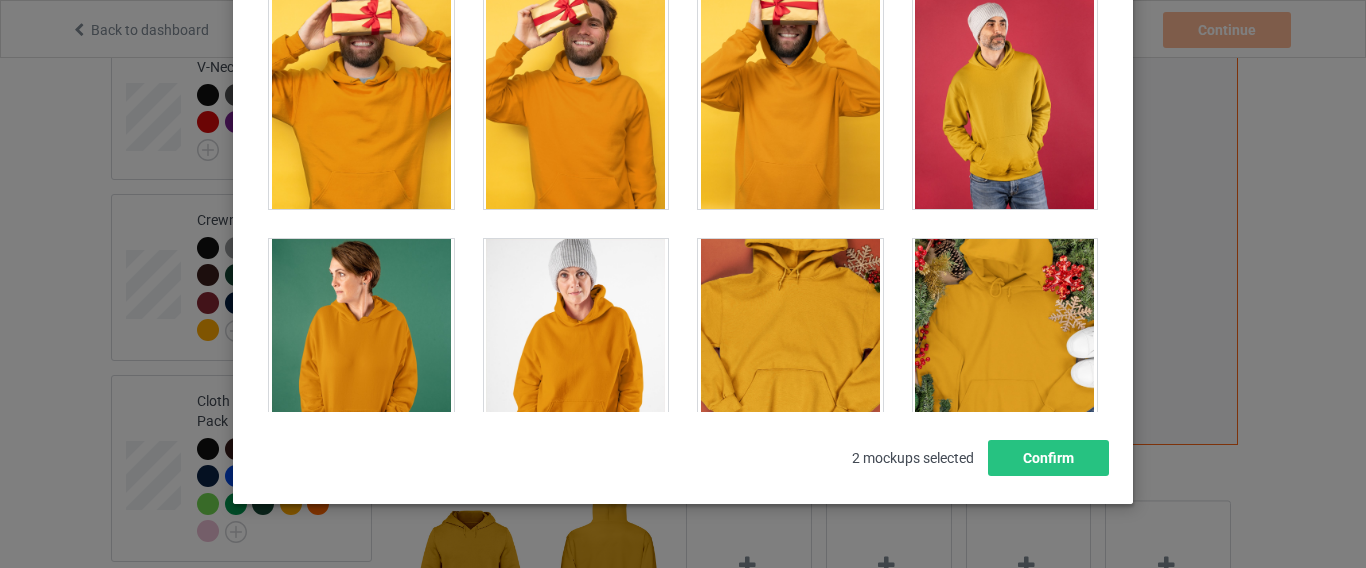 scroll, scrollTop: 4196, scrollLeft: 0, axis: vertical 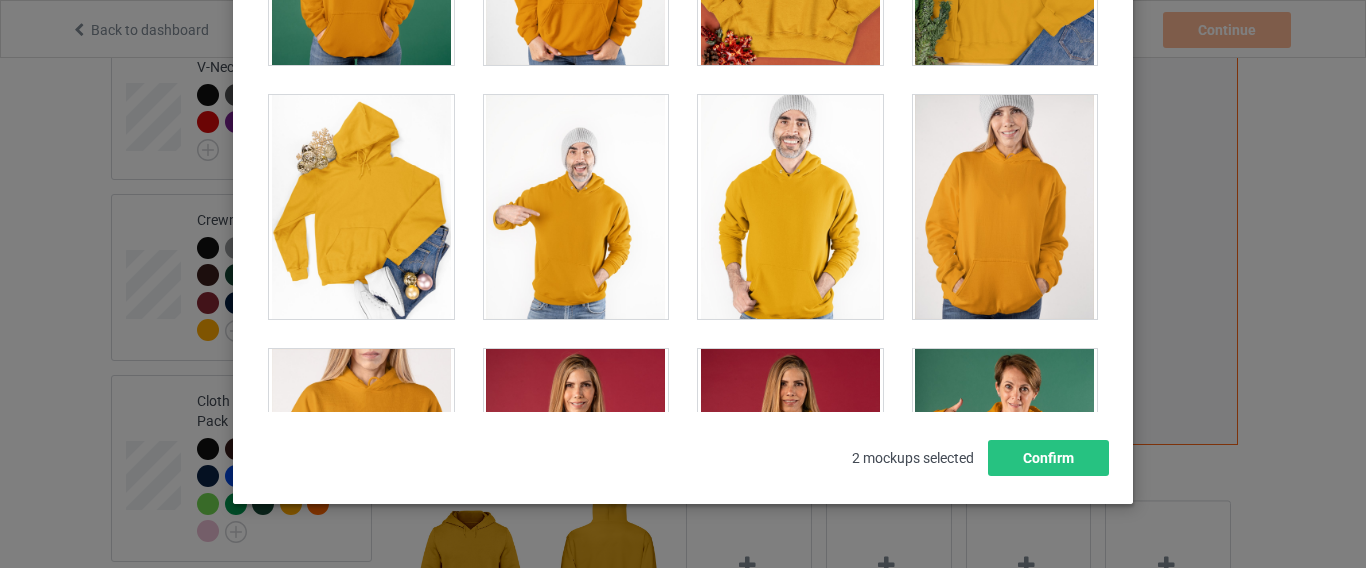 click at bounding box center (361, 207) 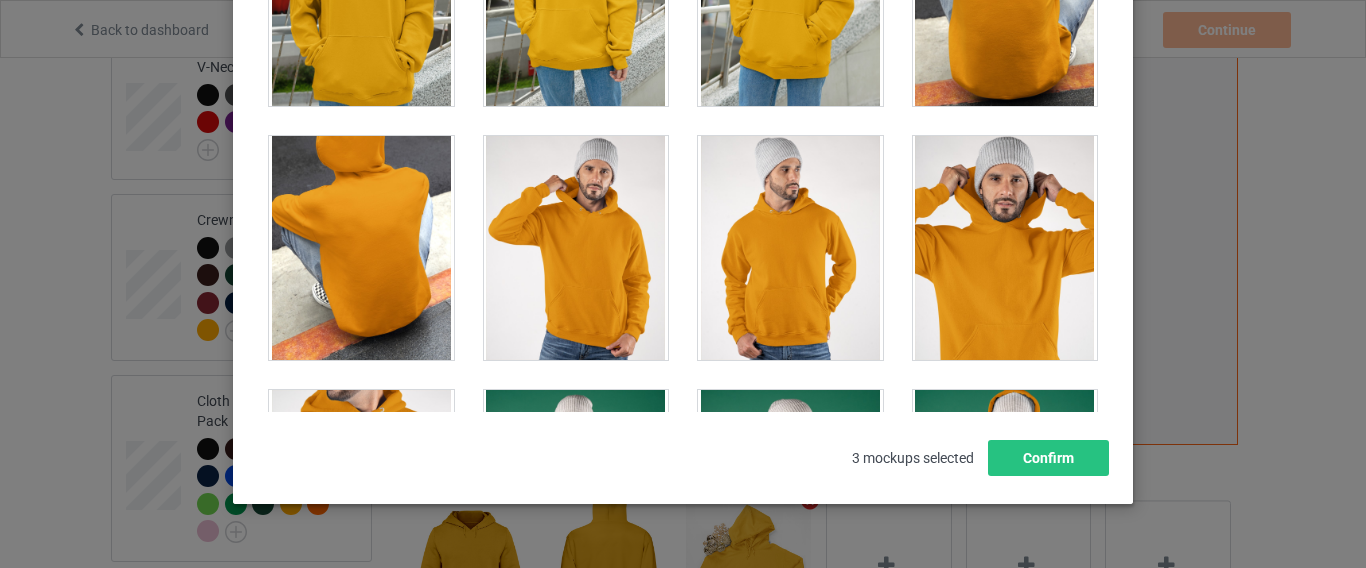 scroll, scrollTop: 5789, scrollLeft: 0, axis: vertical 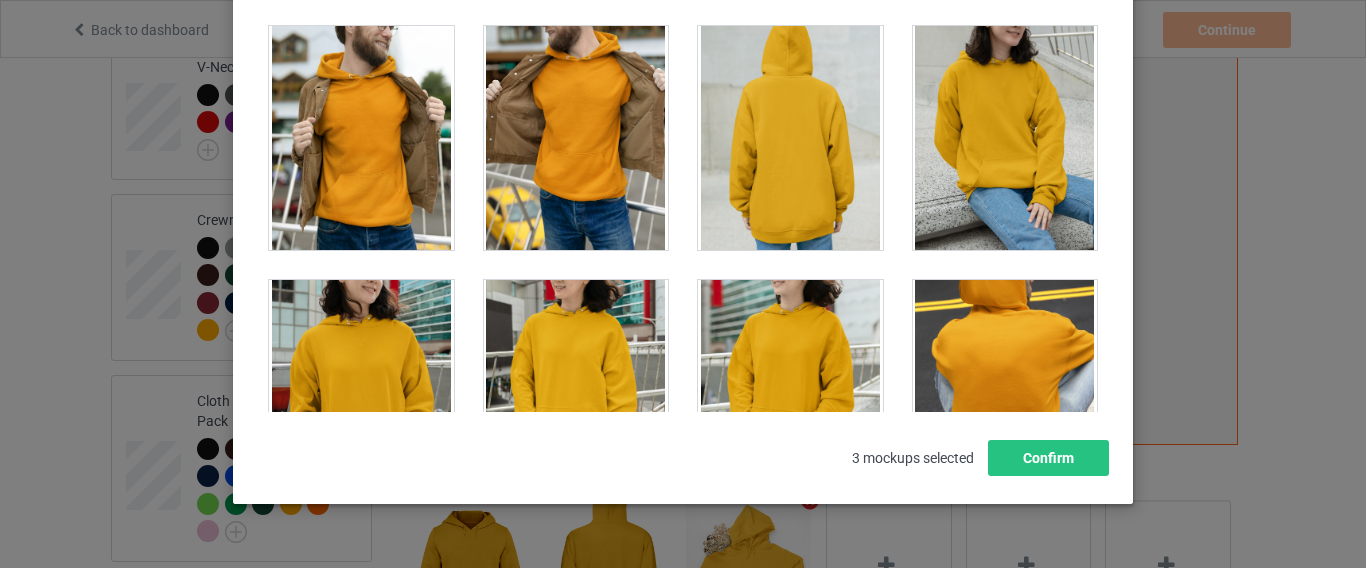 click at bounding box center [790, 392] 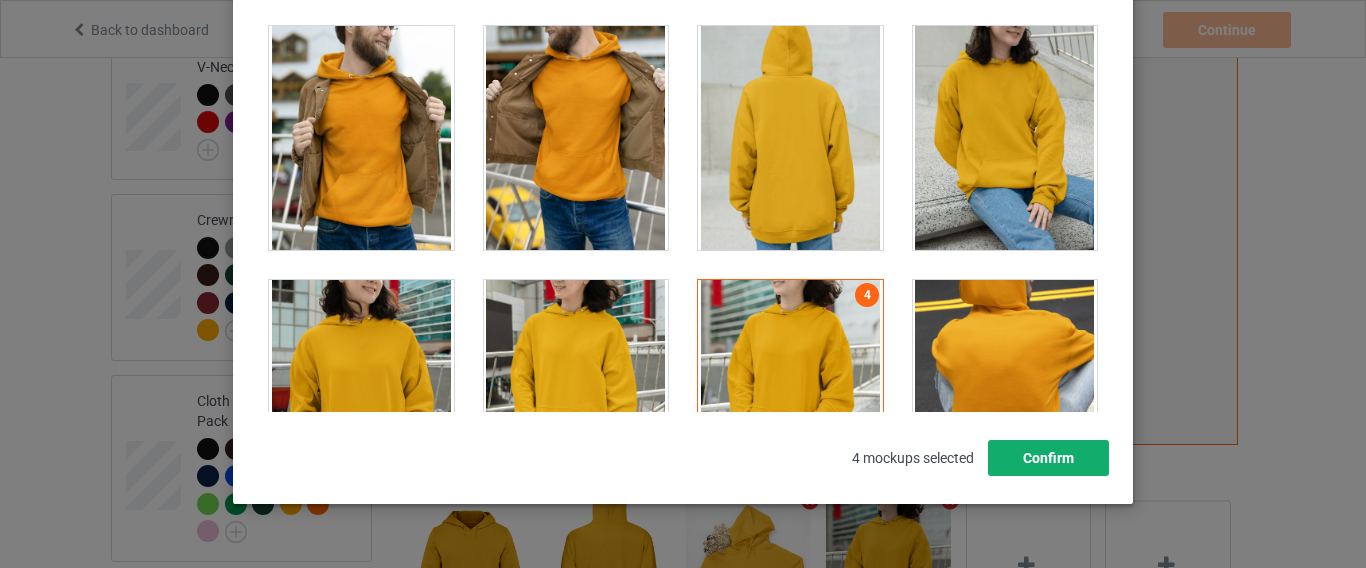 click on "Confirm" at bounding box center [1048, 458] 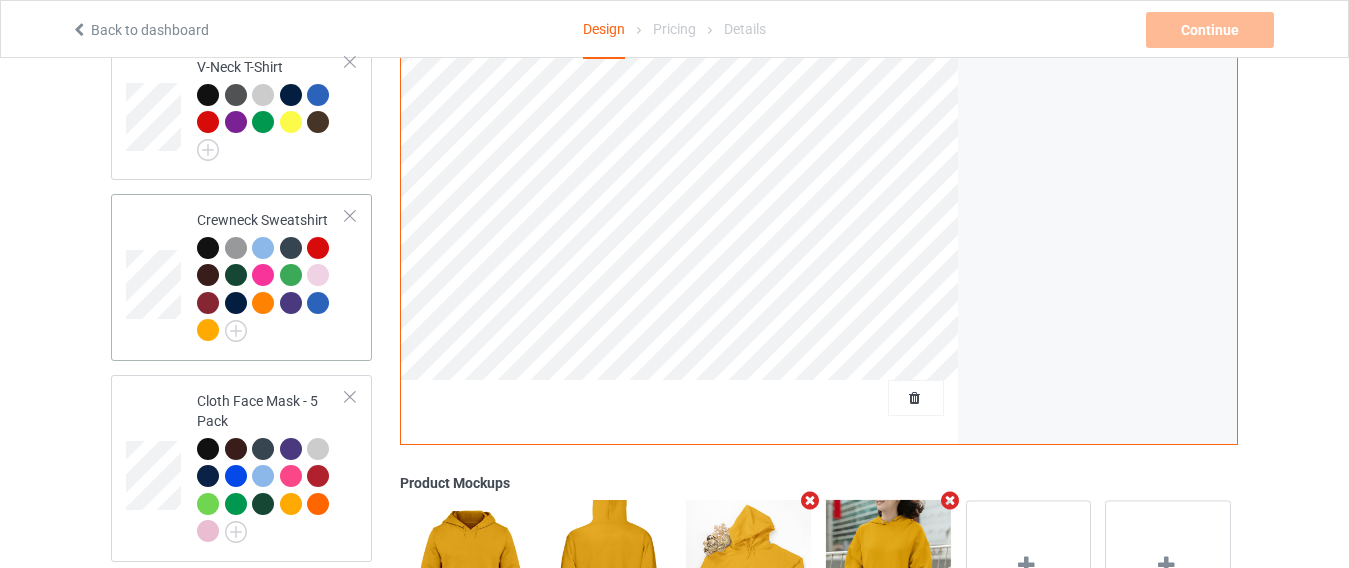 click at bounding box center [271, 292] 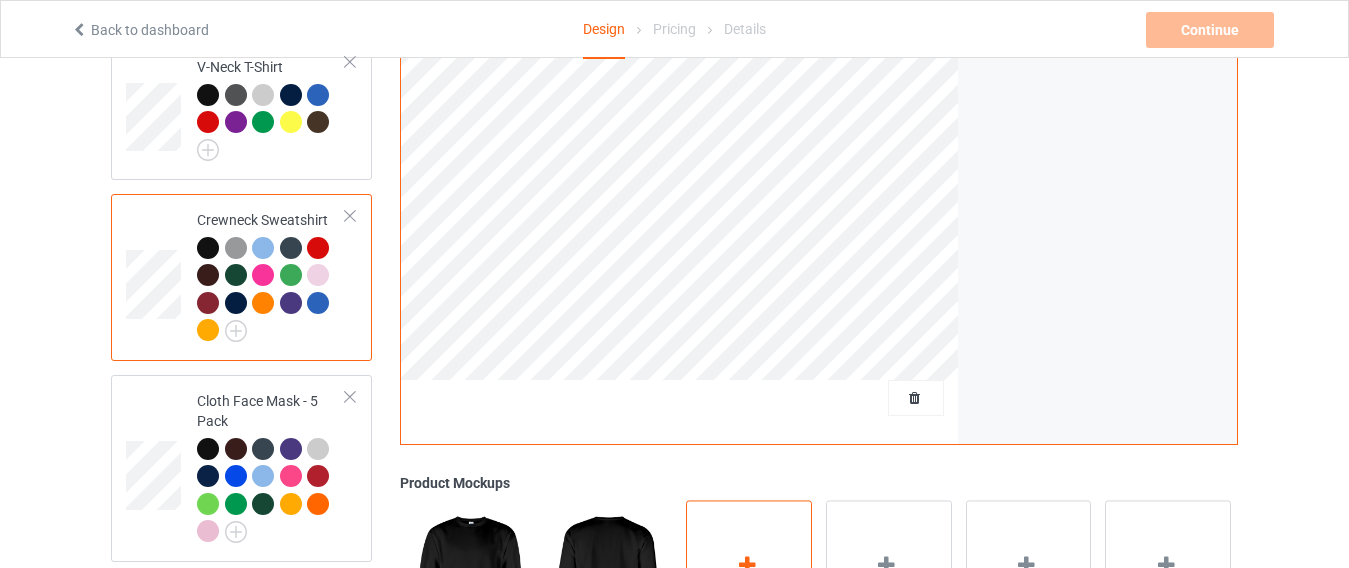 click on "Add mockup" at bounding box center [749, 579] 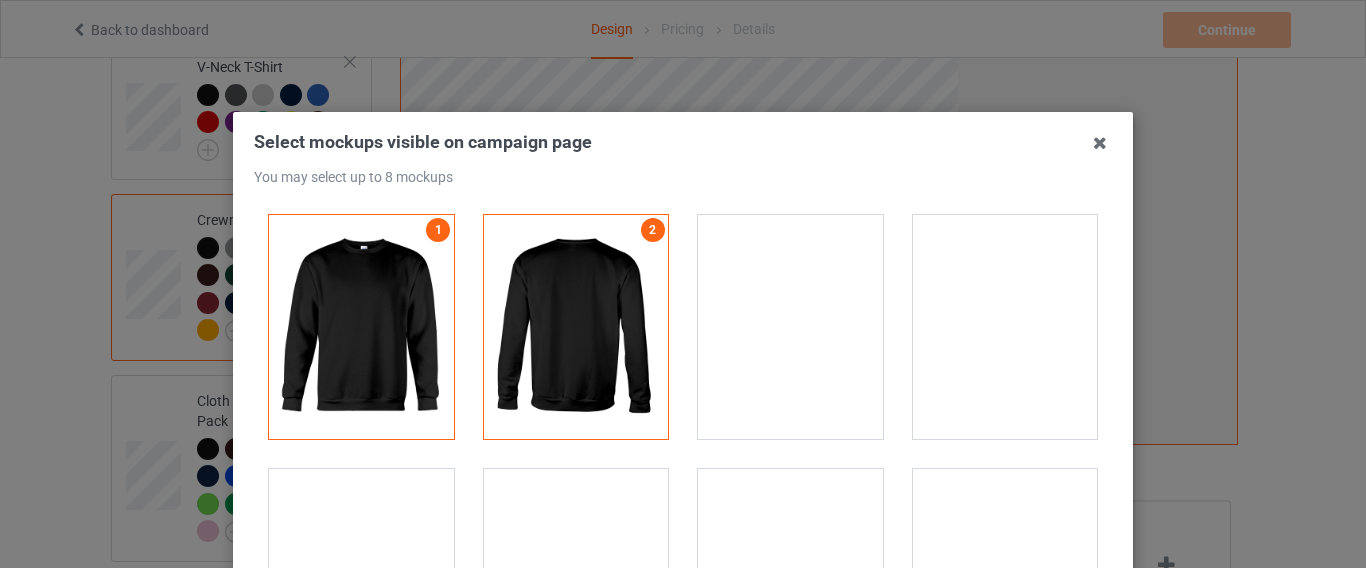 click at bounding box center (1005, 327) 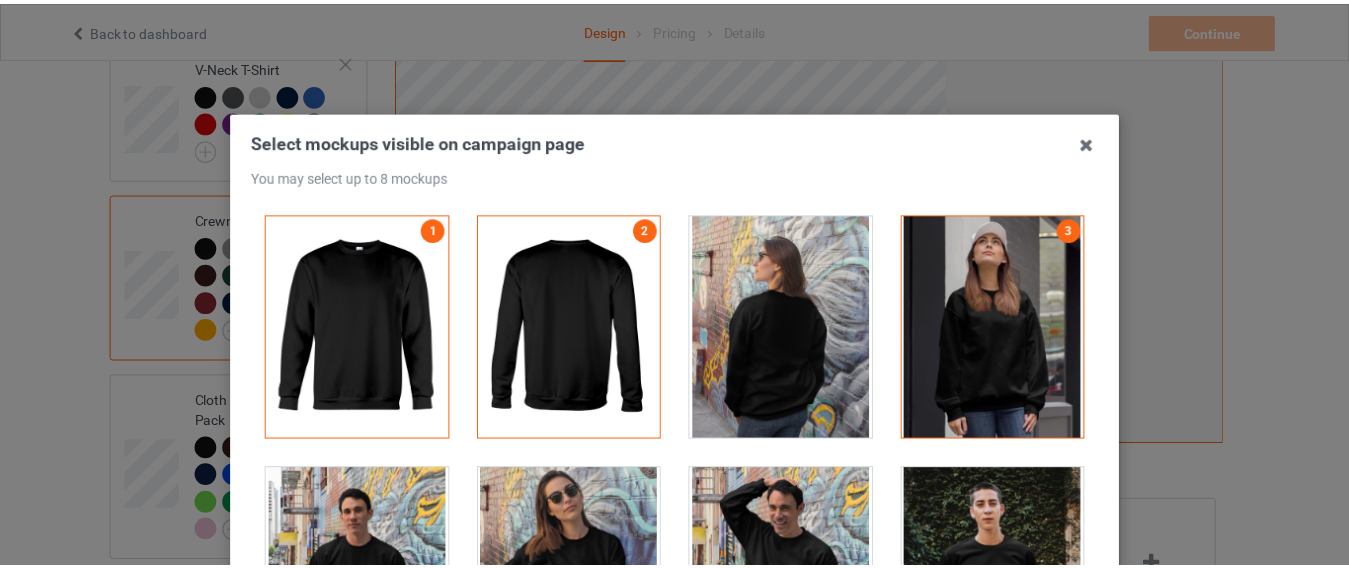 scroll, scrollTop: 142, scrollLeft: 0, axis: vertical 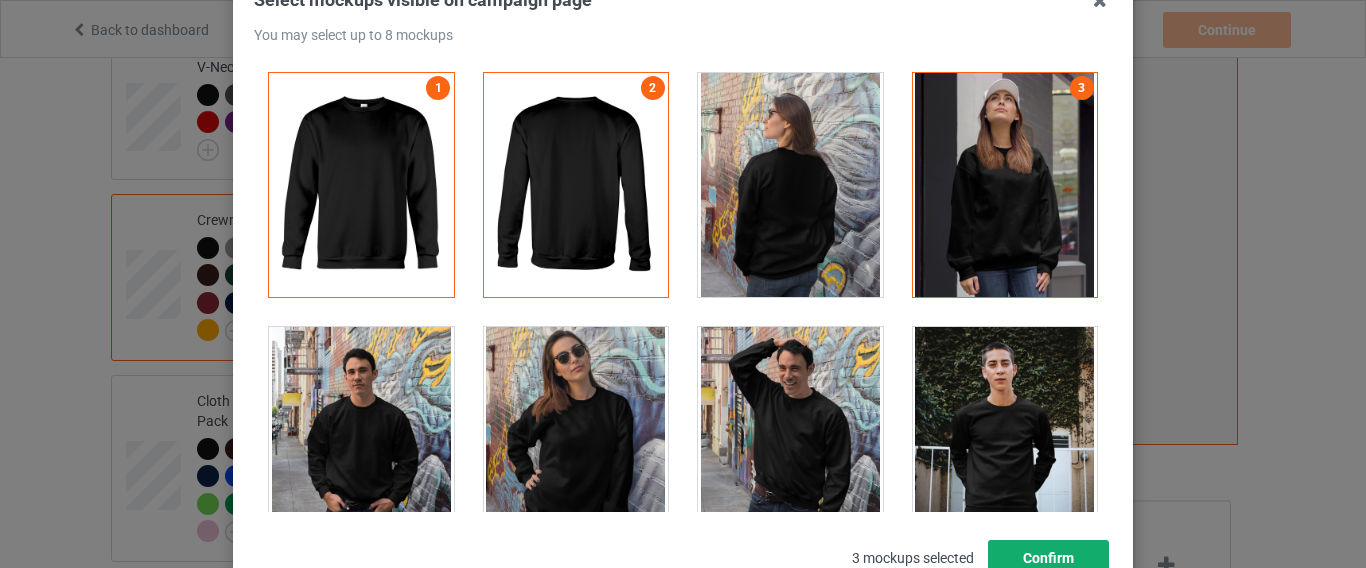click on "Confirm" at bounding box center [1048, 558] 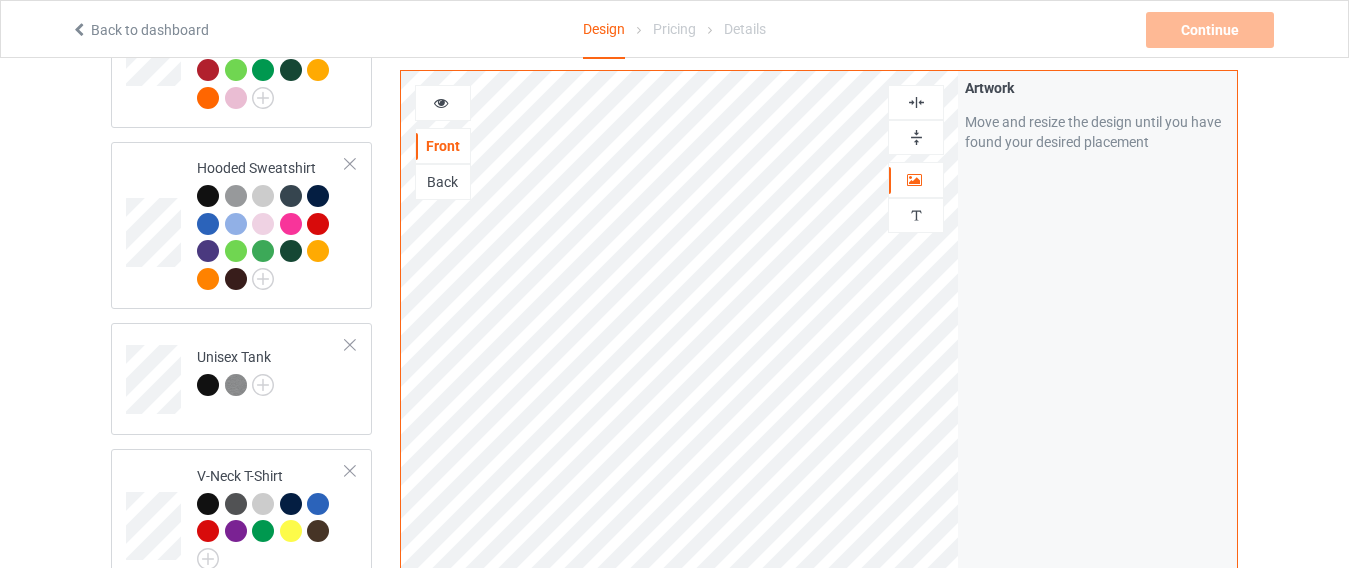 scroll, scrollTop: 337, scrollLeft: 0, axis: vertical 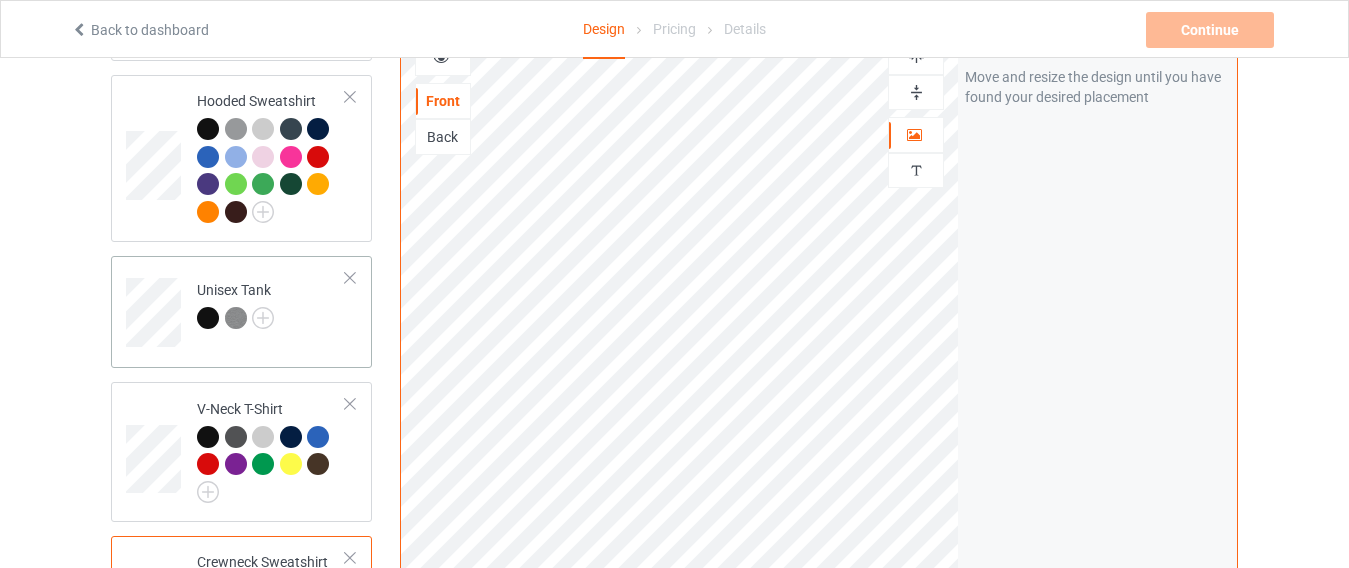click on "Unisex Tank" at bounding box center (271, 305) 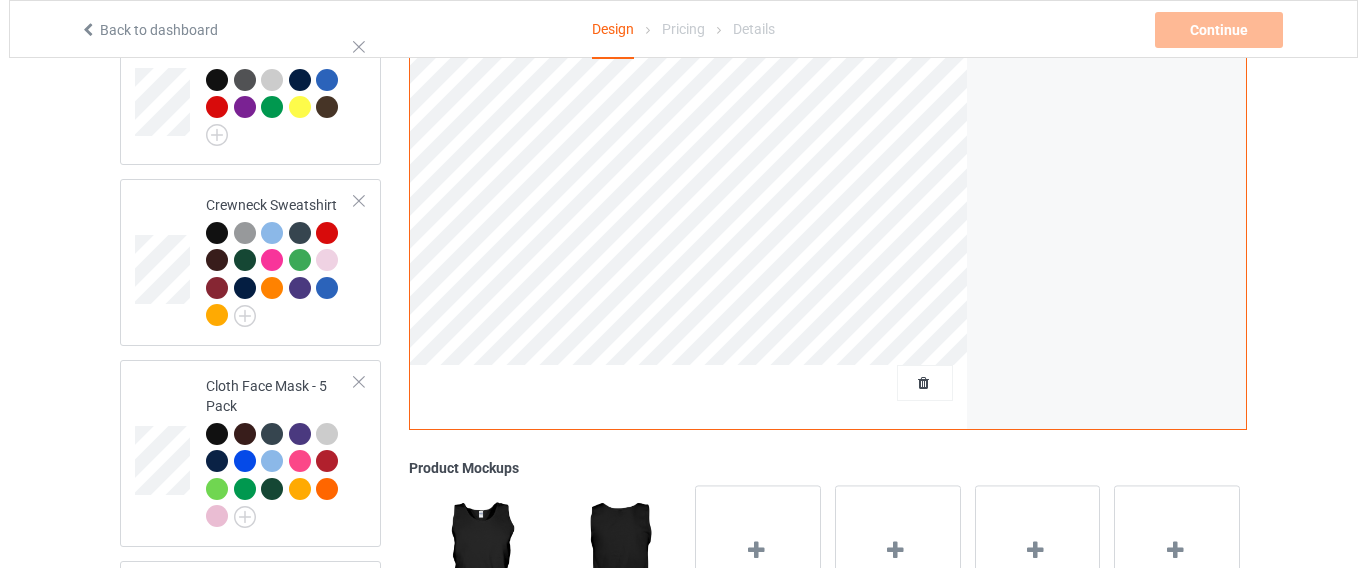 scroll, scrollTop: 767, scrollLeft: 0, axis: vertical 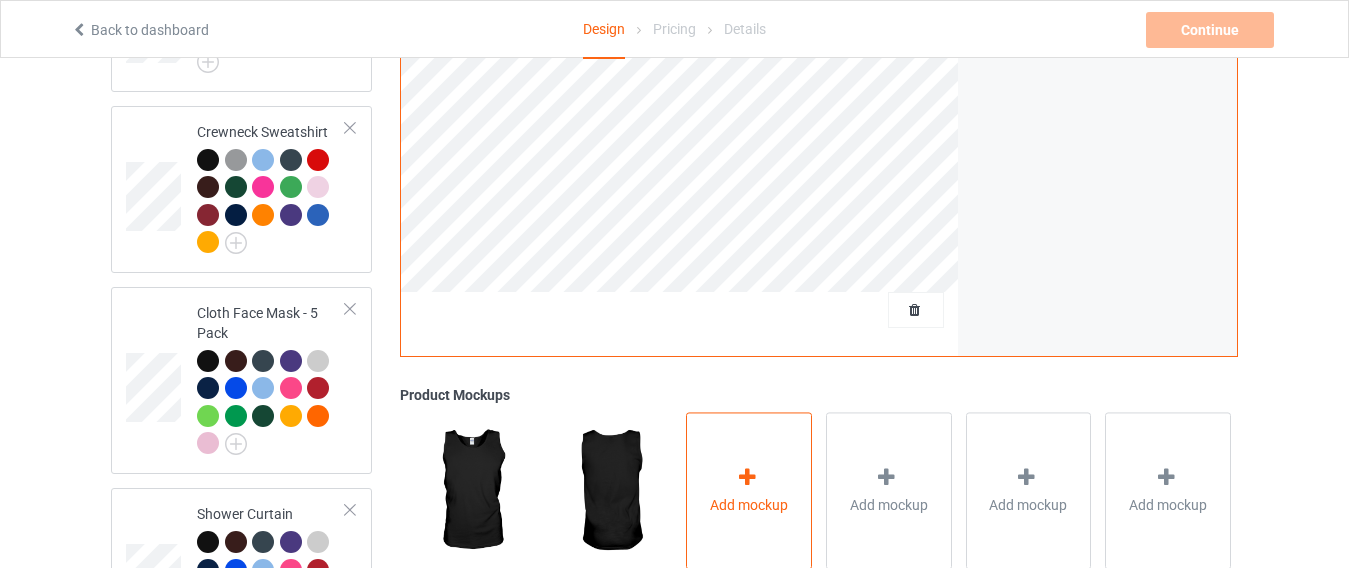 click on "Add mockup" at bounding box center (749, 491) 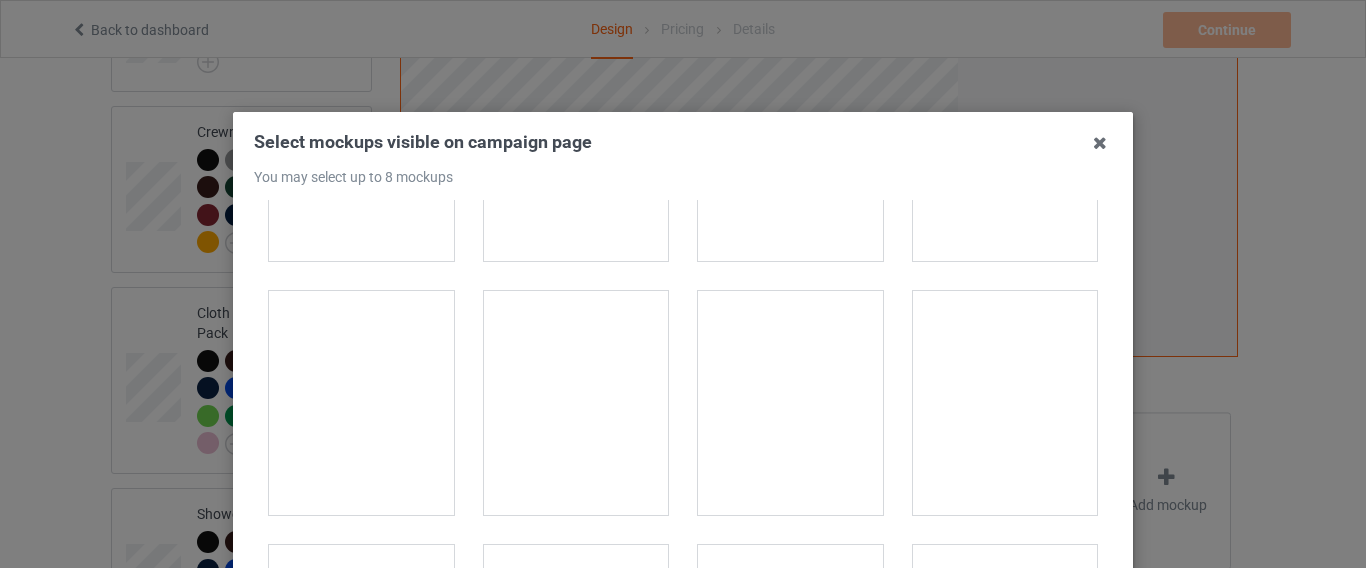 scroll, scrollTop: 1181, scrollLeft: 0, axis: vertical 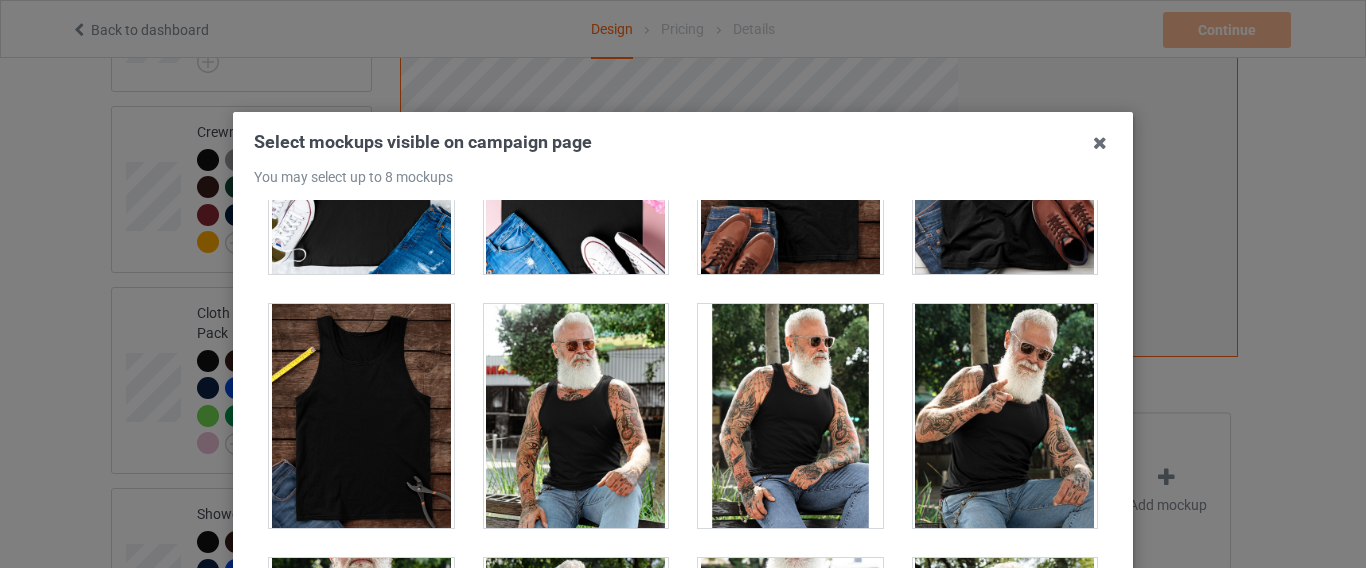 click at bounding box center [361, 416] 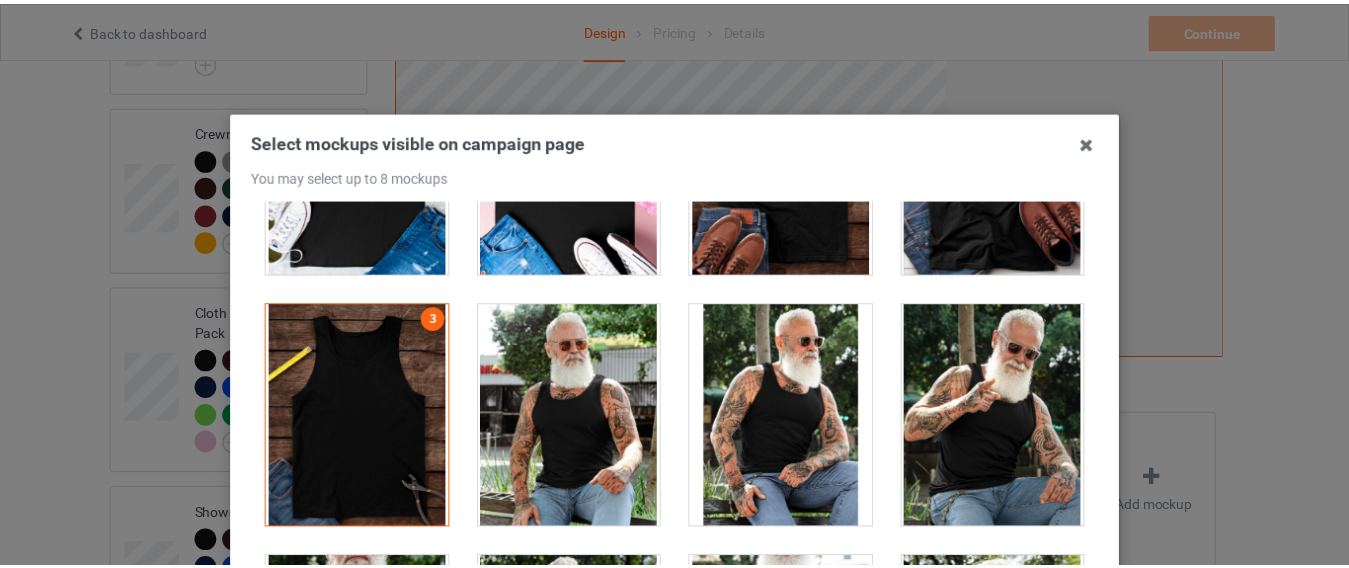 scroll, scrollTop: 290, scrollLeft: 0, axis: vertical 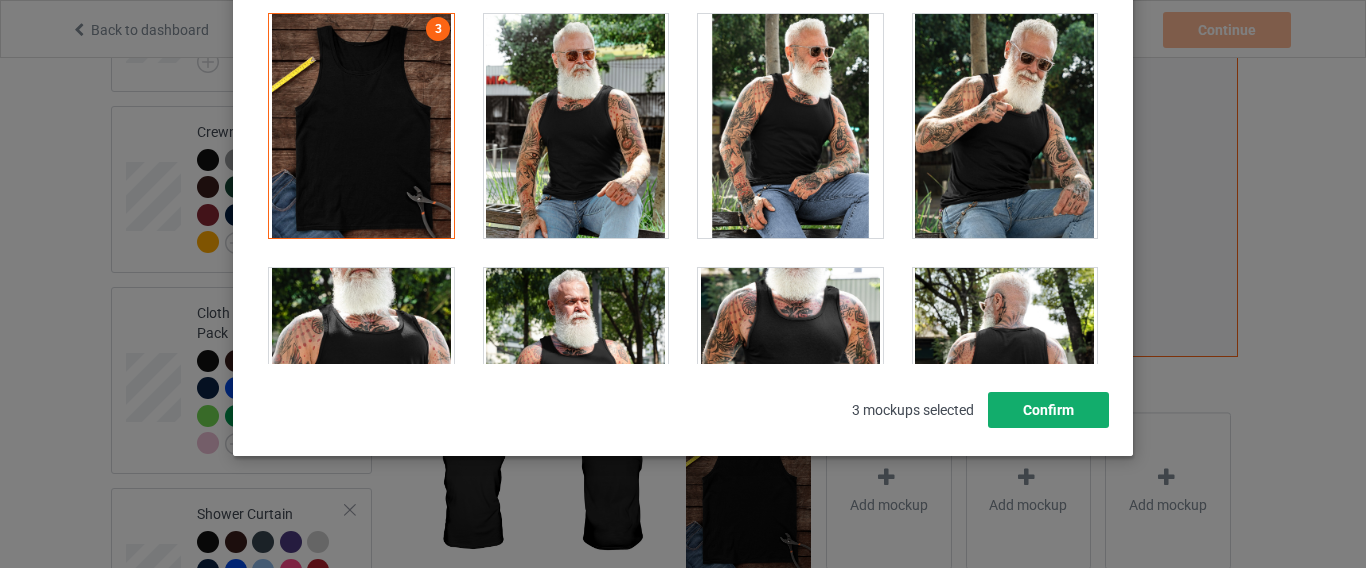 click on "Confirm" at bounding box center (1048, 410) 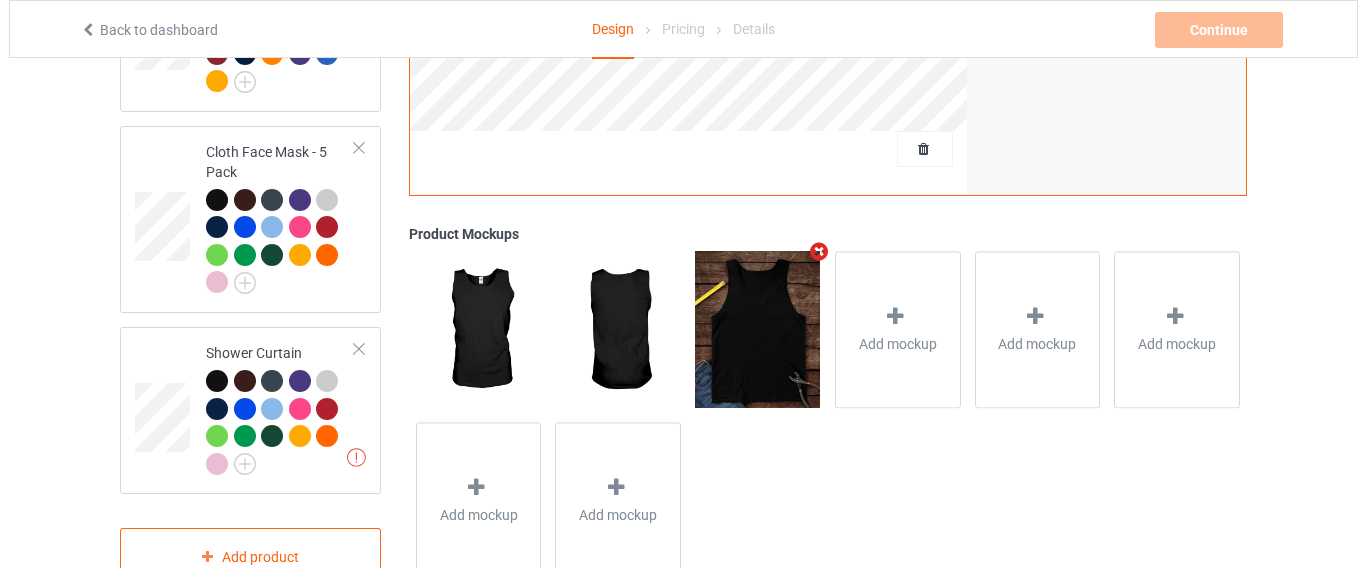 scroll, scrollTop: 934, scrollLeft: 0, axis: vertical 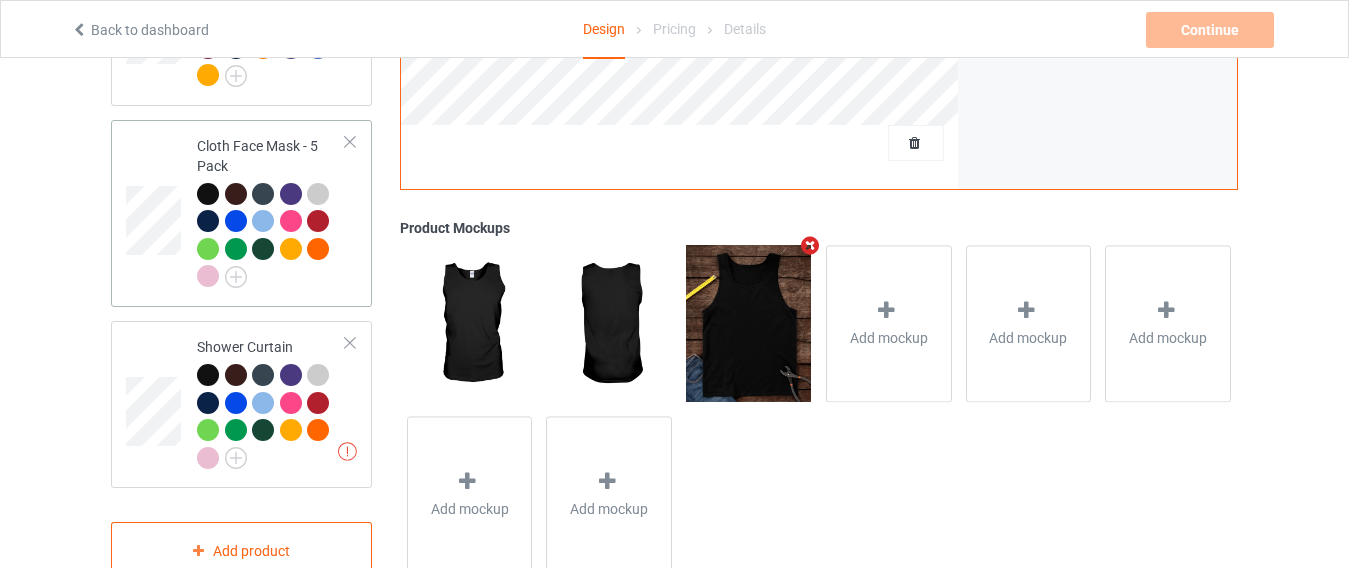 click on "Cloth Face Mask - 5 Pack" at bounding box center (241, 213) 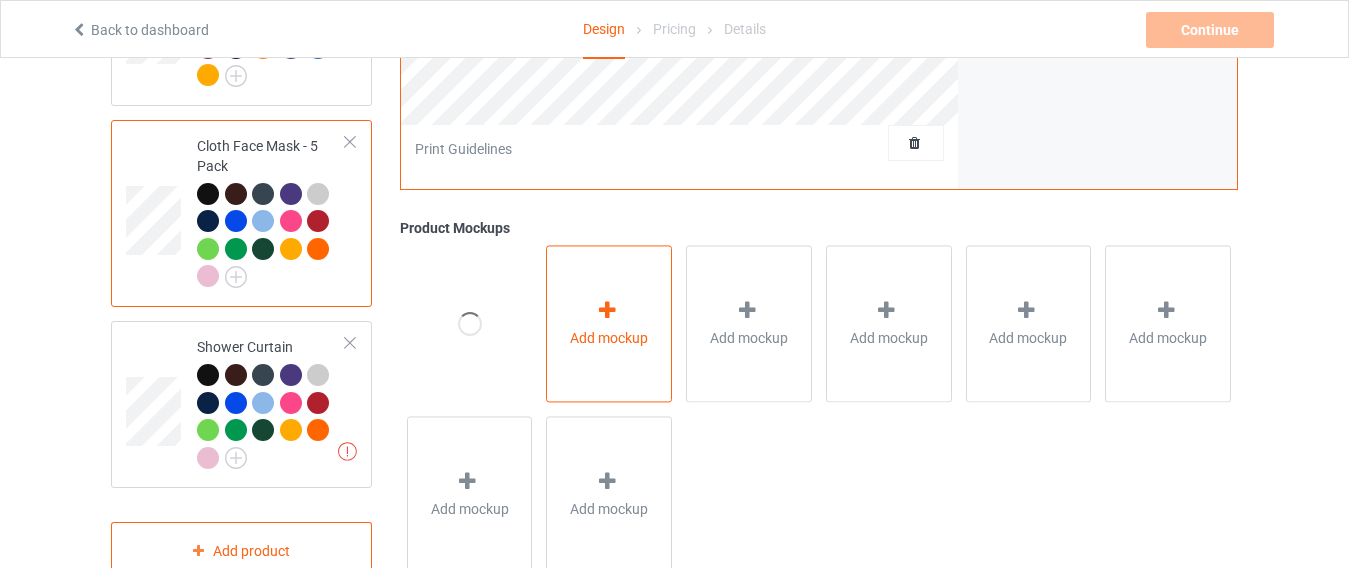 click on "Add mockup" at bounding box center [609, 324] 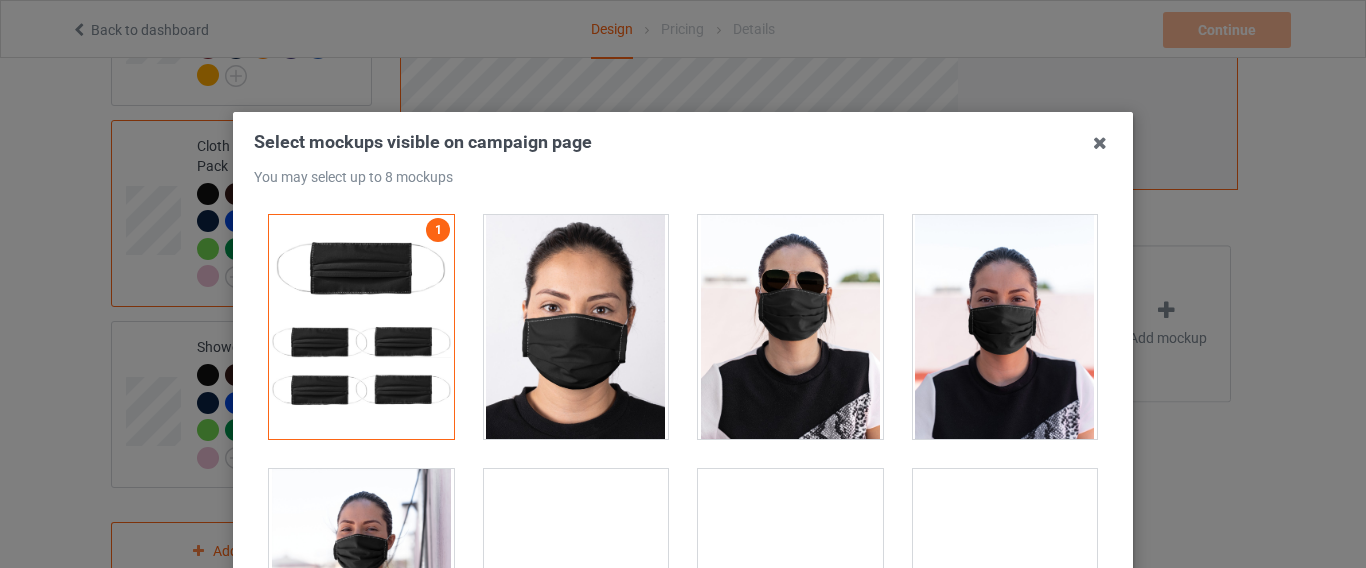 scroll, scrollTop: 101, scrollLeft: 0, axis: vertical 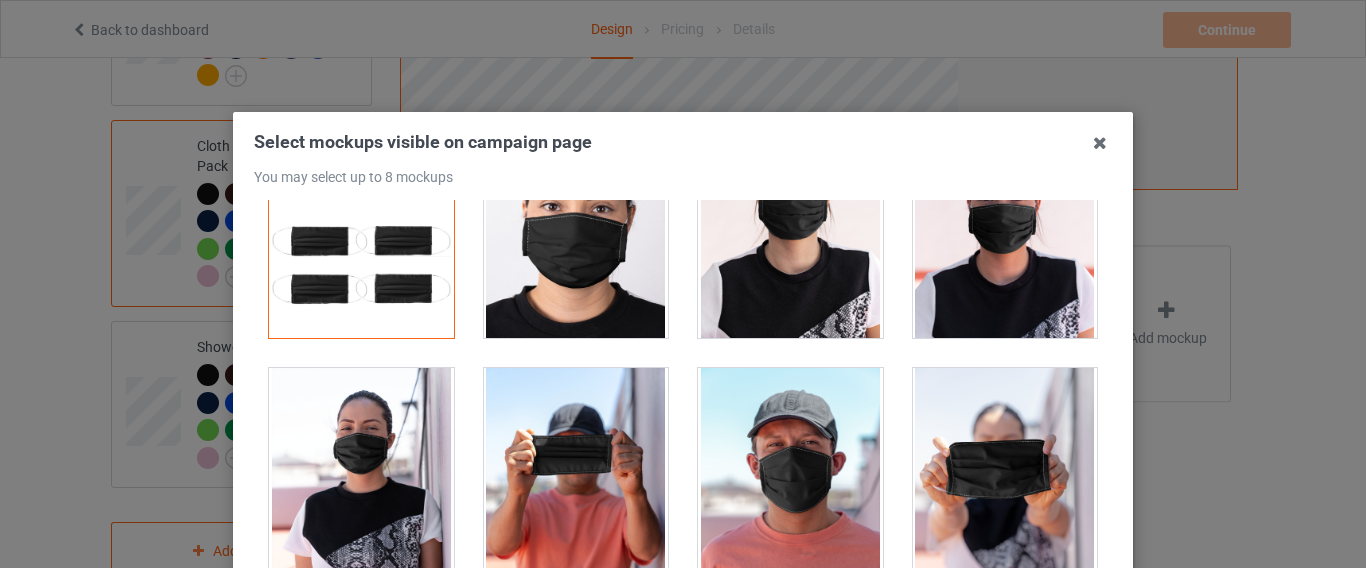 click at bounding box center [1005, 226] 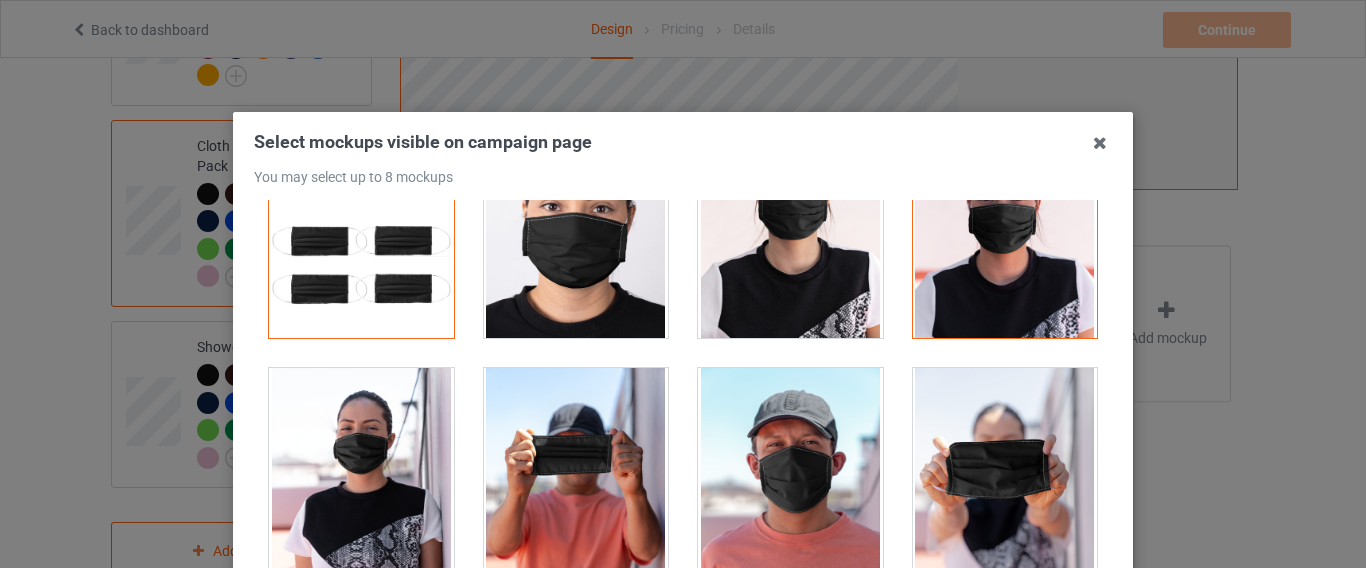 click at bounding box center [576, 480] 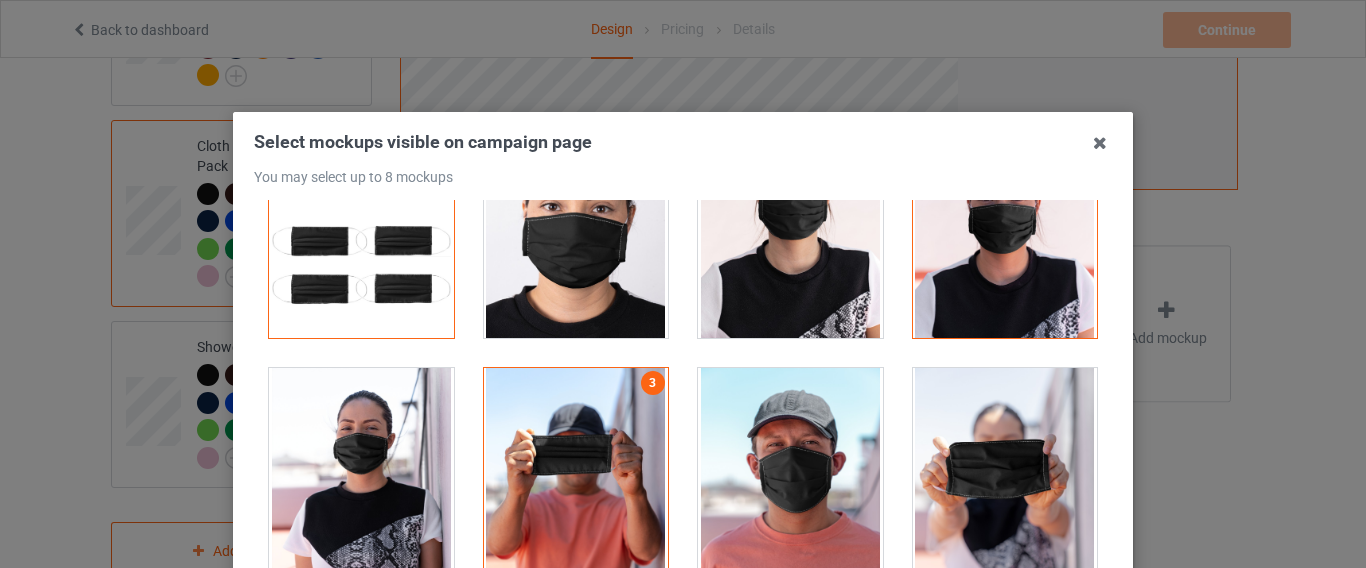 scroll, scrollTop: 499, scrollLeft: 0, axis: vertical 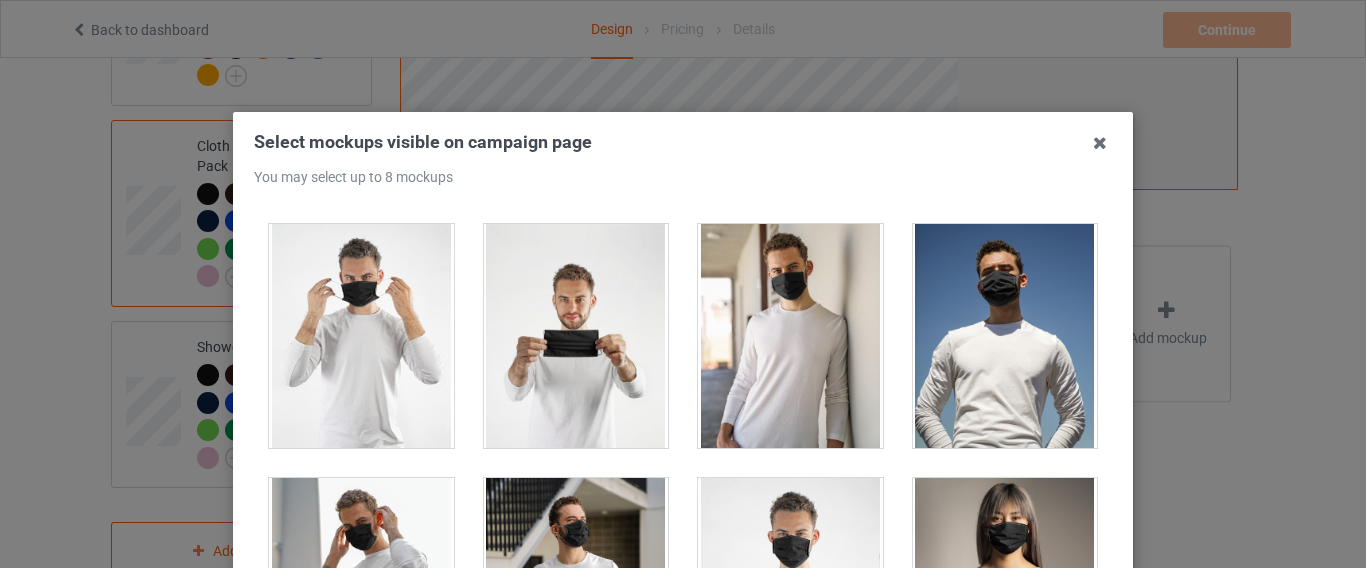 click at bounding box center (790, 590) 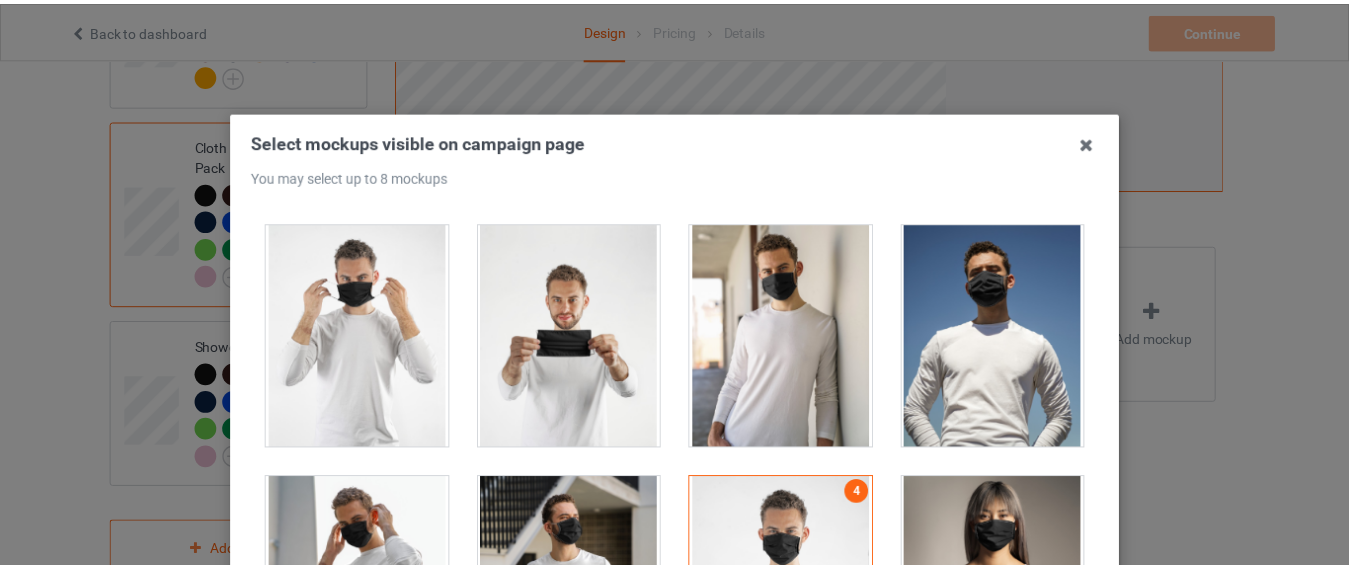 scroll, scrollTop: 290, scrollLeft: 0, axis: vertical 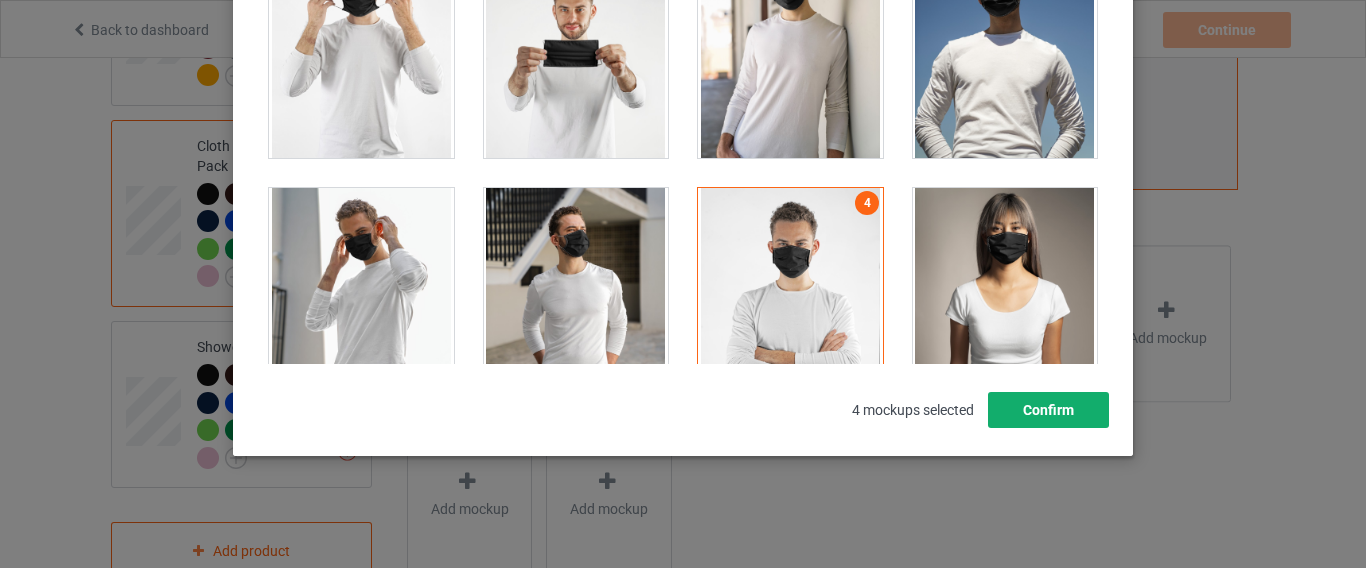 click on "Confirm" at bounding box center [1048, 410] 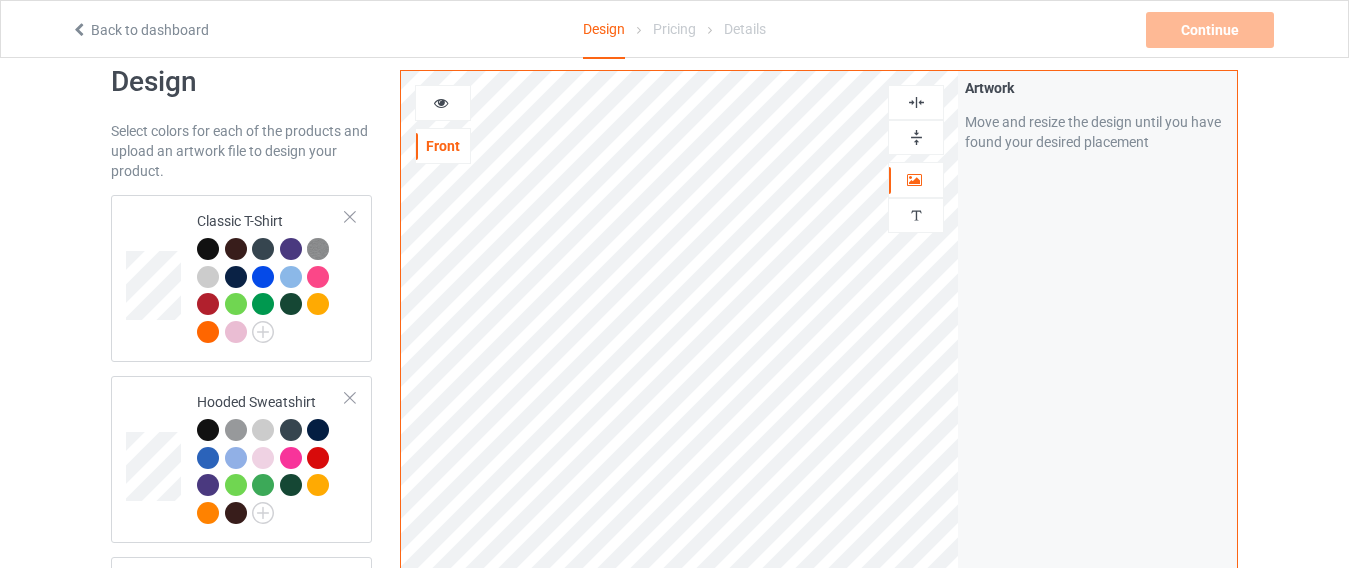 scroll, scrollTop: 30, scrollLeft: 0, axis: vertical 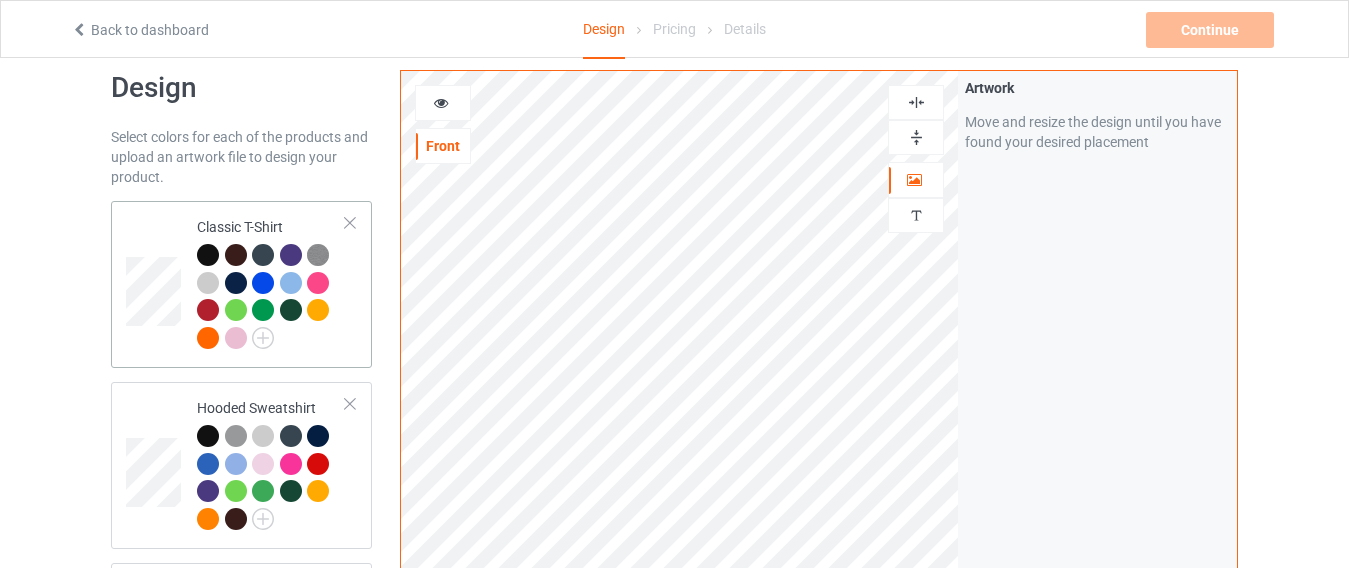 click at bounding box center [208, 255] 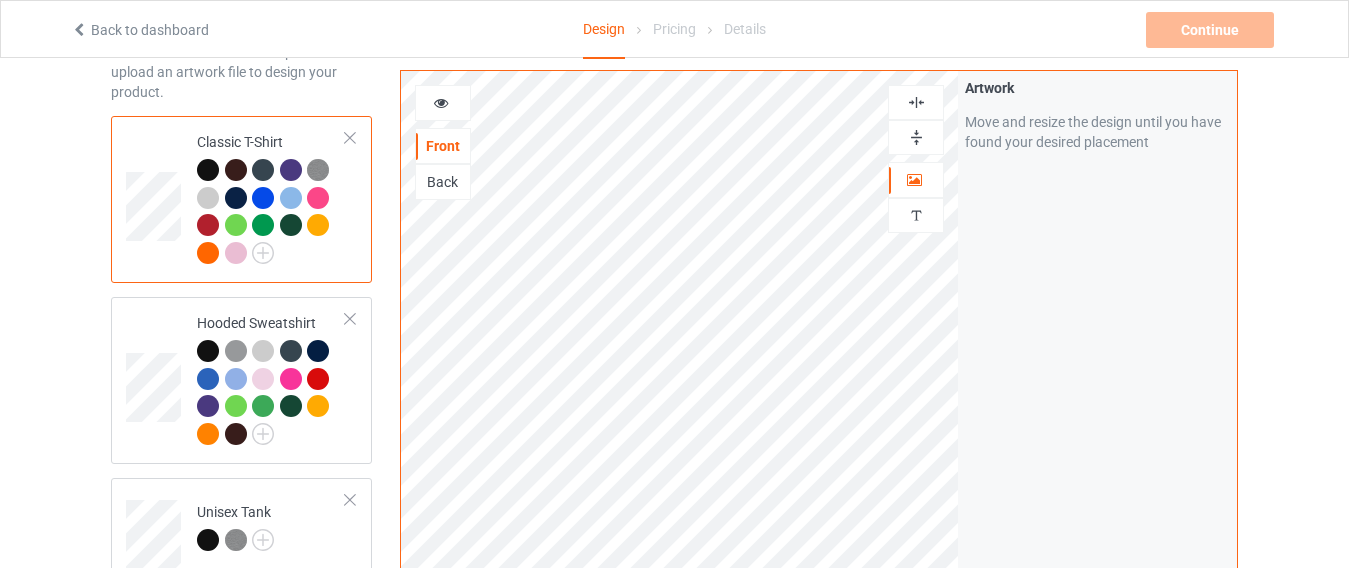 scroll, scrollTop: 0, scrollLeft: 0, axis: both 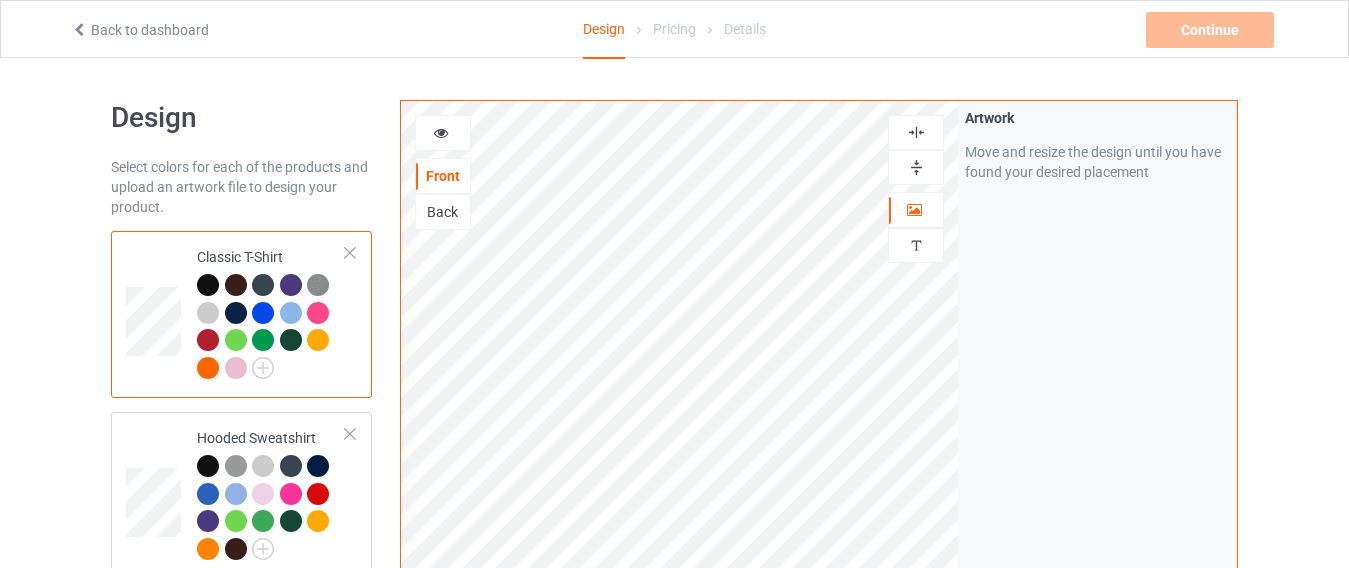 click on "Back" at bounding box center [443, 212] 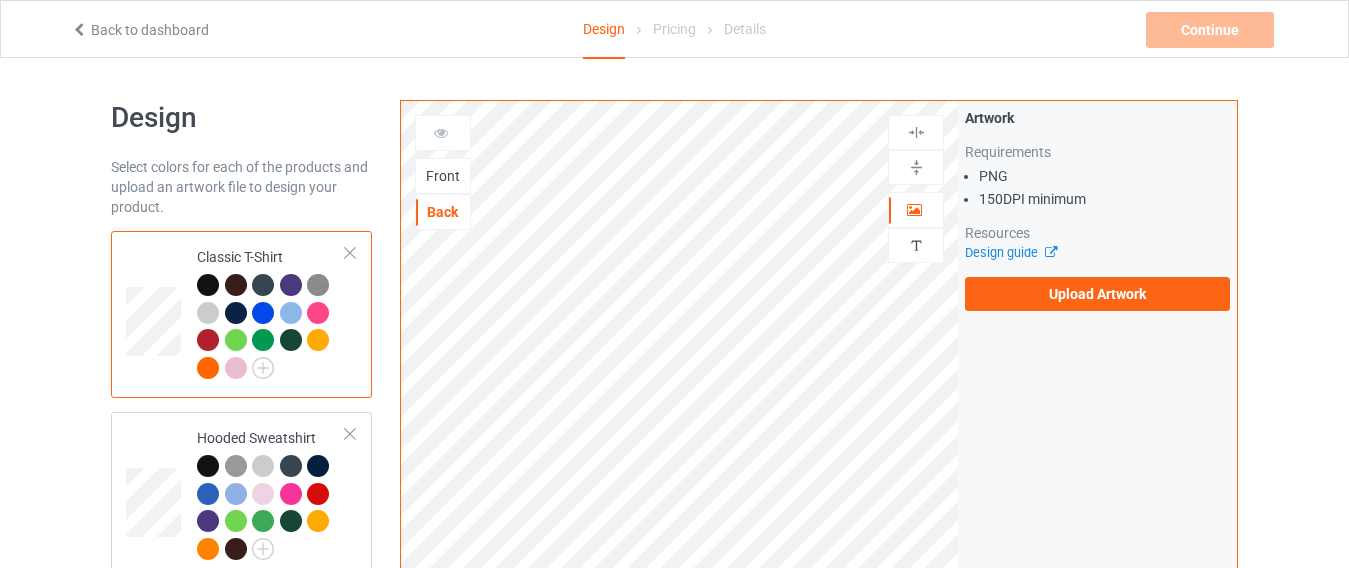 click at bounding box center (443, 133) 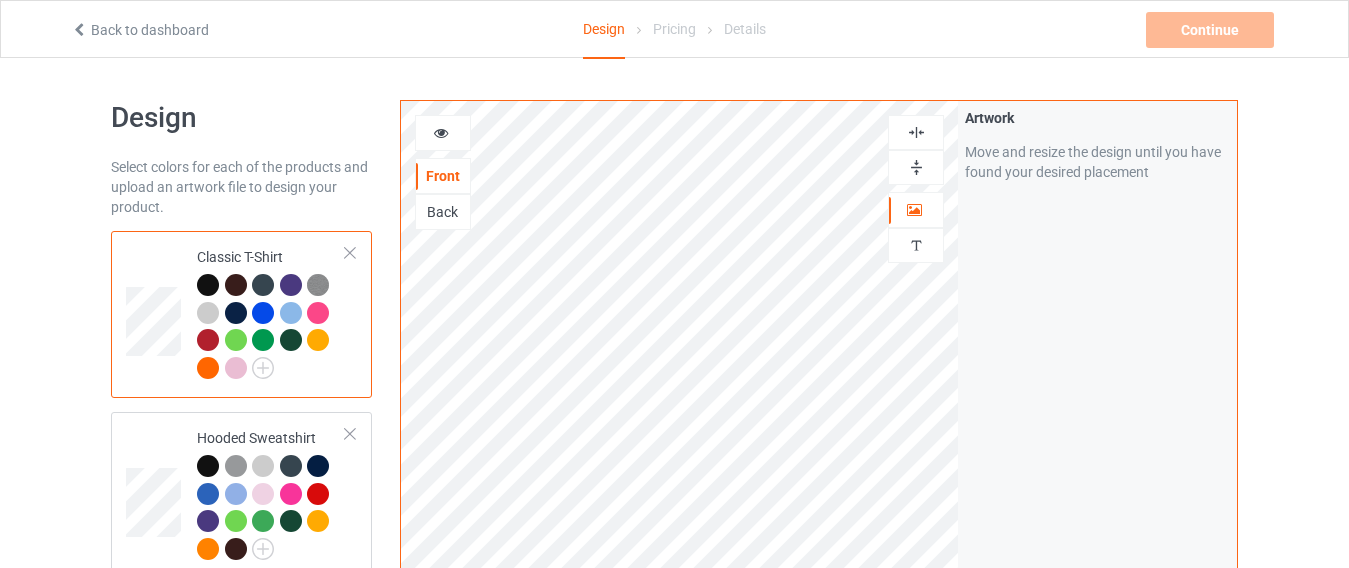 click on "Design Select colors for each of the products and upload an artwork file to design your product. Classic T-Shirt Hooded Sweatshirt Unisex Tank V-Neck T-Shirt Crewneck Sweatshirt Cloth Face Mask - 5 Pack Artwork resolution lower than 80 DPI may result in bad print Shower Curtain Add product" at bounding box center [241, 807] 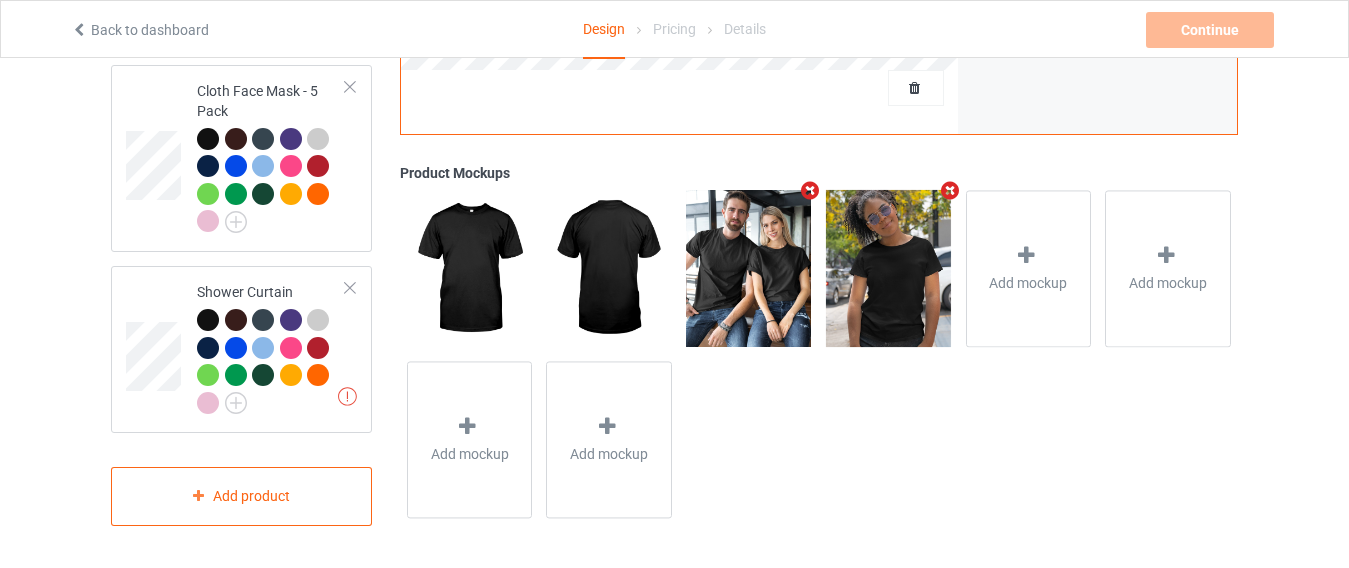 scroll, scrollTop: 0, scrollLeft: 0, axis: both 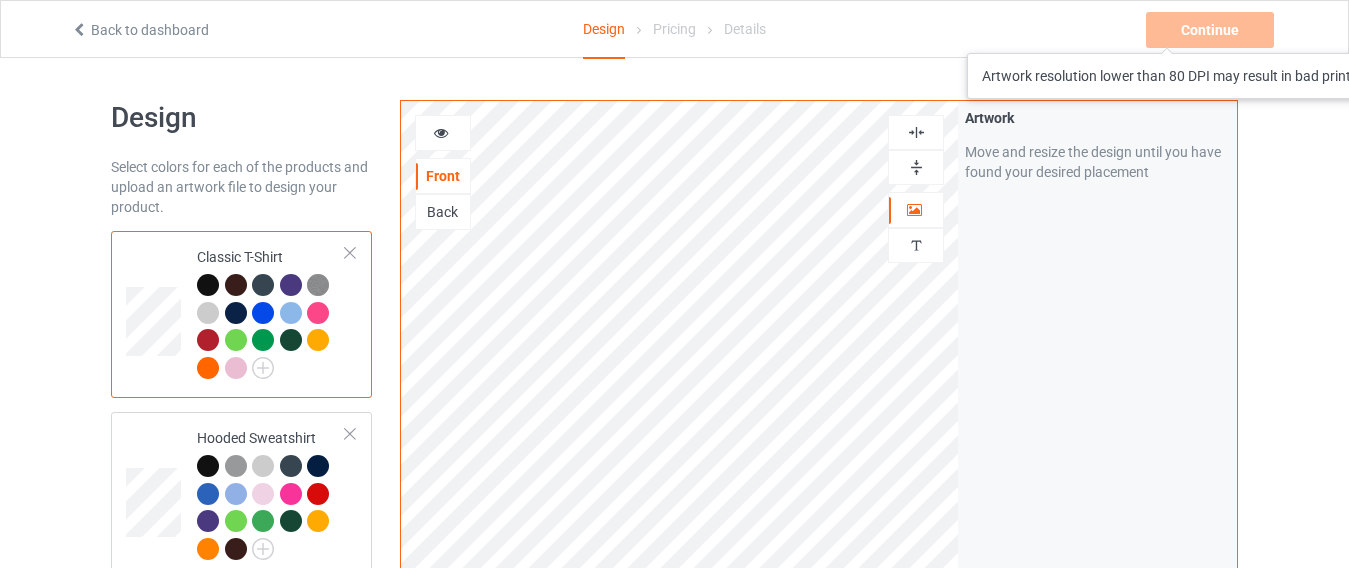 click on "Continue Artwork resolution lower than 80 DPI may result in bad print" at bounding box center (1212, 30) 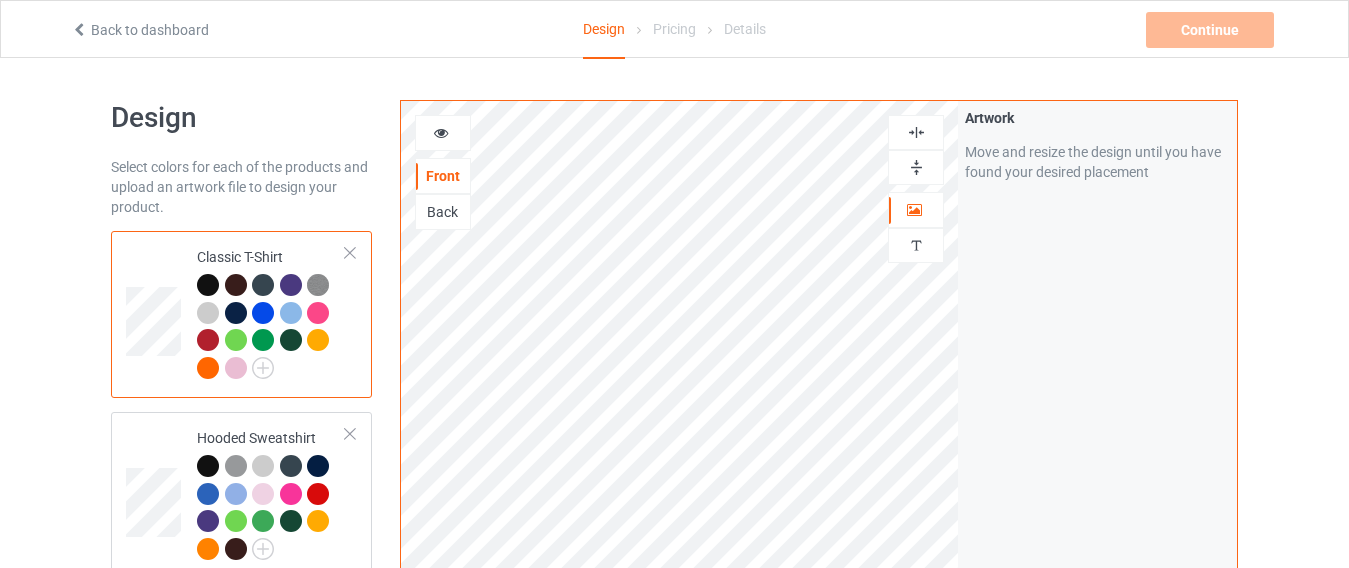 click on "Pricing" at bounding box center [674, 29] 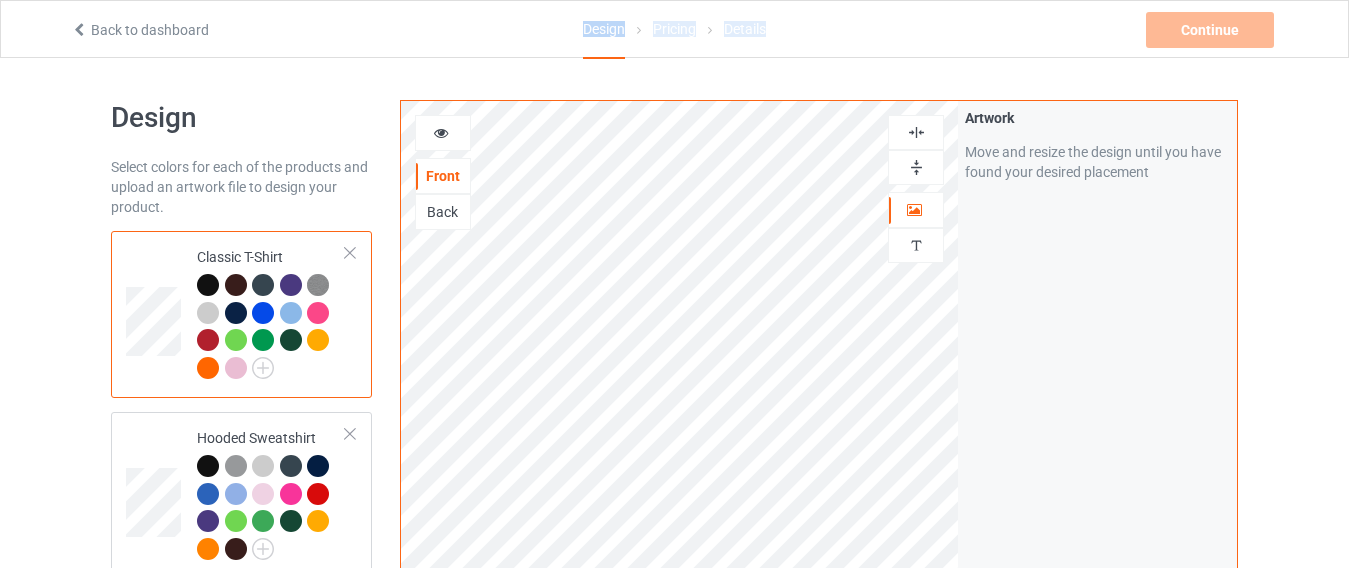 click at bounding box center [710, 30] 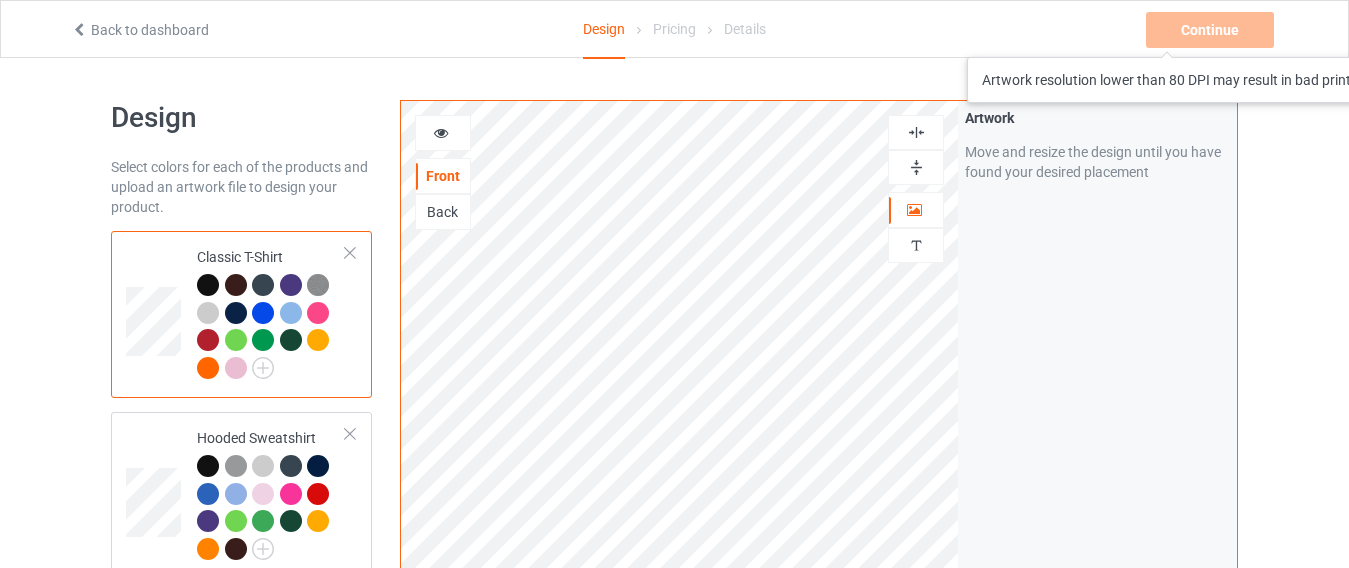 click on "Continue Artwork resolution lower than 80 DPI may result in bad print" at bounding box center (1212, 30) 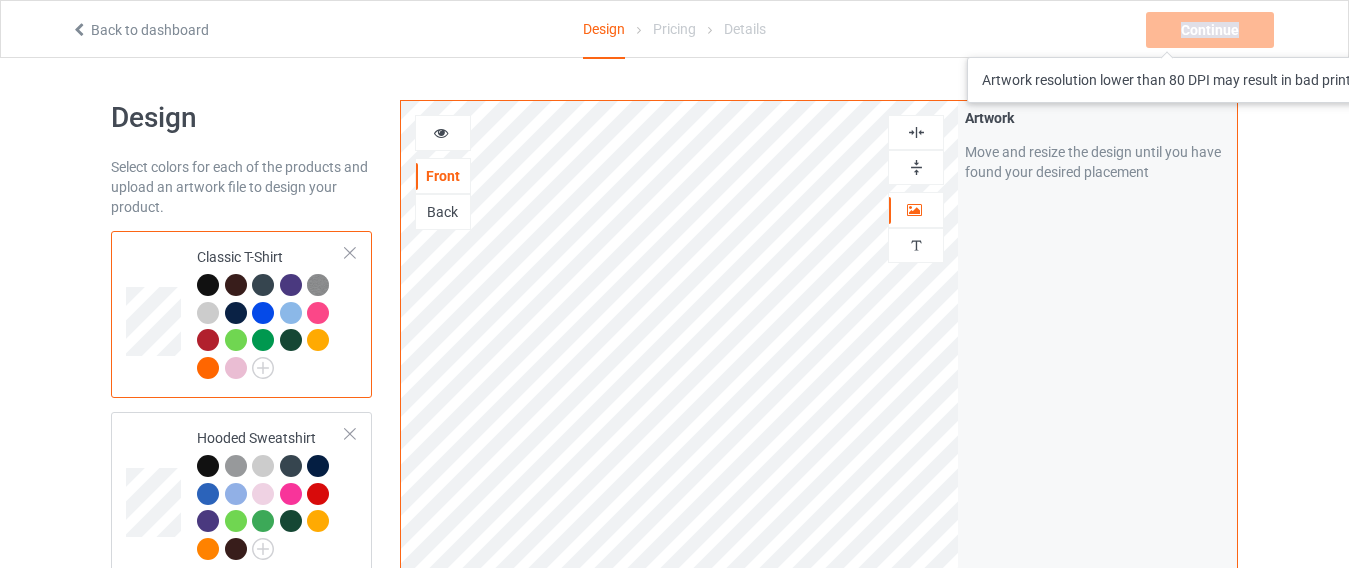 click on "Continue Artwork resolution lower than 80 DPI may result in bad print" at bounding box center (1212, 30) 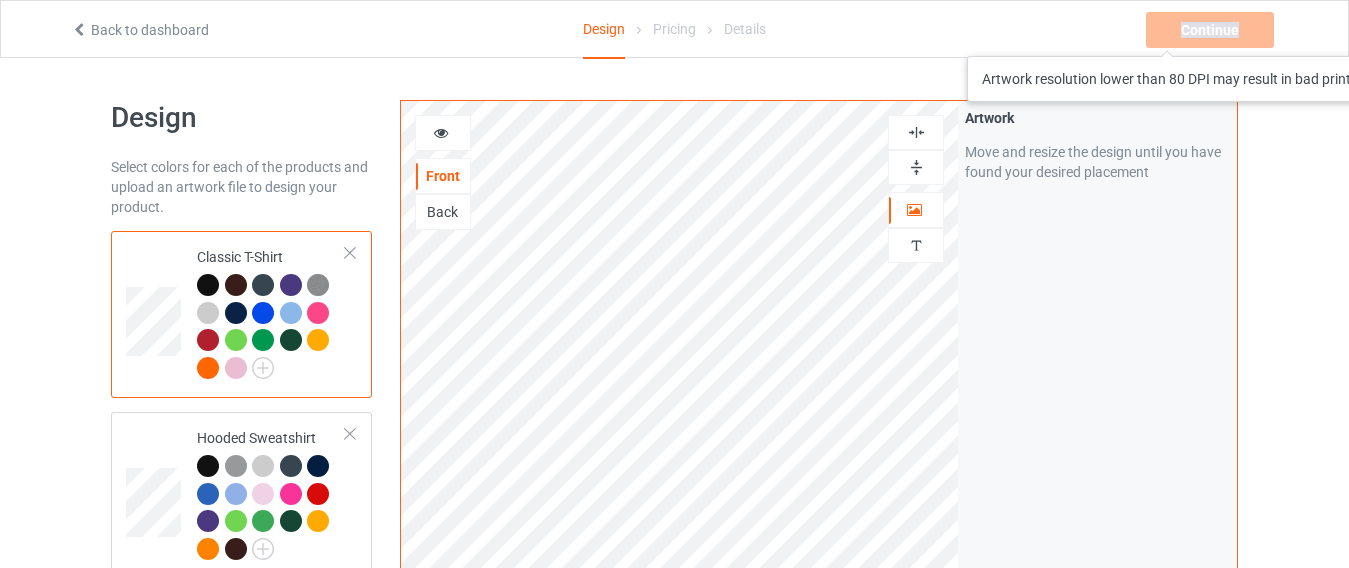 click on "Continue Artwork resolution lower than 80 DPI may result in bad print" at bounding box center [1212, 30] 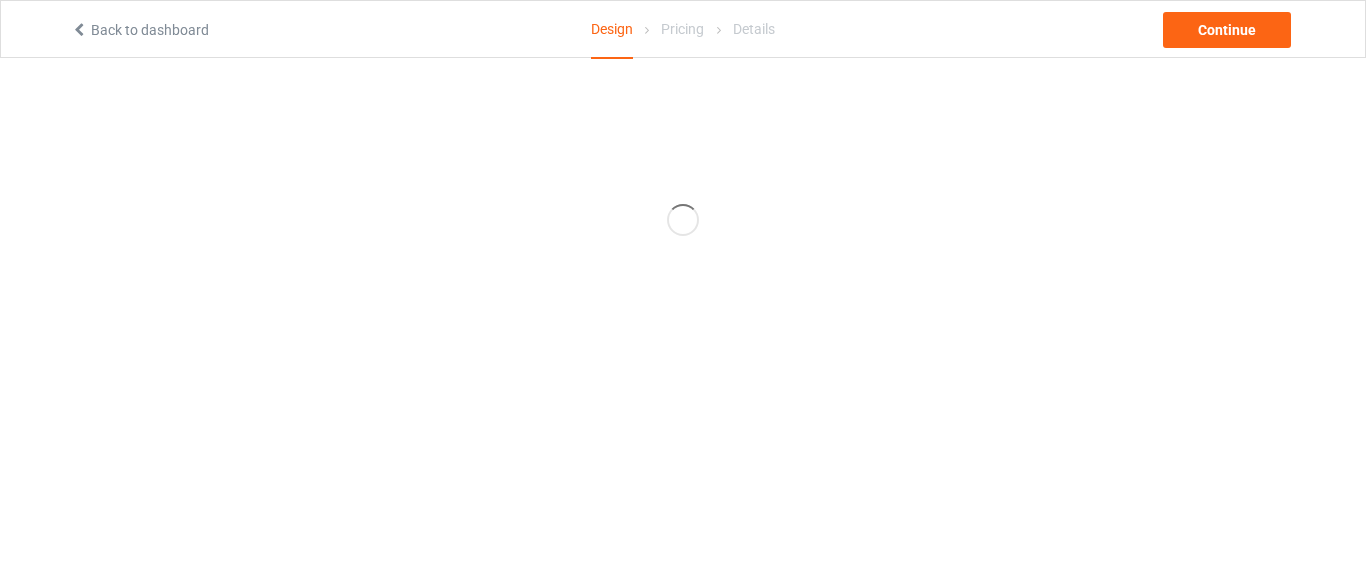 scroll, scrollTop: 0, scrollLeft: 0, axis: both 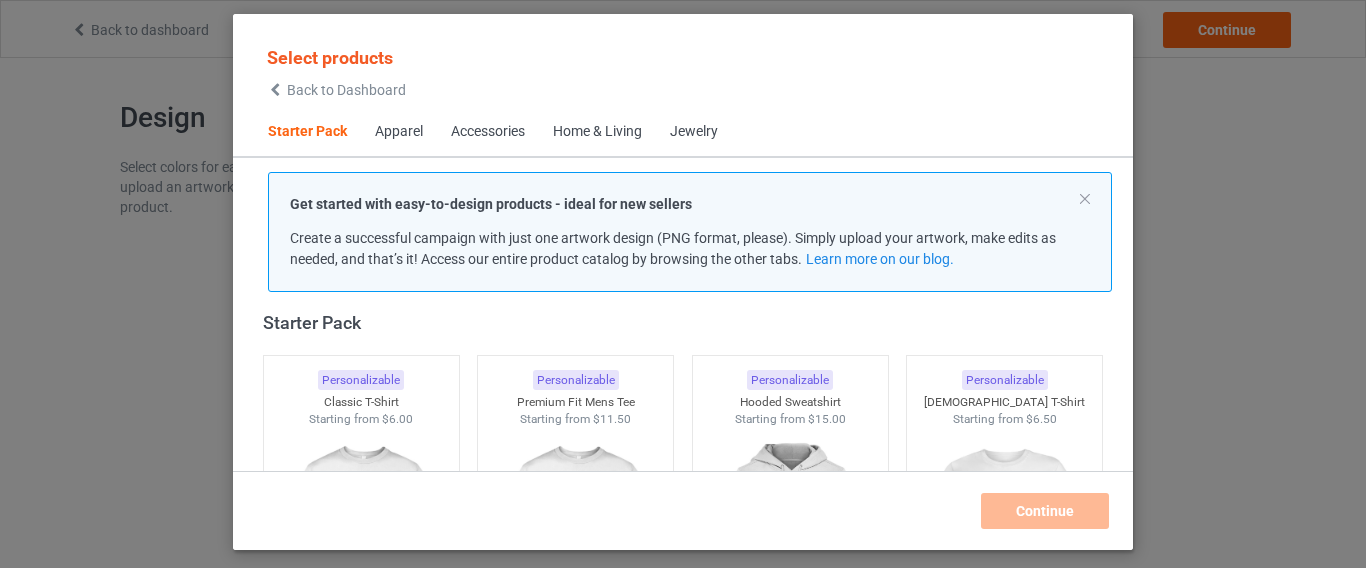 click on "Select products Back to Dashboard Starter Pack Apparel Accessories Home & Living Jewelry Get started with easy-to-design products - ideal for new sellers Create a successful campaign with just one artwork design (PNG format, please). Simply upload your artwork, make edits as needed, and that’s it! Access our entire product catalog by browsing the other tabs. Learn more on our blog. Starter Pack Personalizable Classic T-Shirt Starting from   $6.00 Personalizable Premium Fit Mens Tee Starting from   $11.50 Personalizable Hooded Sweatshirt Starting from   $15.00 Personalizable Ladies T-Shirt Starting from   $6.50 Personalizable V-Neck T-Shirt Starting from   $9.50 Personalizable Unisex Tank Starting from   $9.50 Apparel Personalizable Classic Polo Starting from   $10.00 Personalizable Lightweight Jacket Starting from   $19.00 Personalizable Dress Shirt Starting from   $24.00 Personalizable Classic T-Shirt Starting from   $6.00 Personalizable Premium Fit Mens Tee Starting from   $11.50 Personalizable   $15.00" at bounding box center (683, 284) 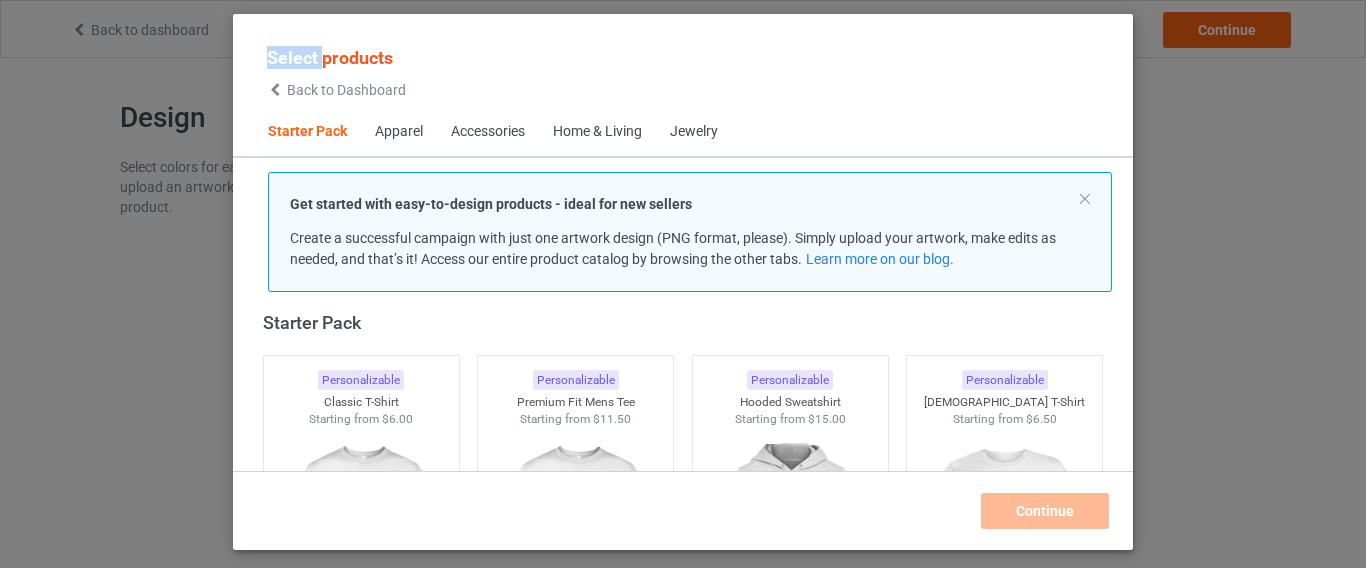 click on "Select products Back to Dashboard Starter Pack Apparel Accessories Home & Living Jewelry Get started with easy-to-design products - ideal for new sellers Create a successful campaign with just one artwork design (PNG format, please). Simply upload your artwork, make edits as needed, and that’s it! Access our entire product catalog by browsing the other tabs. Learn more on our blog. Starter Pack Personalizable Classic T-Shirt Starting from   $6.00 Personalizable Premium Fit Mens Tee Starting from   $11.50 Personalizable Hooded Sweatshirt Starting from   $15.00 Personalizable Ladies T-Shirt Starting from   $6.50 Personalizable V-Neck T-Shirt Starting from   $9.50 Personalizable Unisex Tank Starting from   $9.50 Apparel Personalizable Classic Polo Starting from   $10.00 Personalizable Lightweight Jacket Starting from   $19.00 Personalizable Dress Shirt Starting from   $24.00 Personalizable Classic T-Shirt Starting from   $6.00 Personalizable Premium Fit Mens Tee Starting from   $11.50 Personalizable   $15.00" at bounding box center [683, 284] 